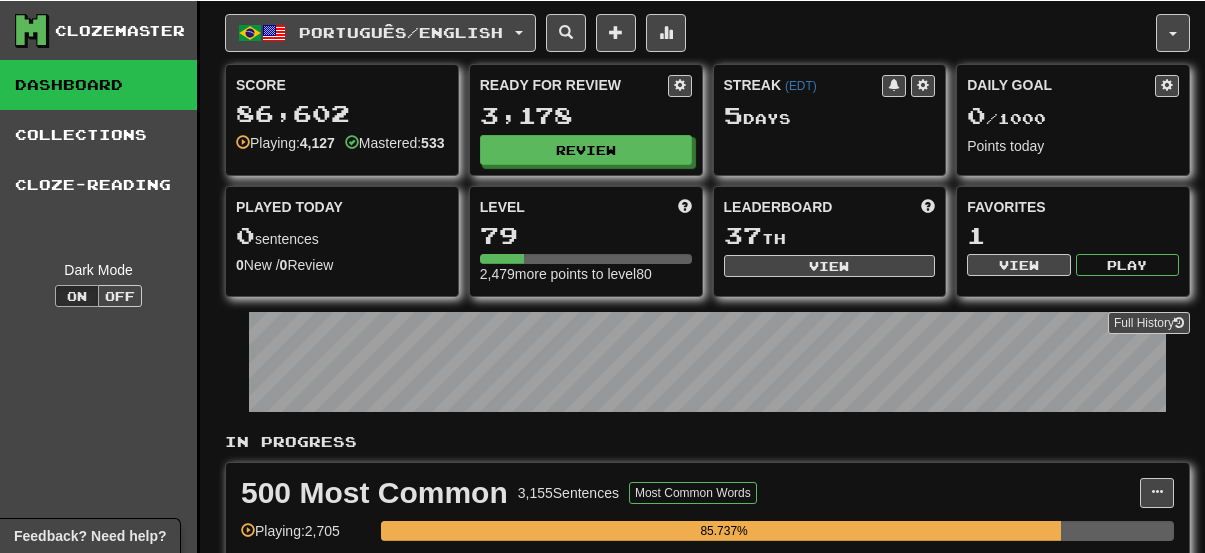 scroll, scrollTop: 0, scrollLeft: 0, axis: both 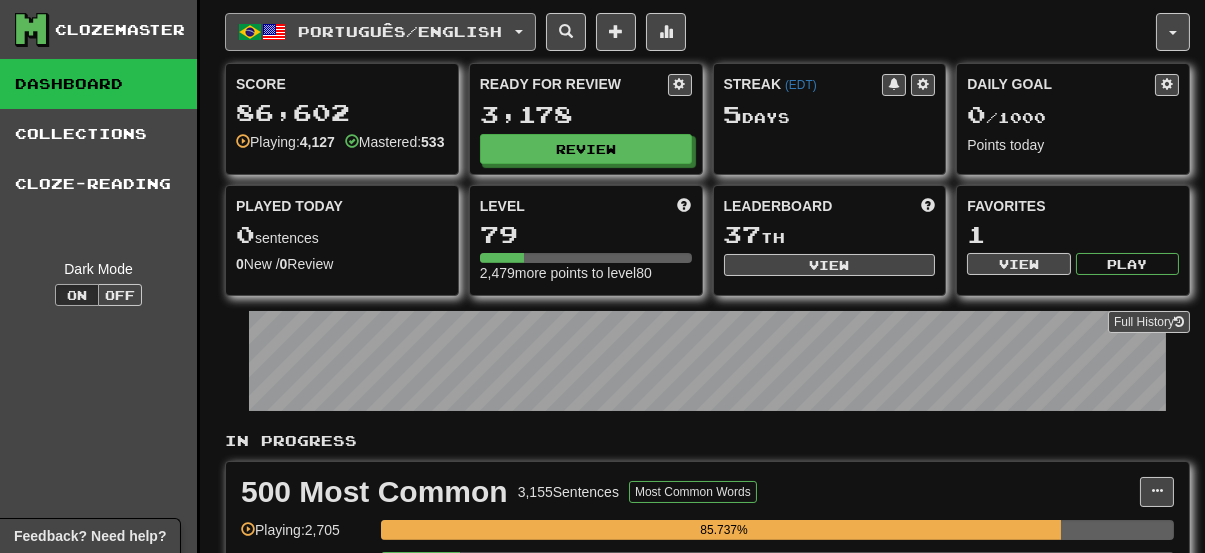 click on "Português  /  English" at bounding box center (401, 31) 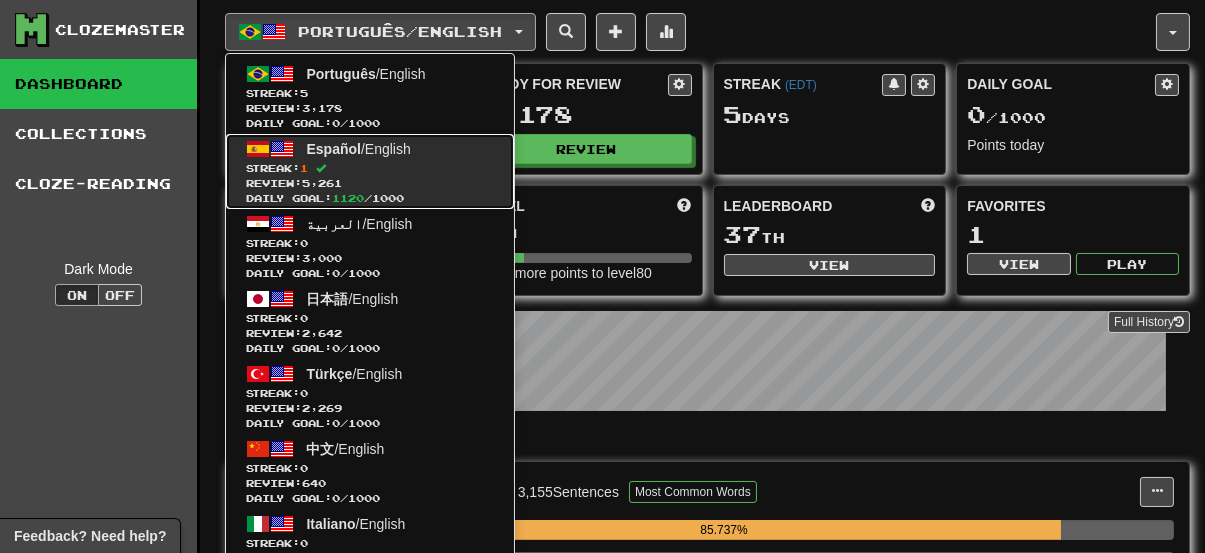 click on "Review:  5,261" at bounding box center [370, 183] 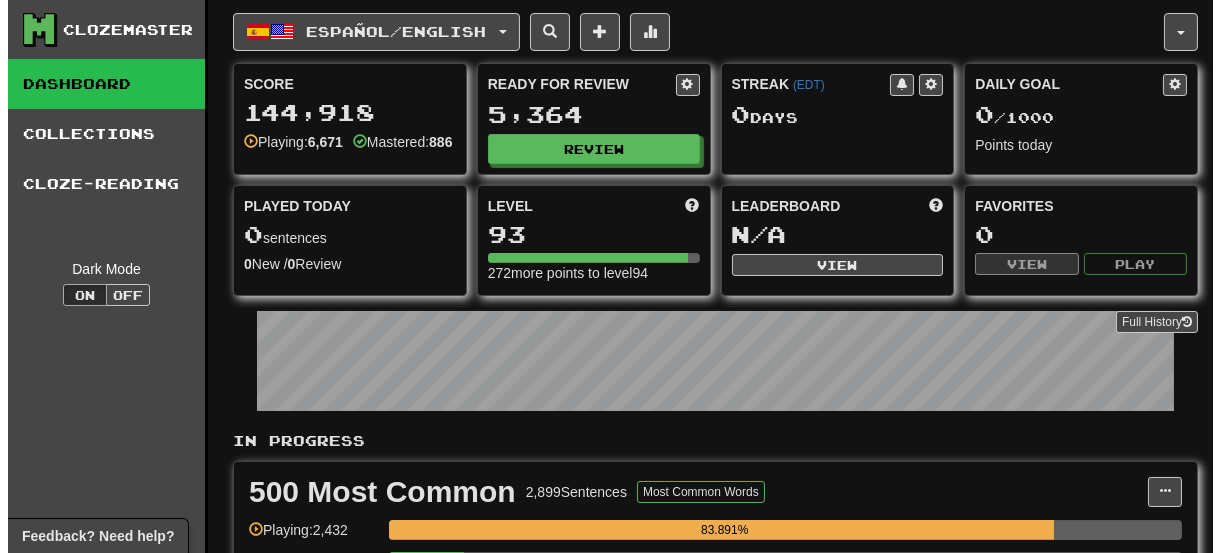 scroll, scrollTop: 400, scrollLeft: 0, axis: vertical 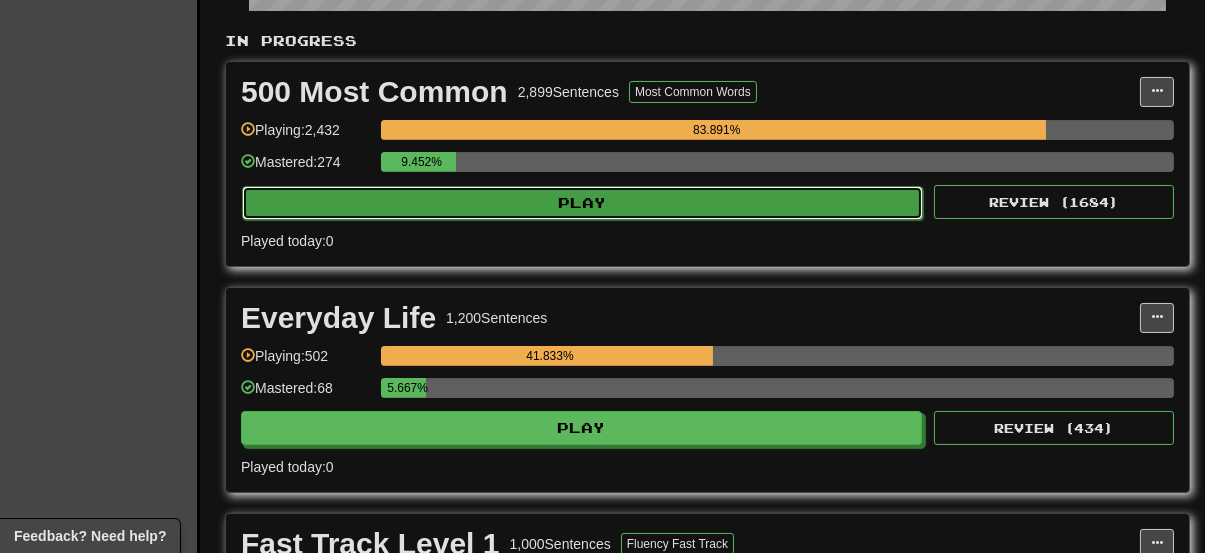 click on "Play" at bounding box center (582, 203) 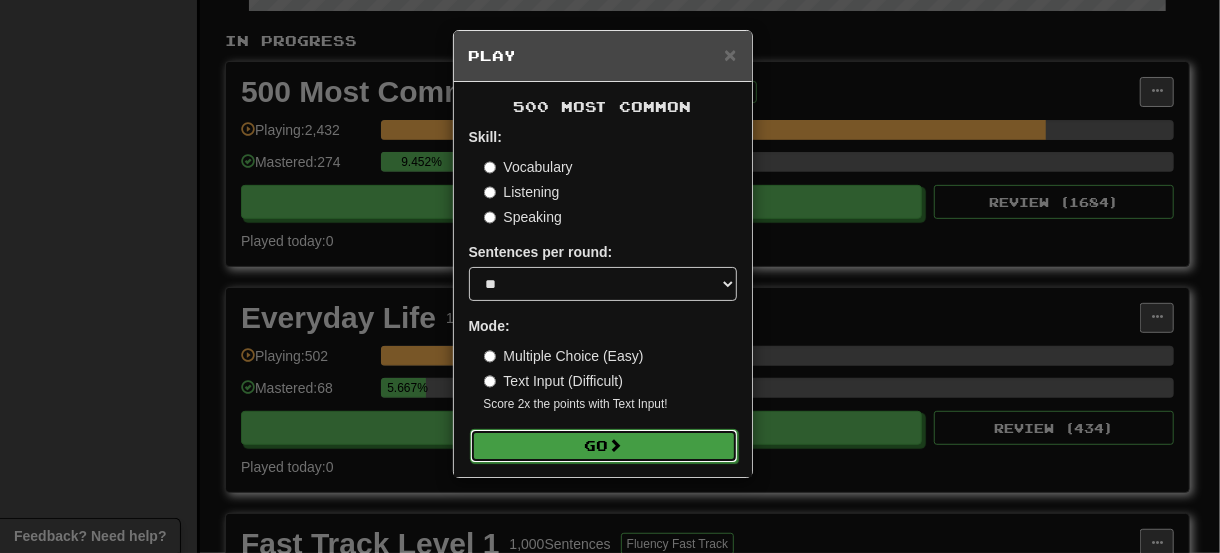 click on "Go" at bounding box center (604, 446) 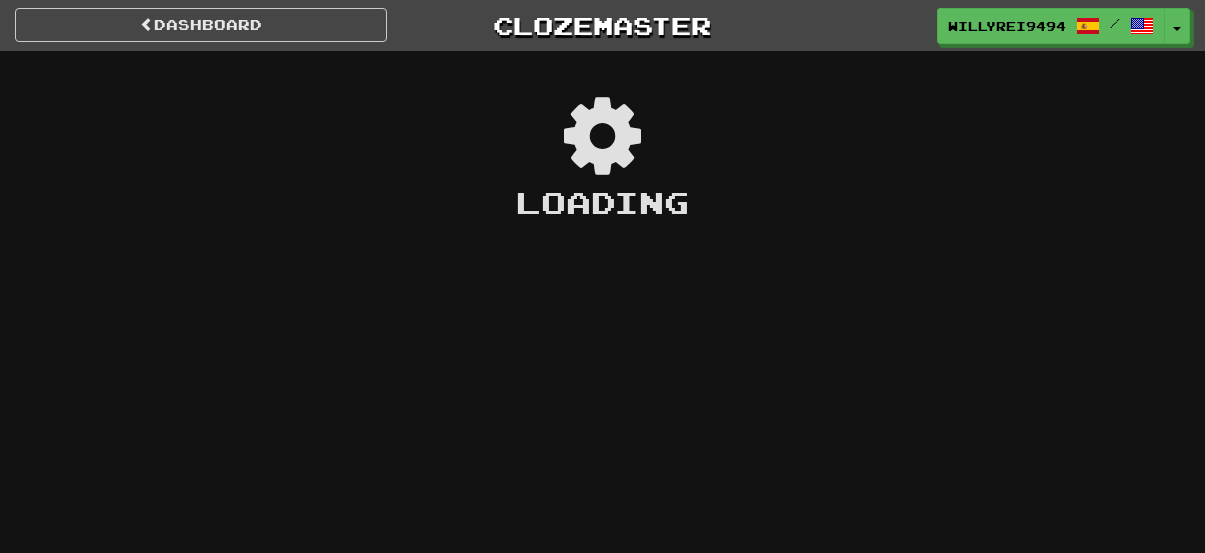 scroll, scrollTop: 0, scrollLeft: 0, axis: both 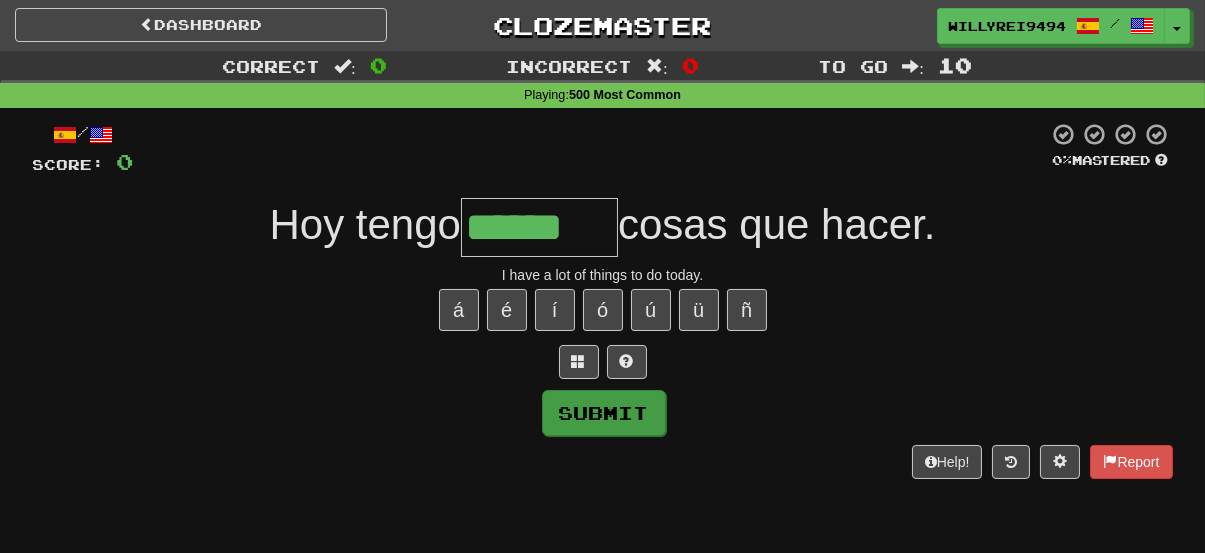type on "******" 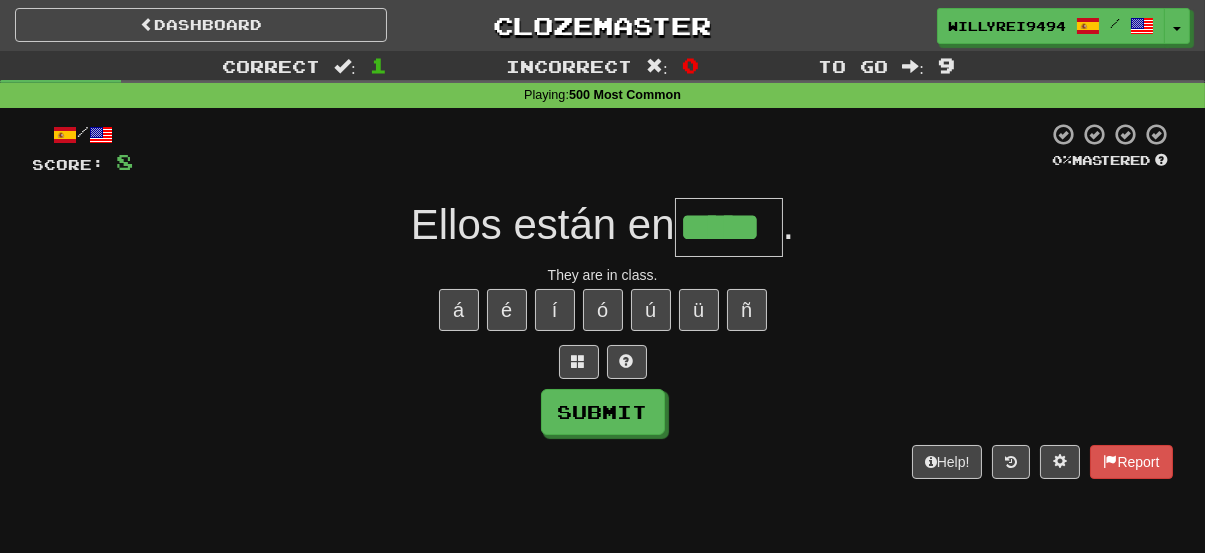 type on "*****" 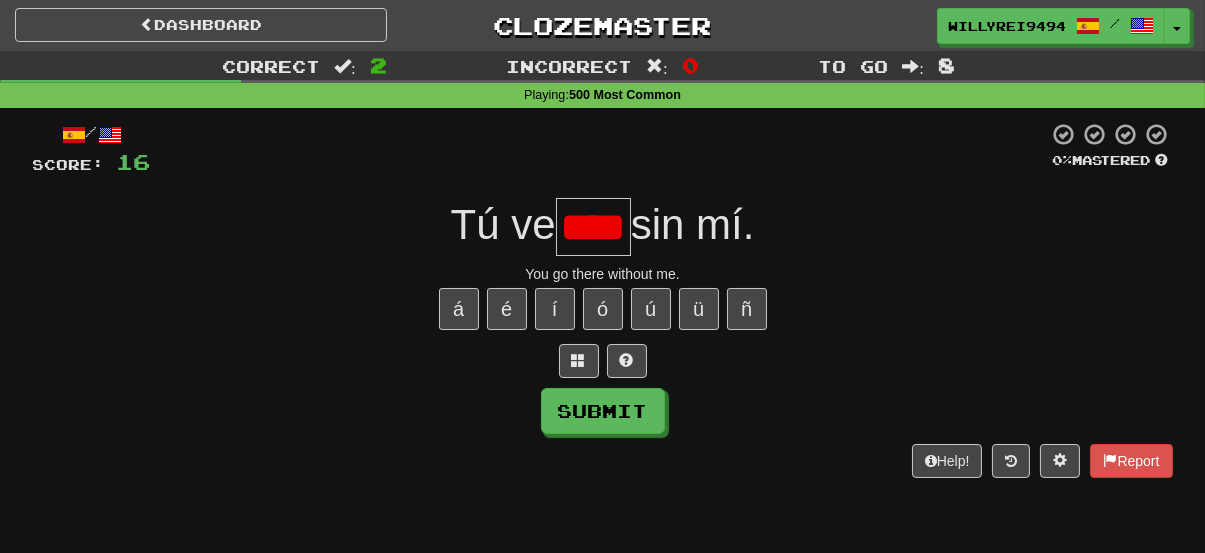 scroll, scrollTop: 0, scrollLeft: 0, axis: both 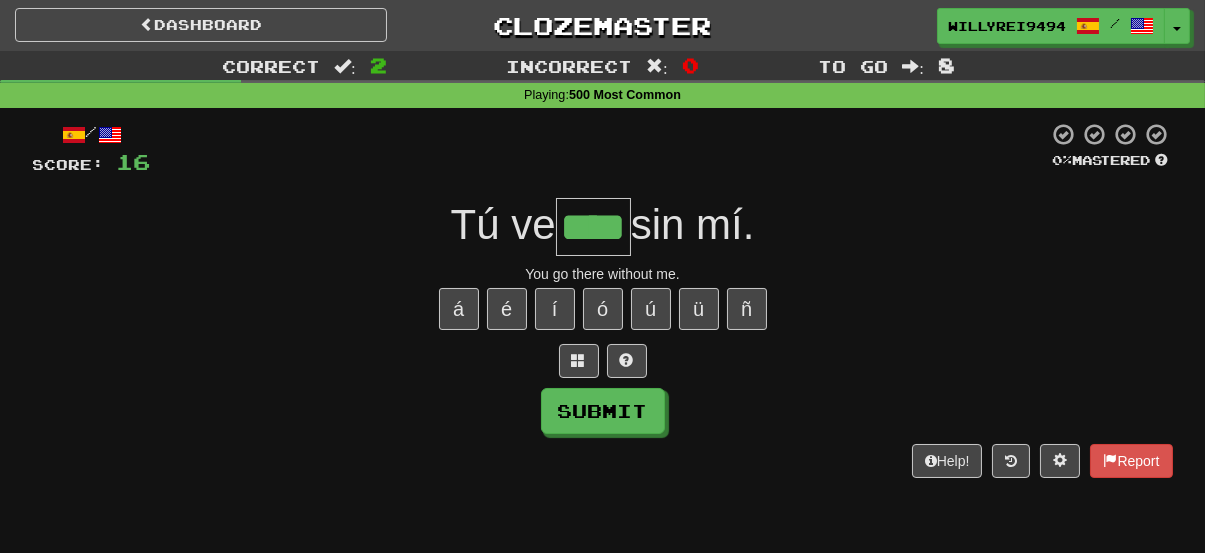 type on "****" 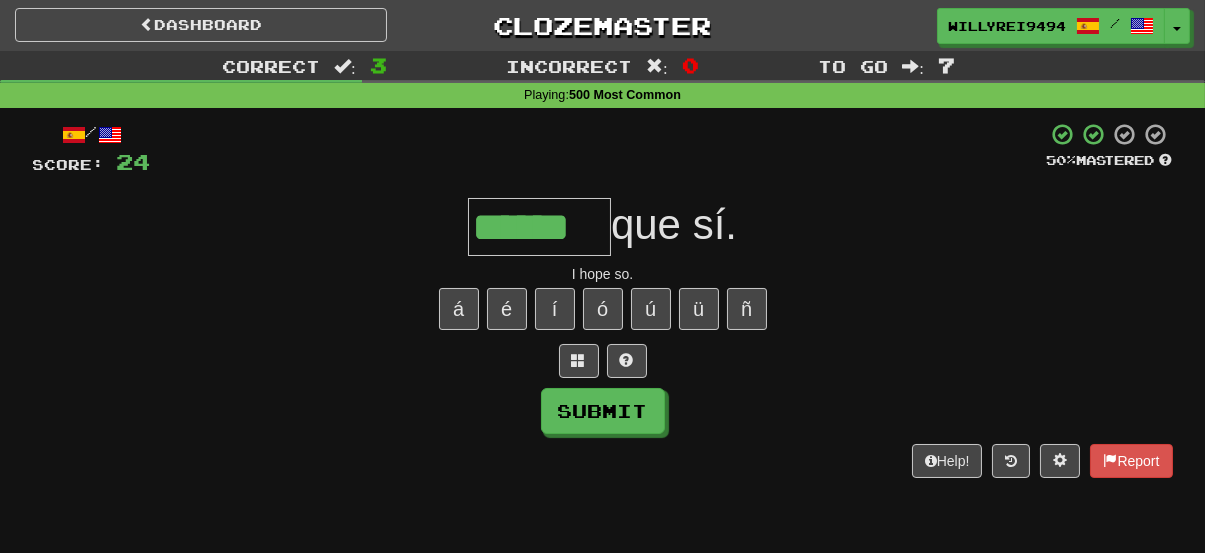 type on "******" 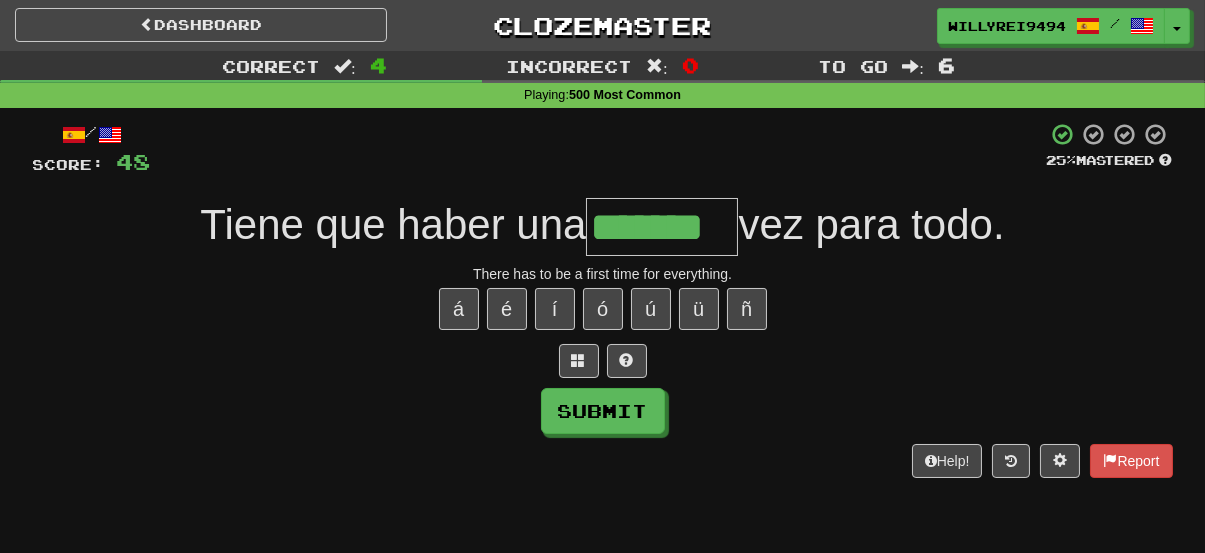 type on "*******" 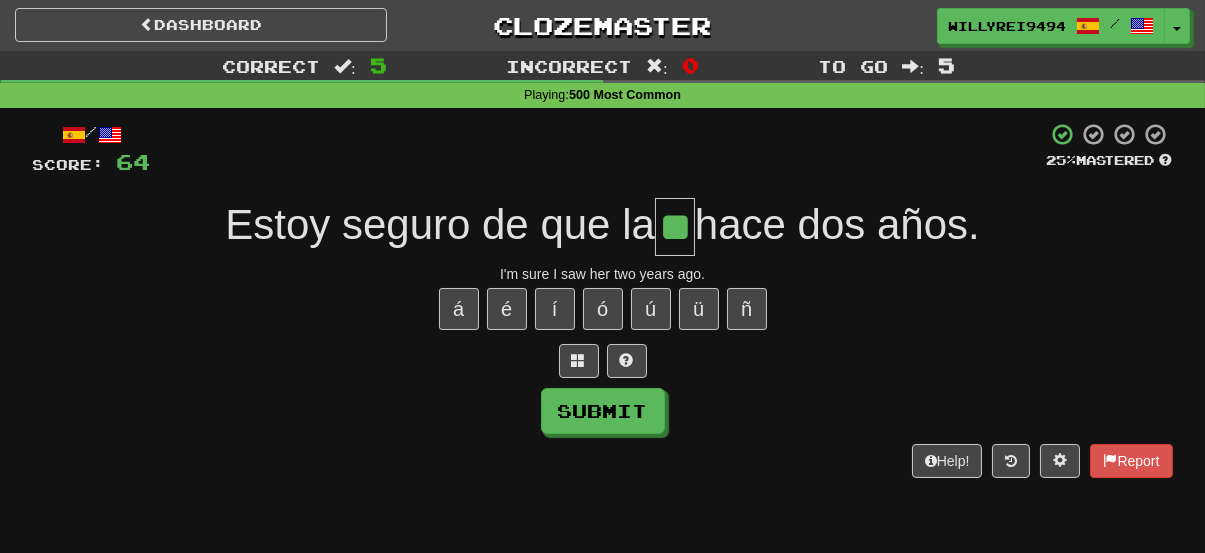 type on "**" 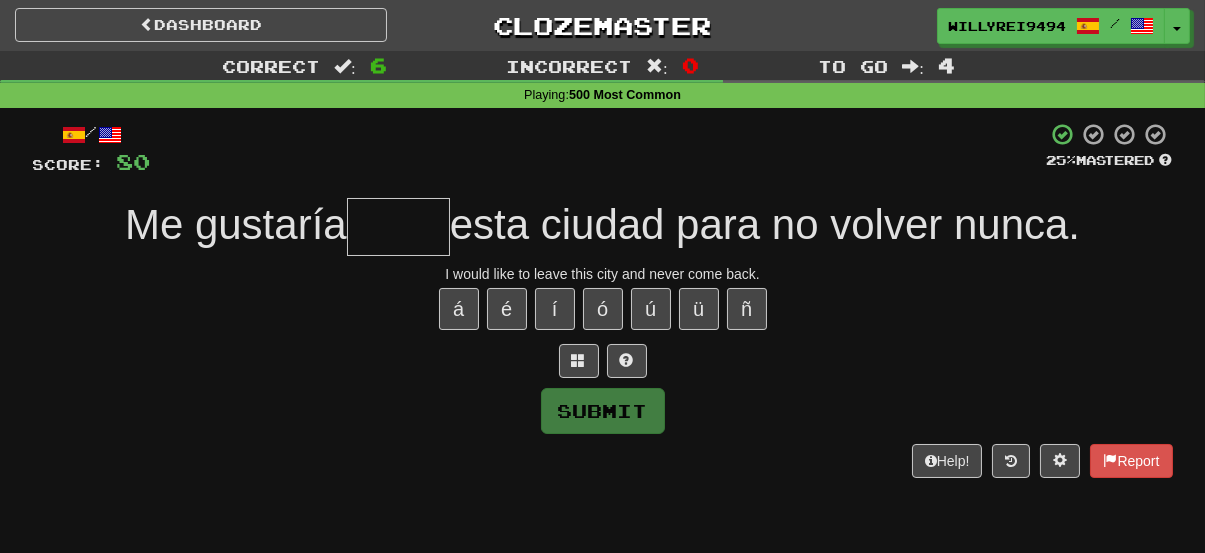 click at bounding box center (398, 227) 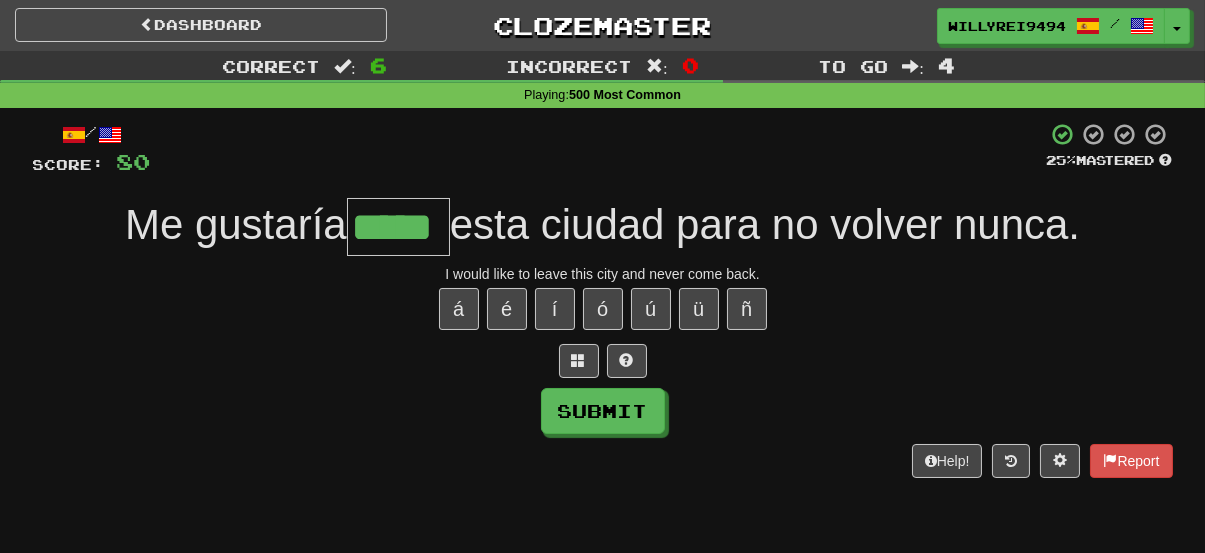 type on "*****" 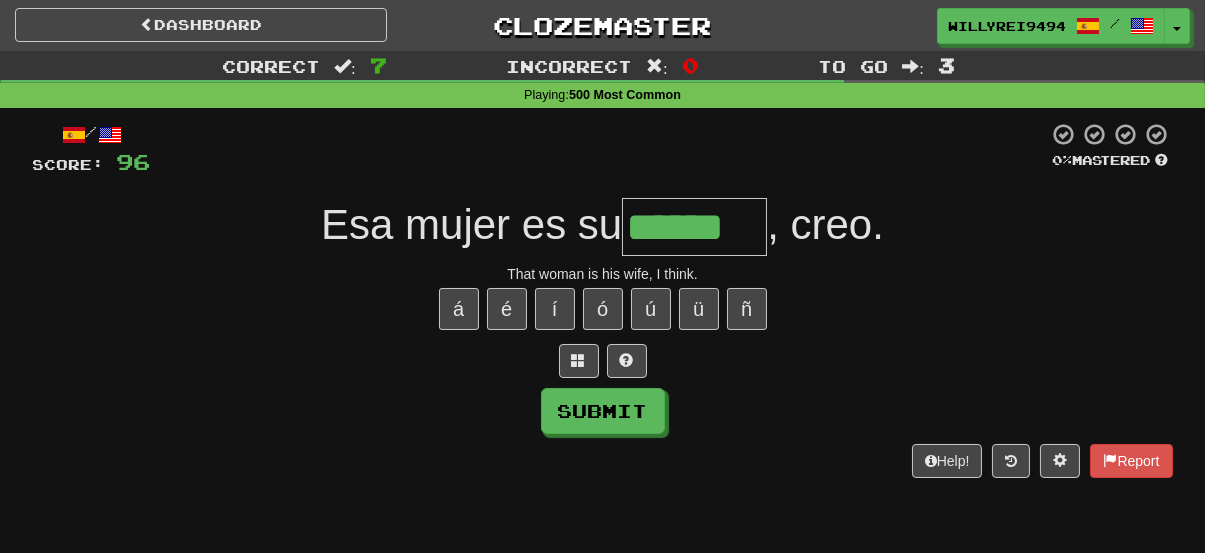 type on "******" 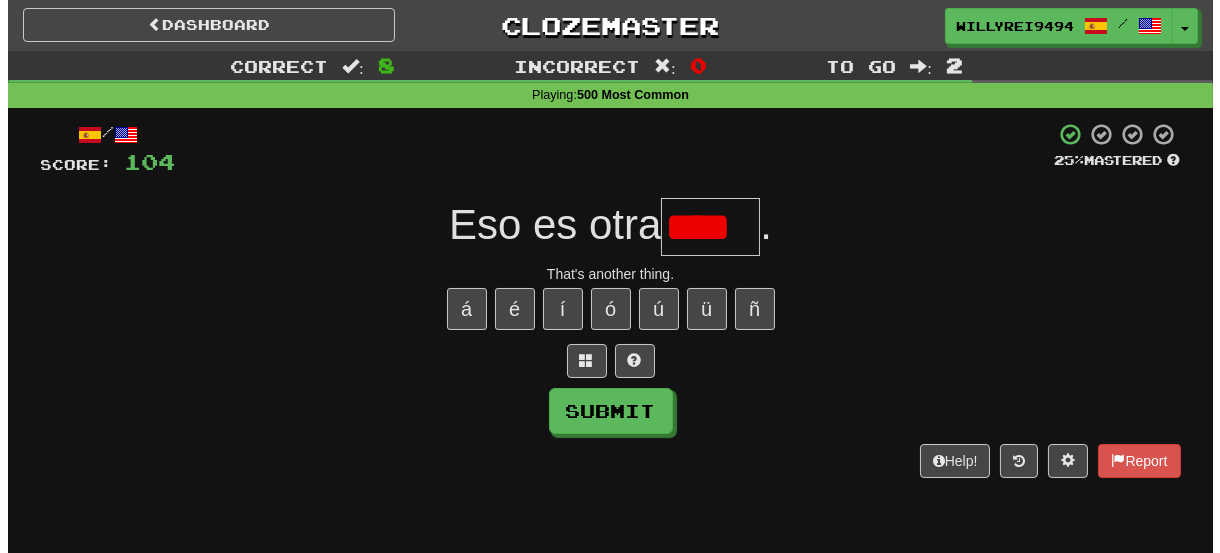 scroll, scrollTop: 0, scrollLeft: 0, axis: both 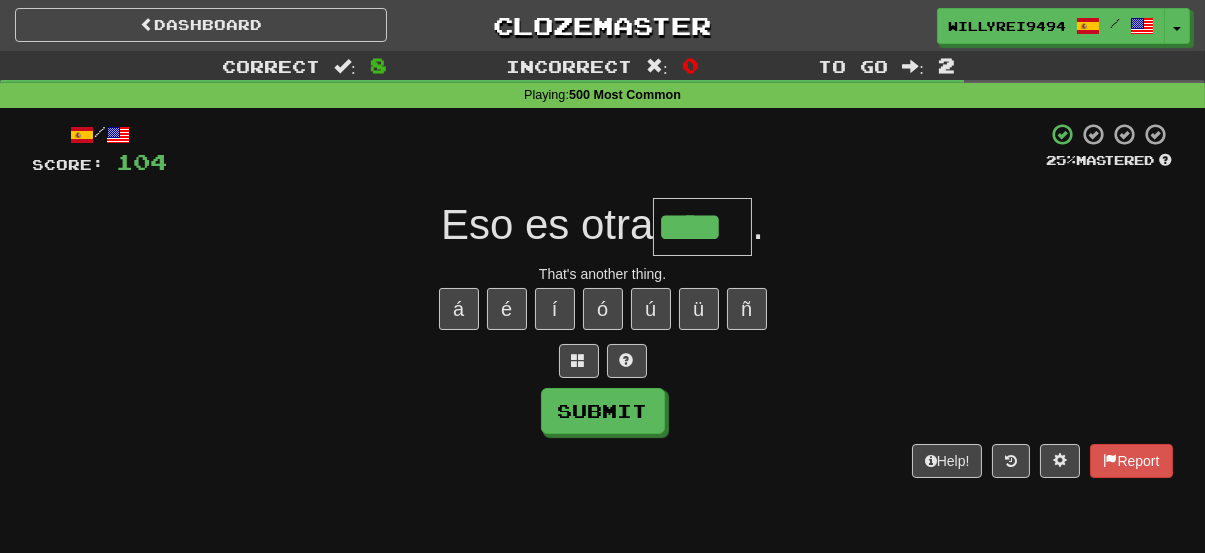 type on "****" 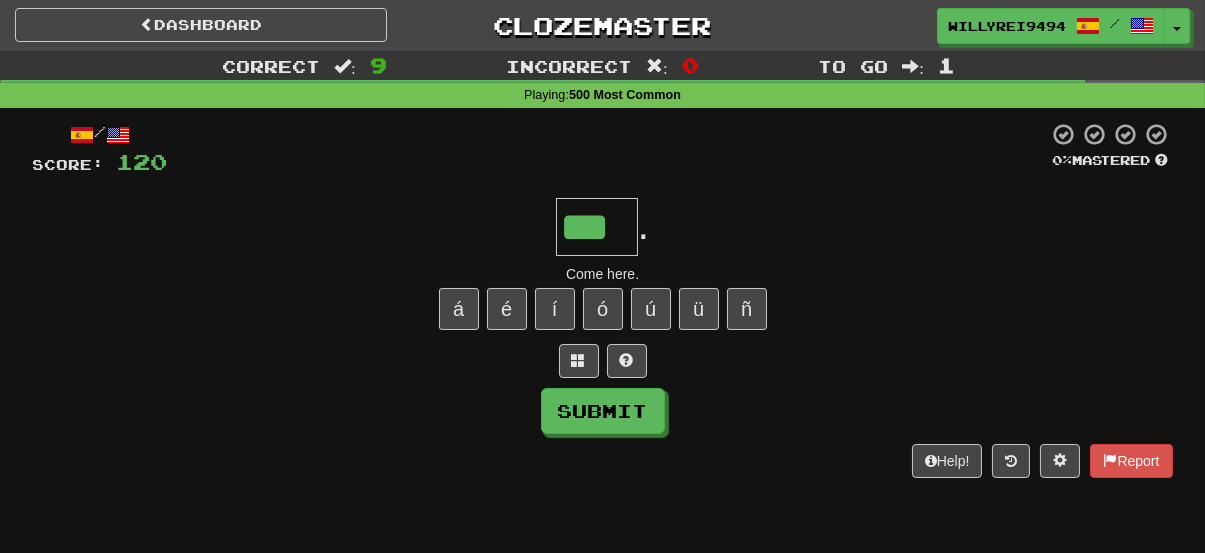 type on "***" 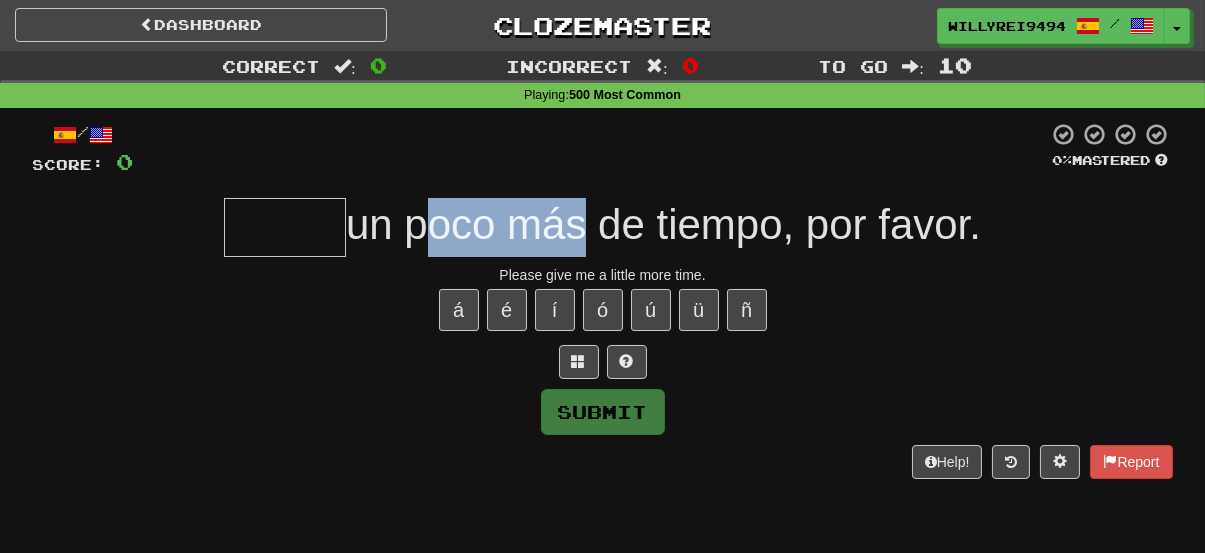 drag, startPoint x: 406, startPoint y: 234, endPoint x: 572, endPoint y: 224, distance: 166.30093 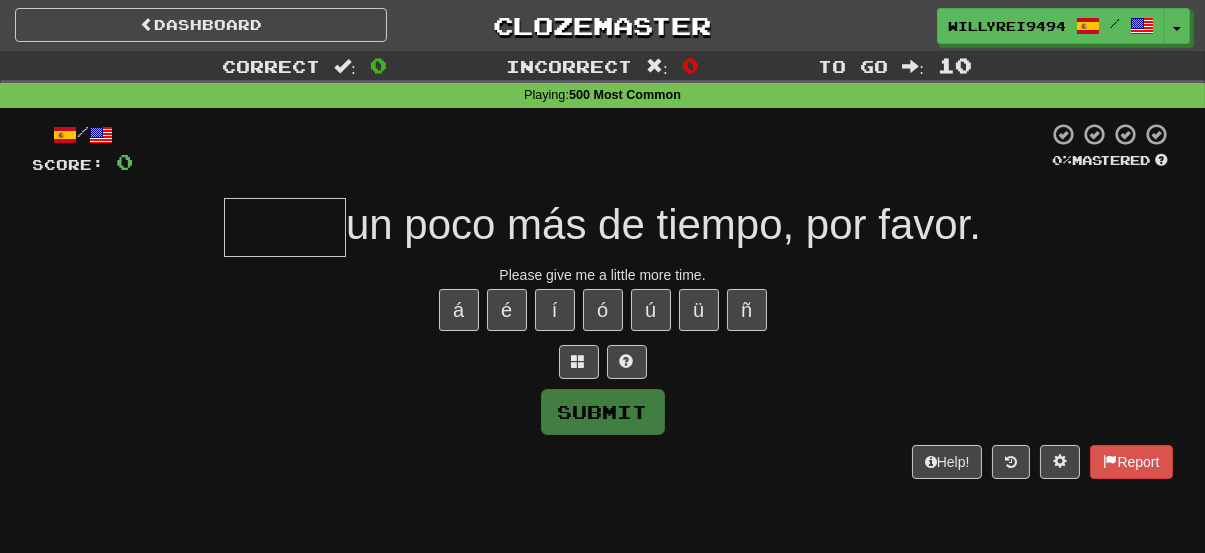 click at bounding box center (285, 227) 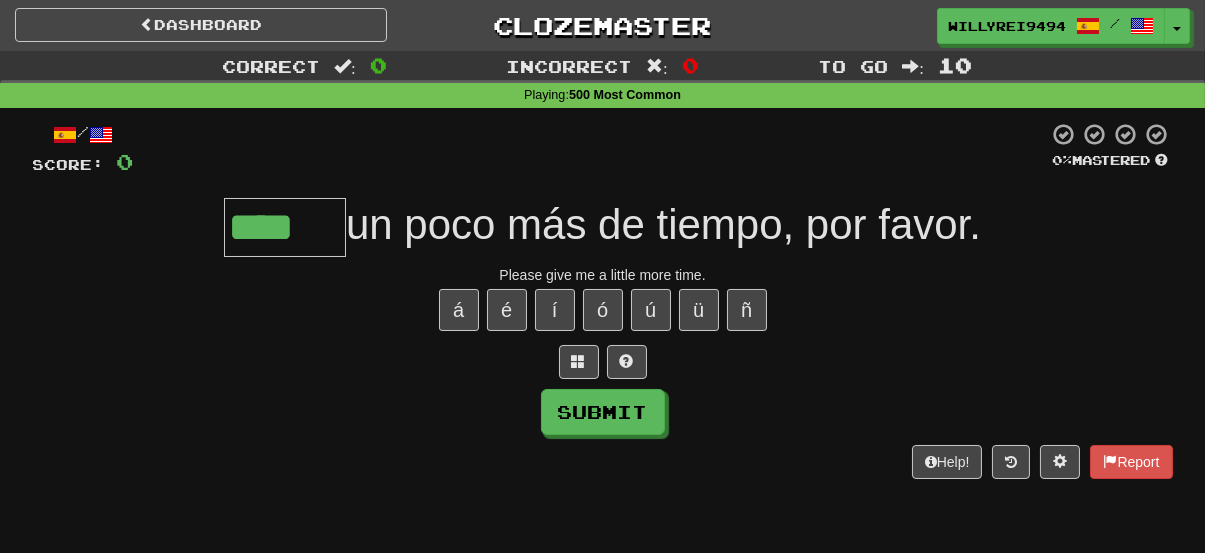 type on "****" 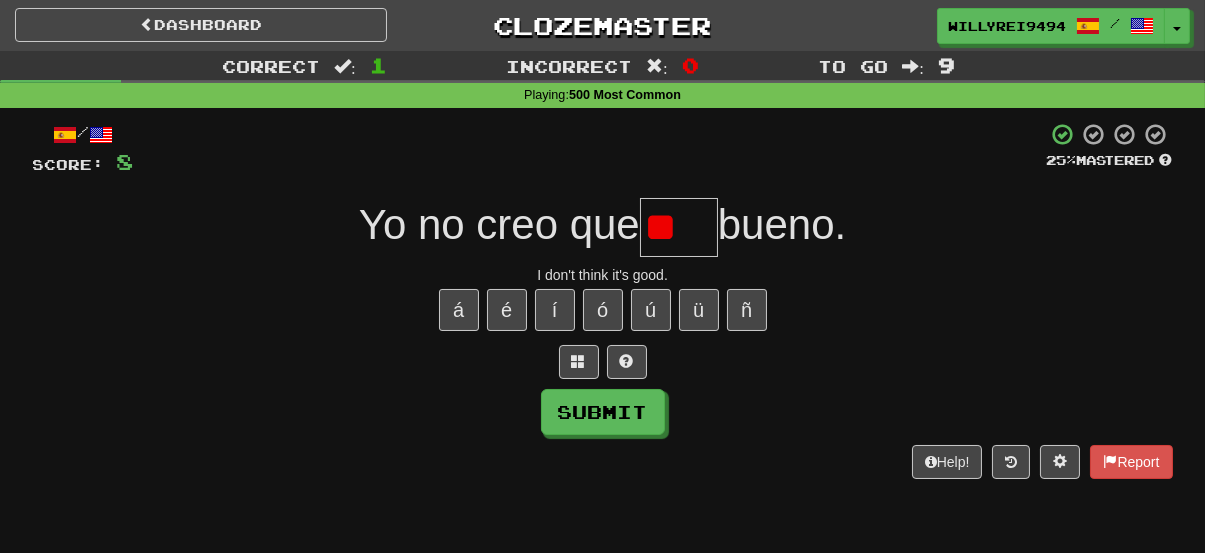 type on "*" 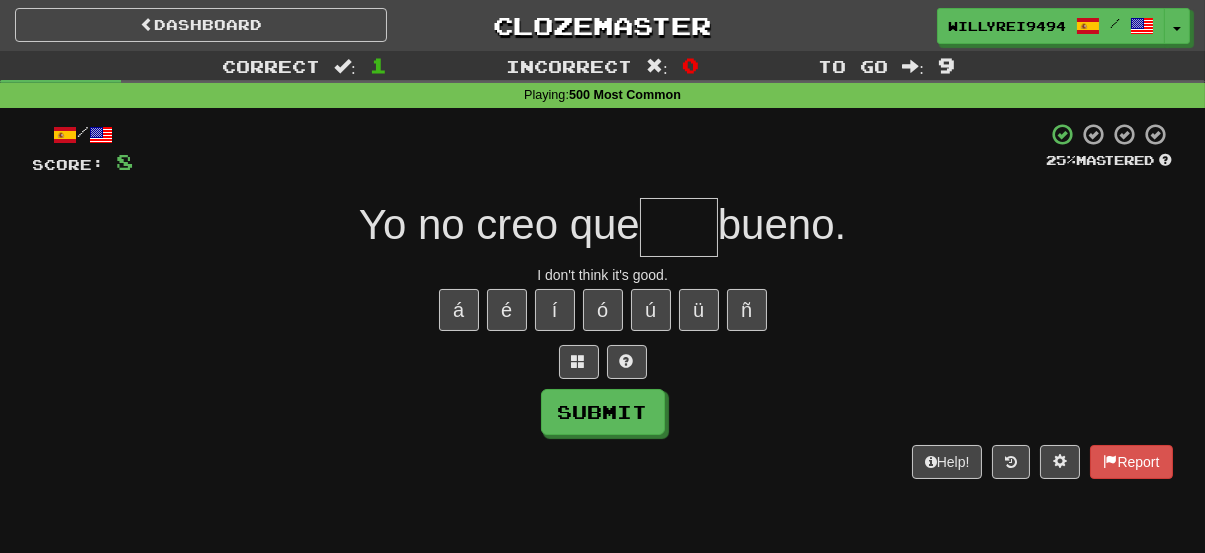 type on "*" 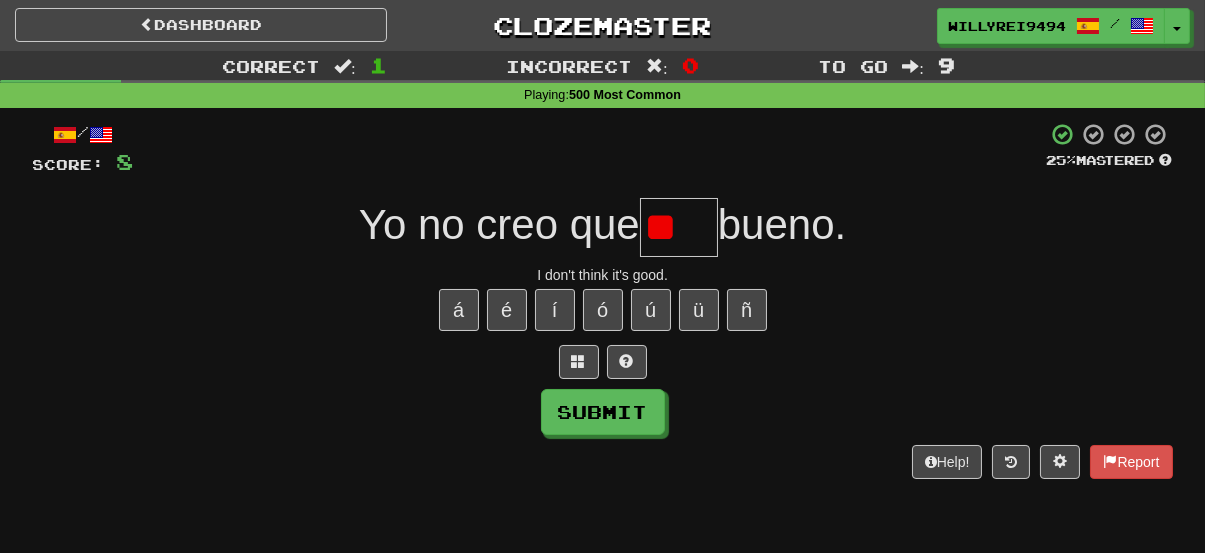 type on "*" 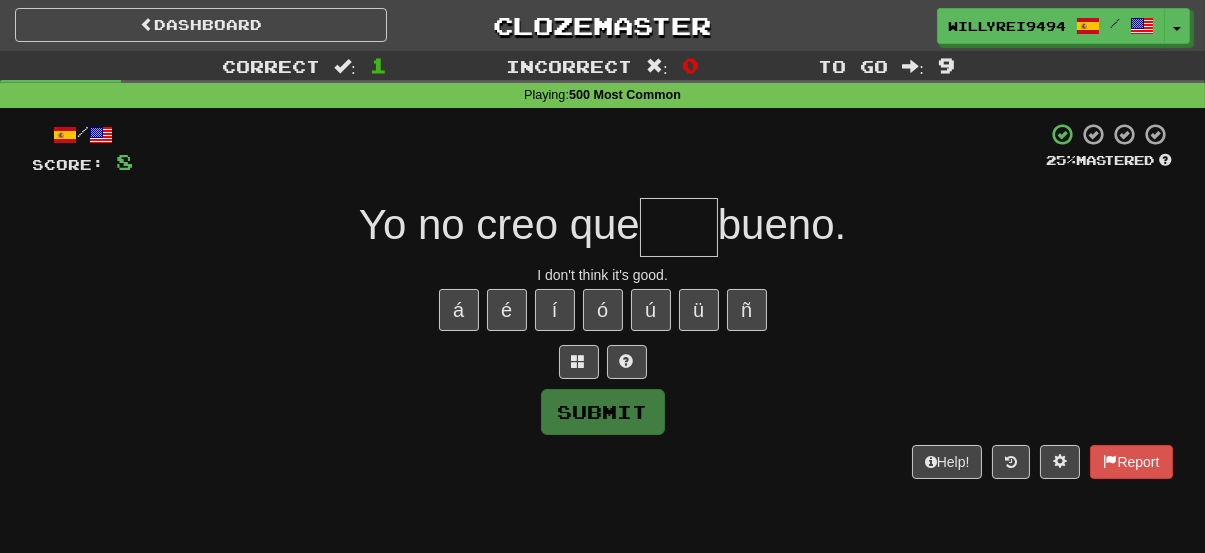 type on "*" 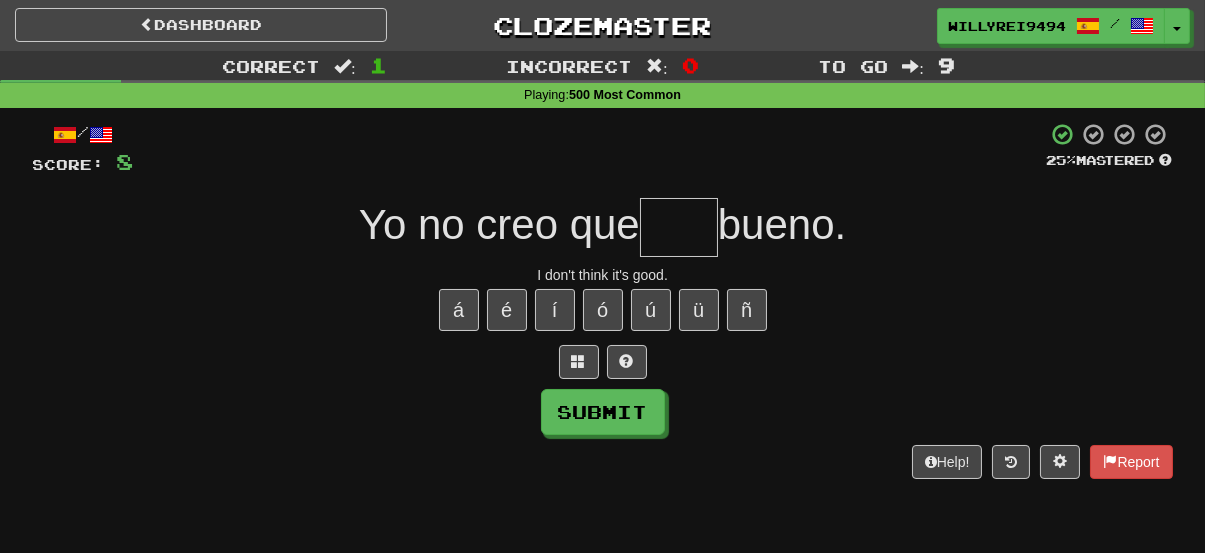 type on "*" 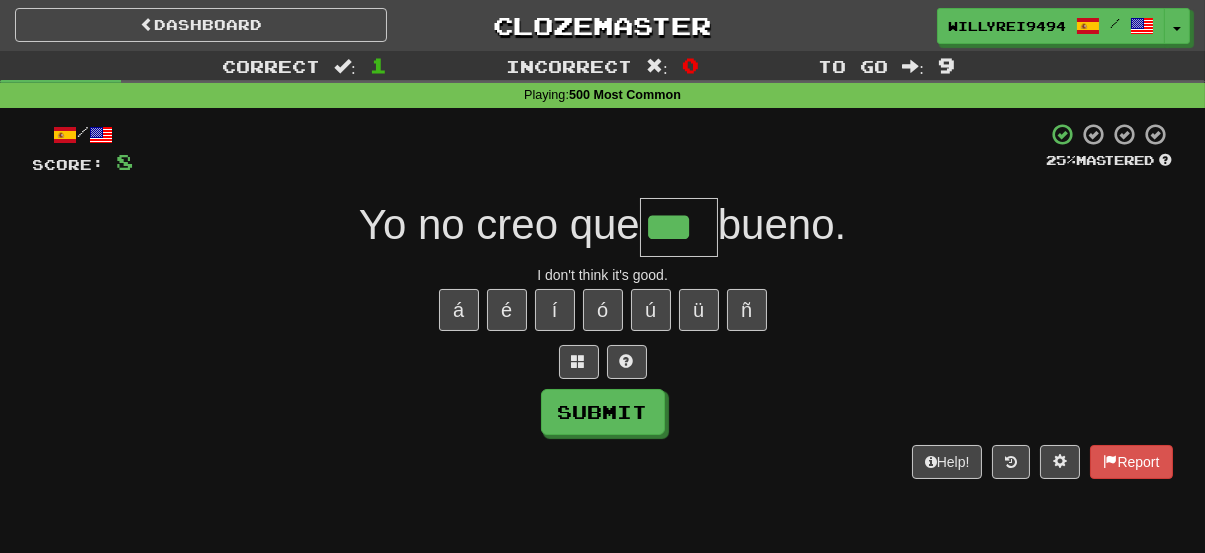 type on "***" 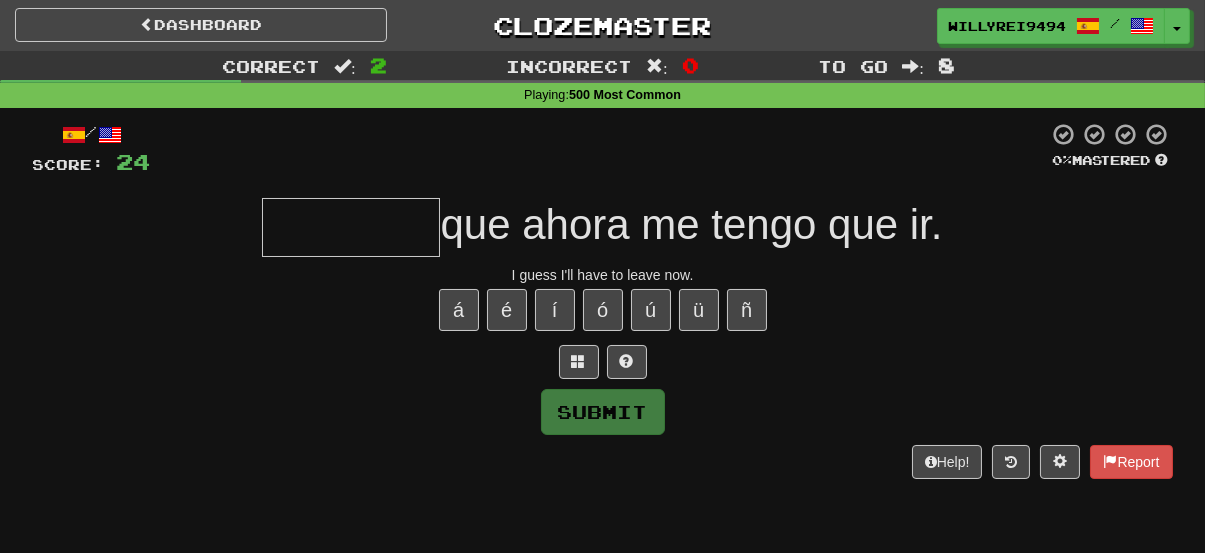 type on "*" 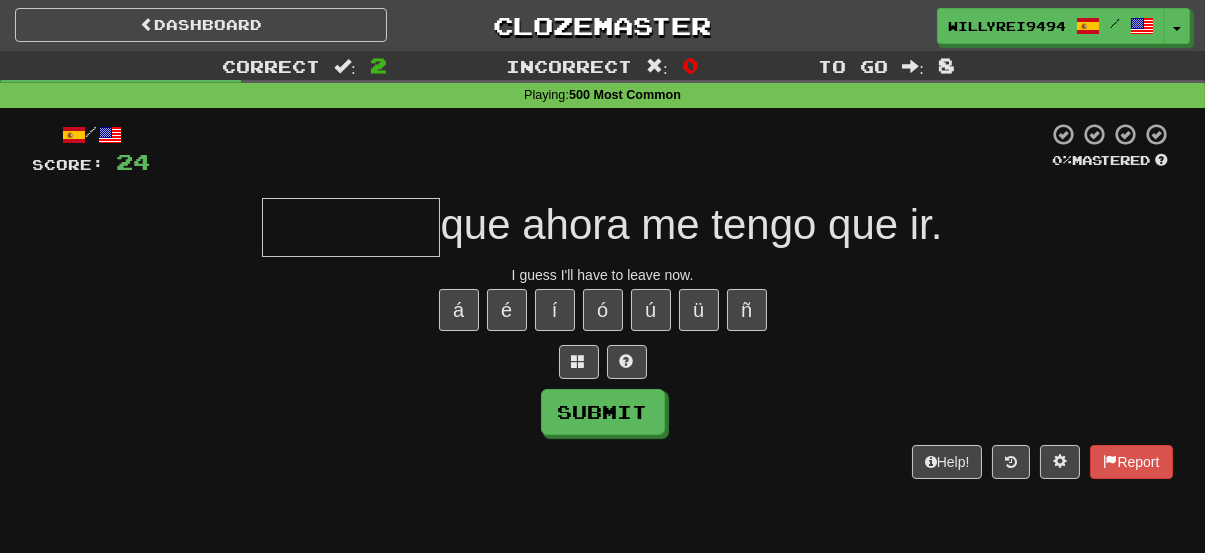 type on "*" 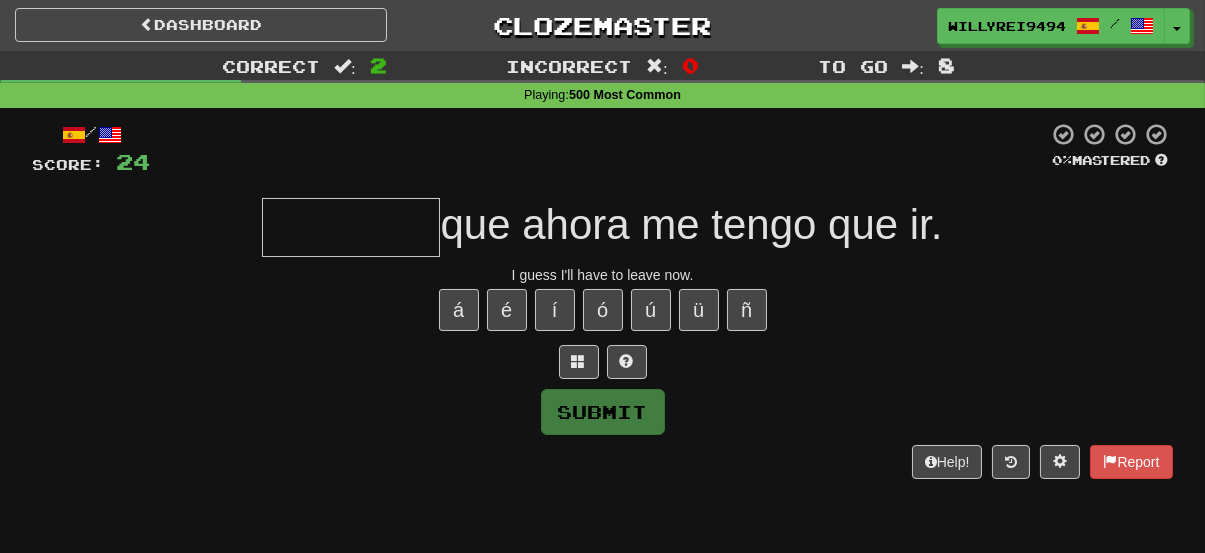 type on "*" 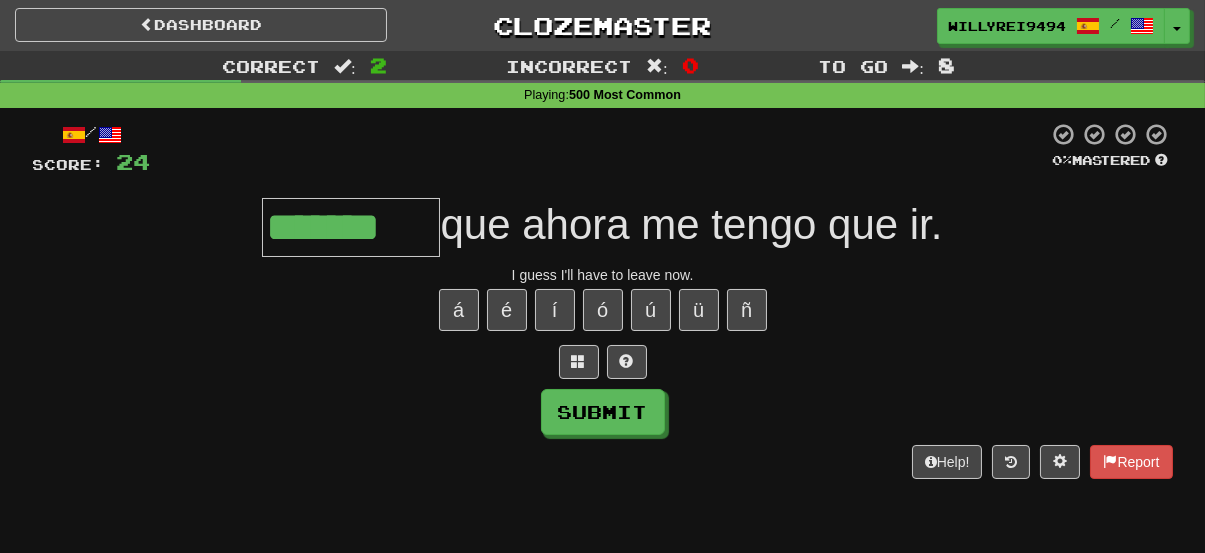type on "*******" 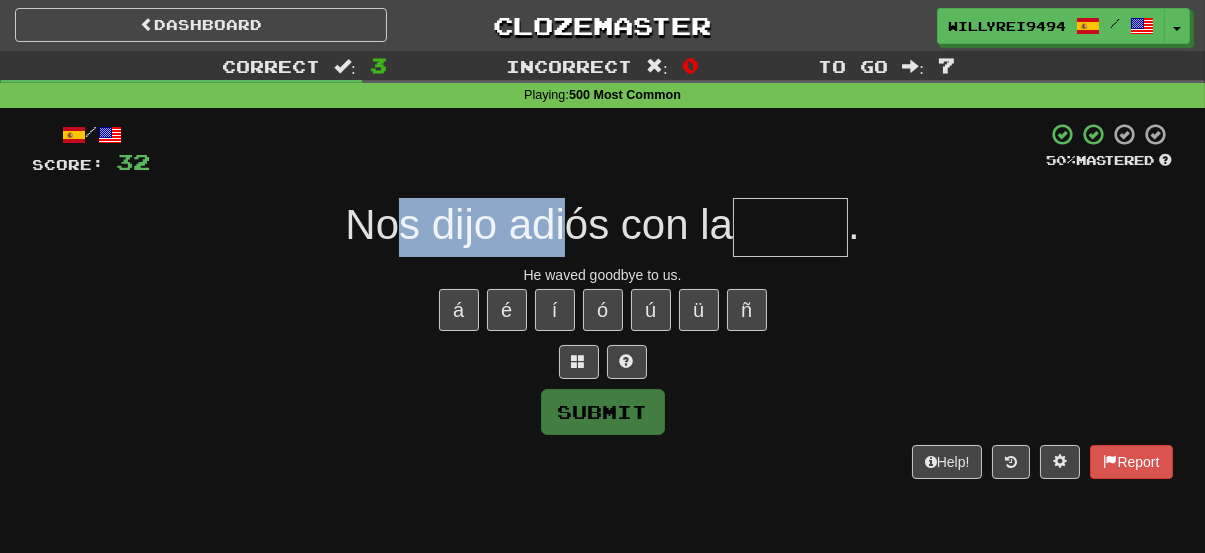 drag, startPoint x: 548, startPoint y: 246, endPoint x: 577, endPoint y: 246, distance: 29 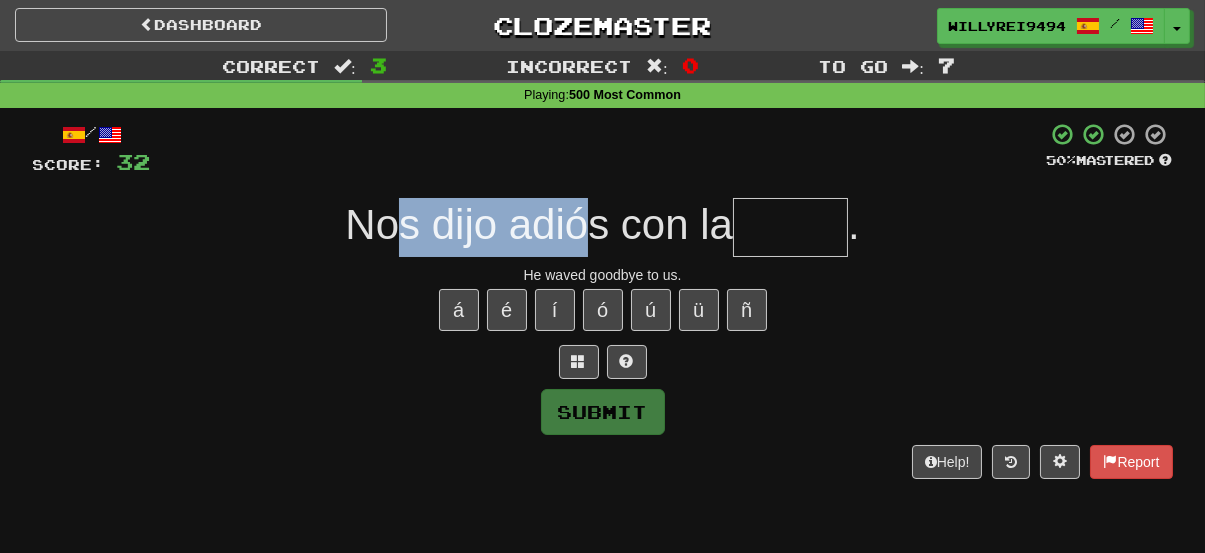 click on "Nos dijo adiós con la" at bounding box center [539, 224] 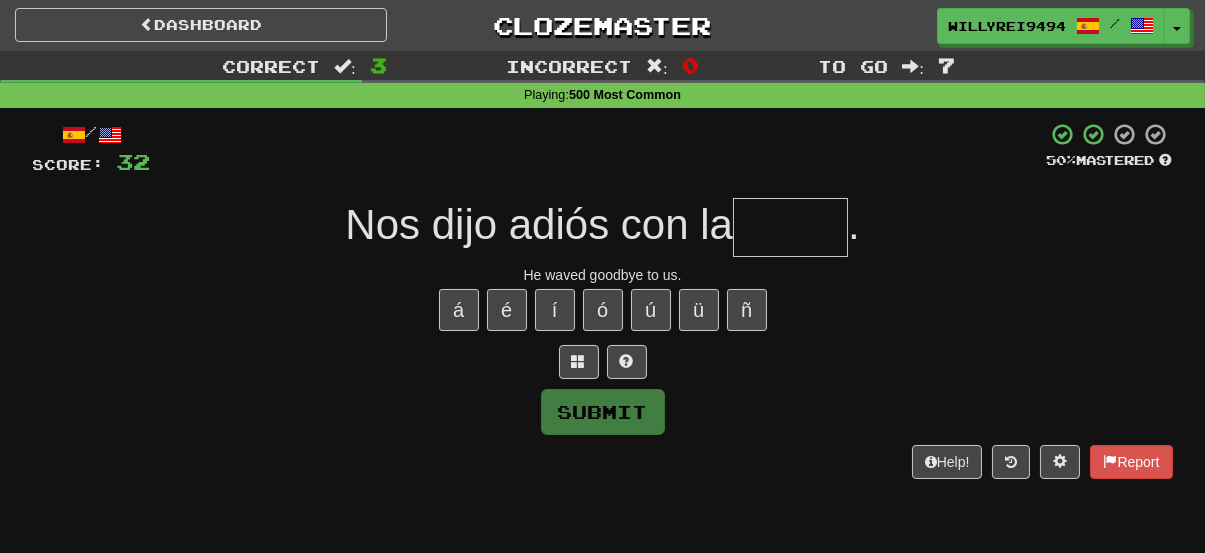 click at bounding box center (790, 227) 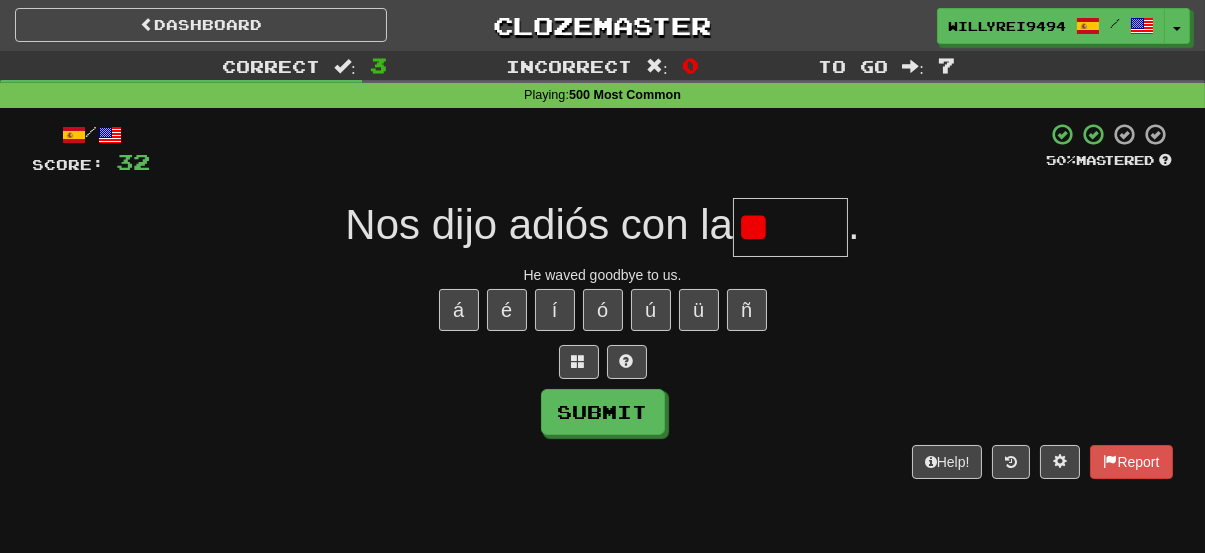 type on "*" 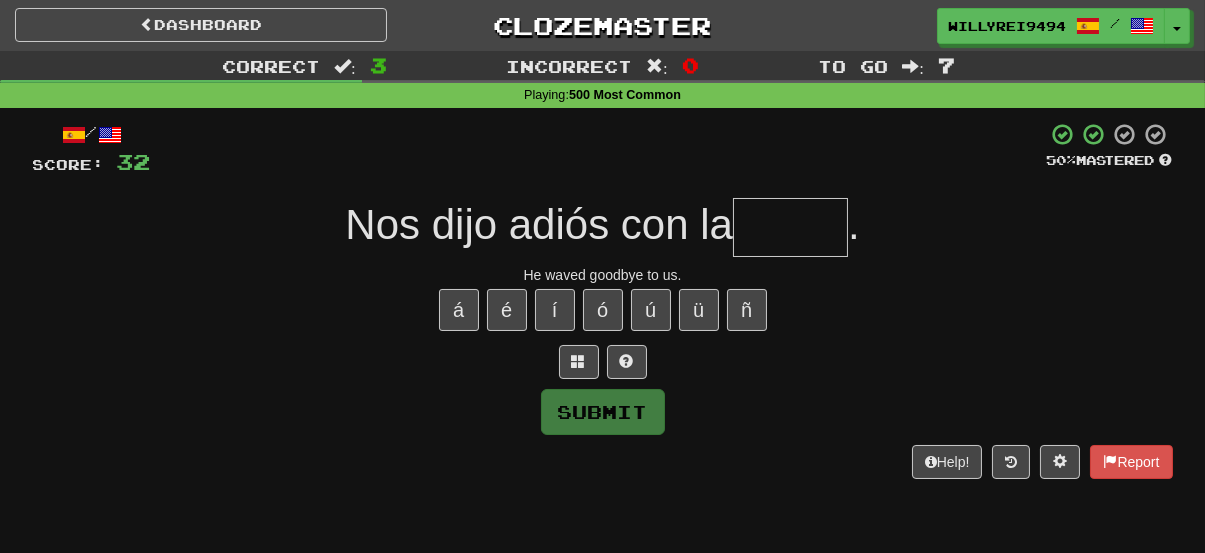 type on "*" 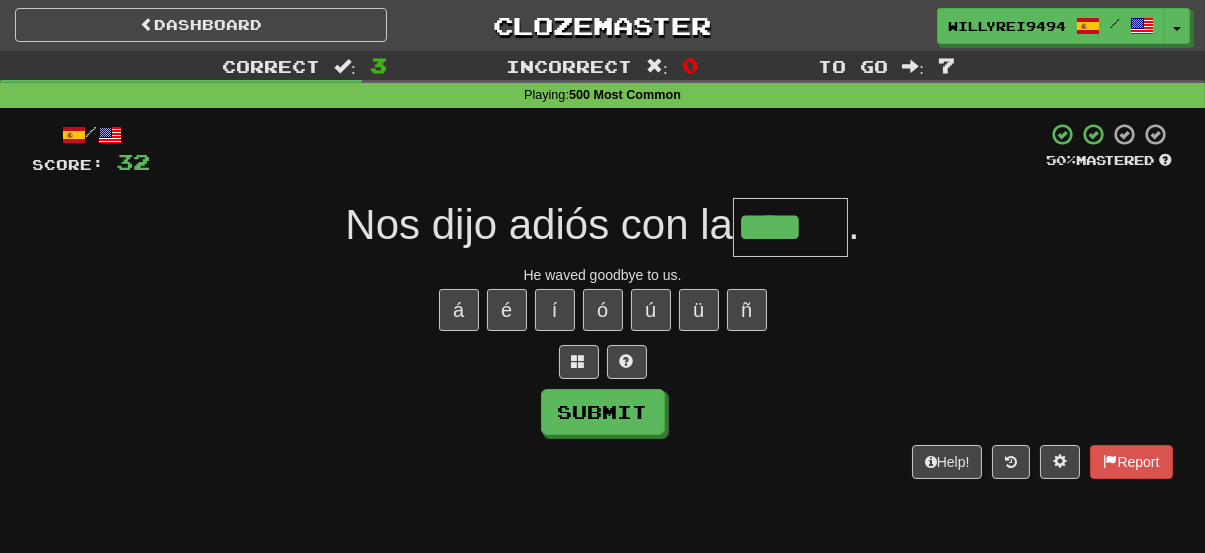 type on "****" 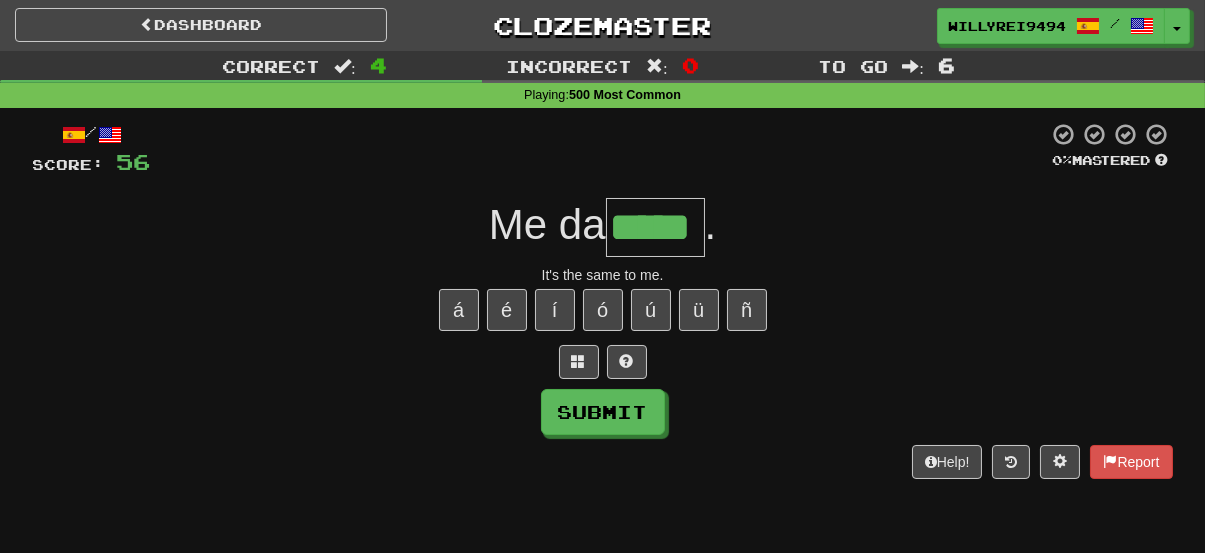 type on "*****" 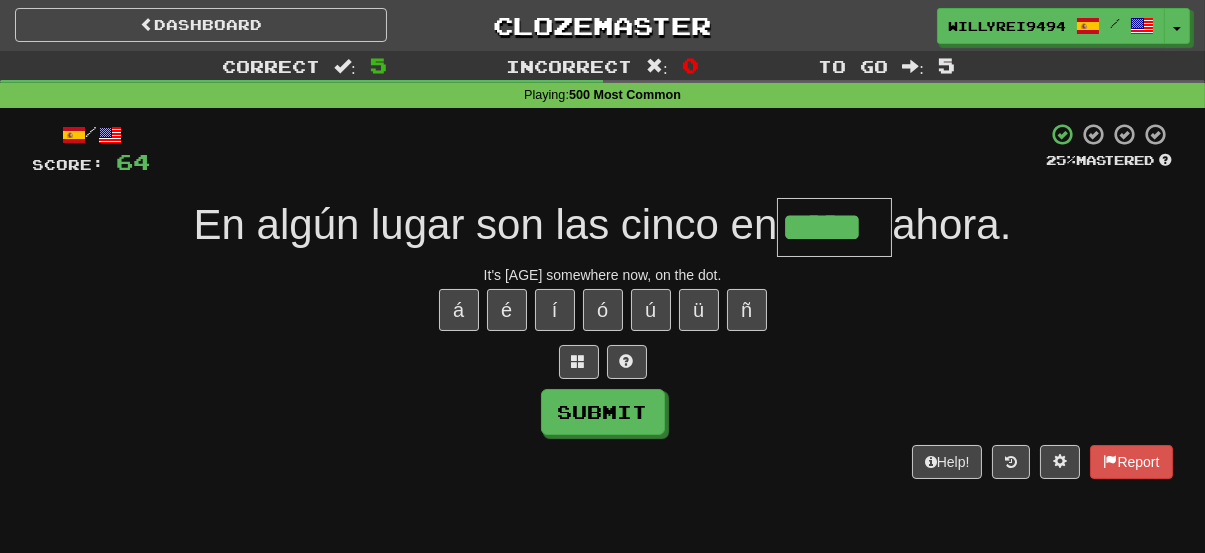 type on "*****" 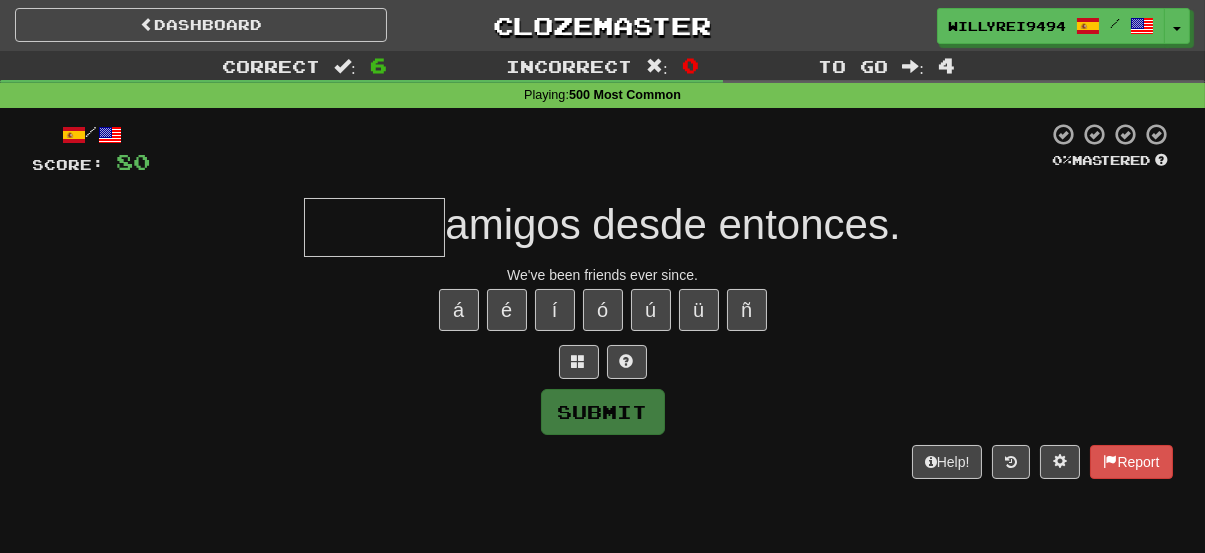 type on "*" 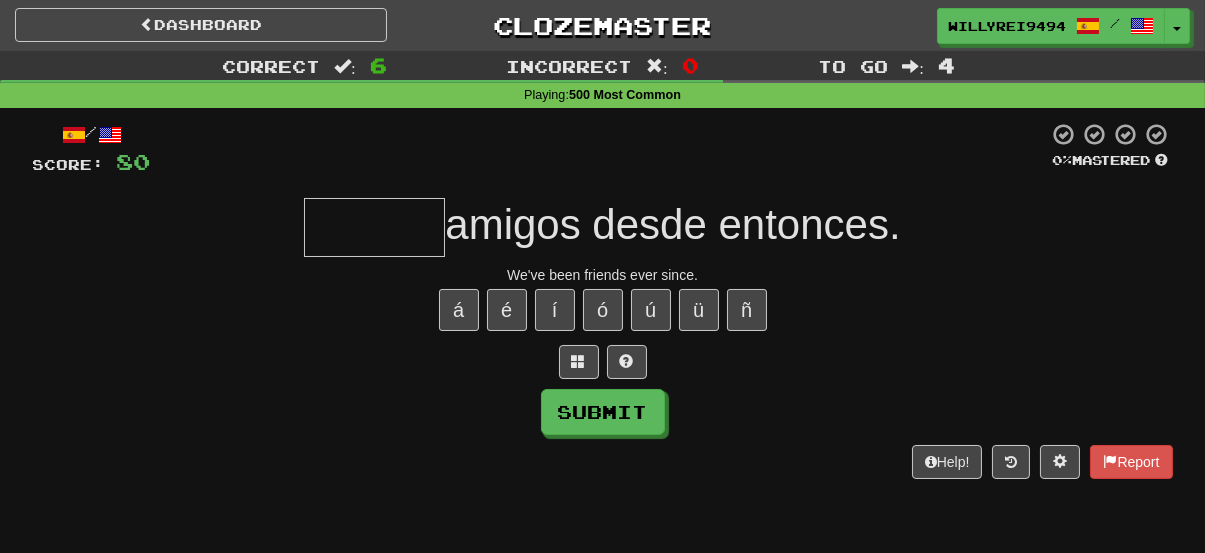 type on "*" 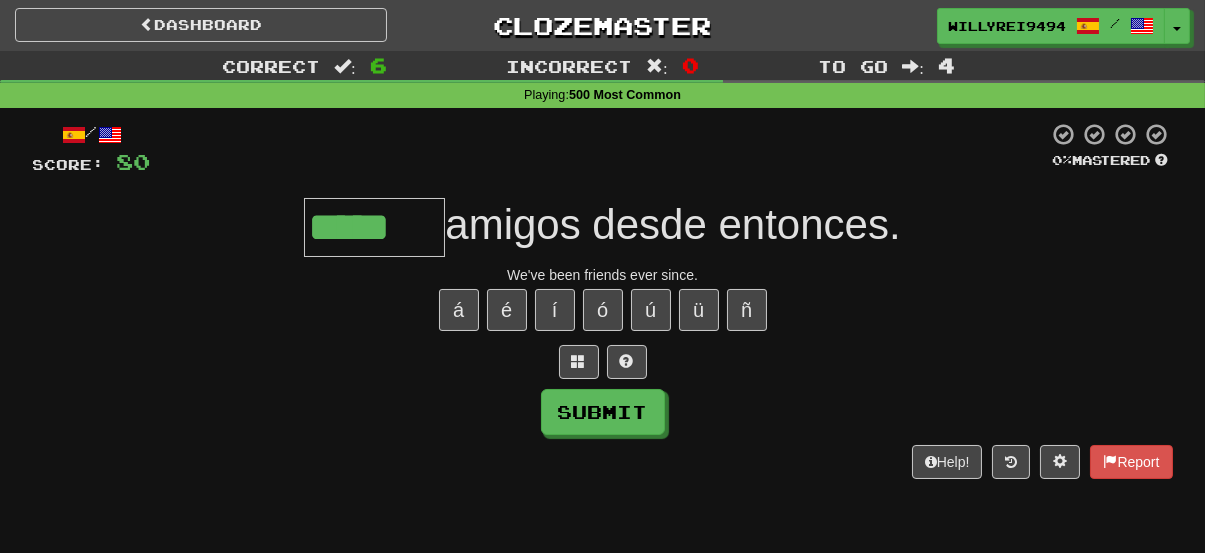 type on "*****" 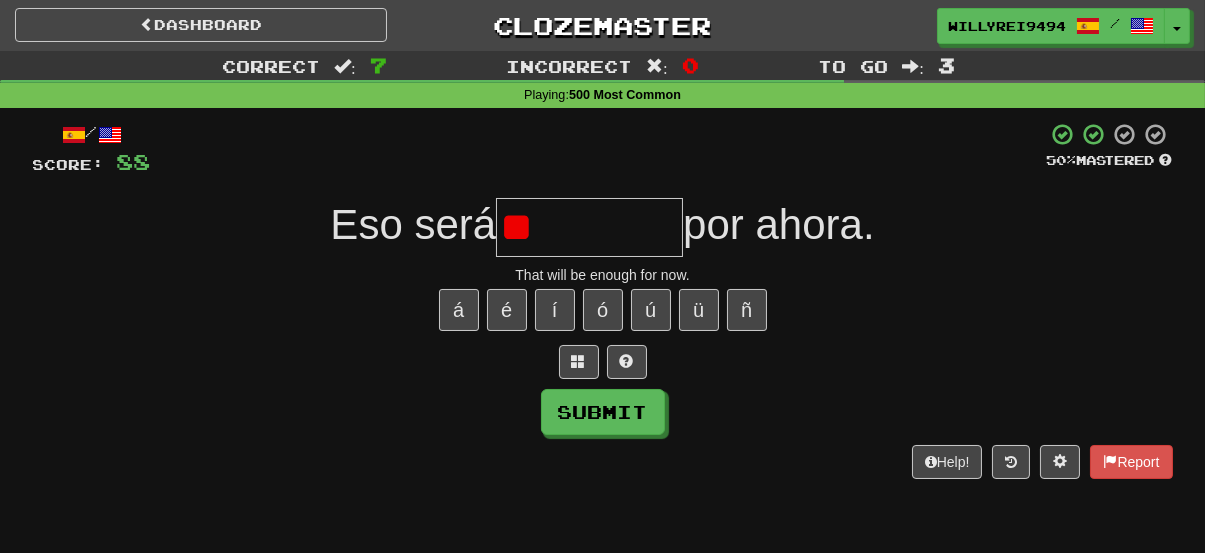 type on "*" 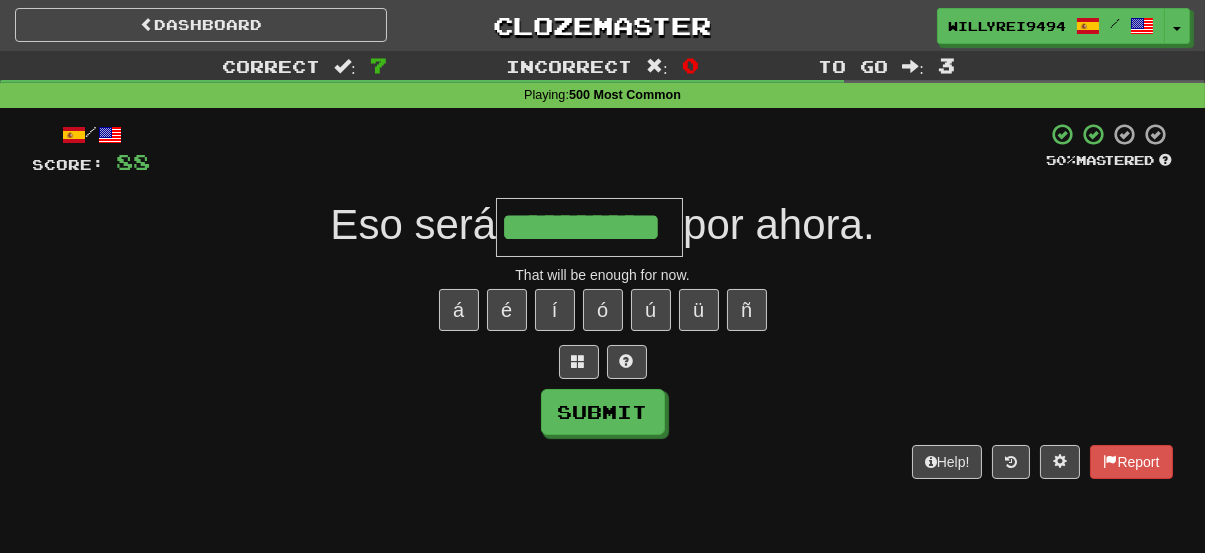 type on "**********" 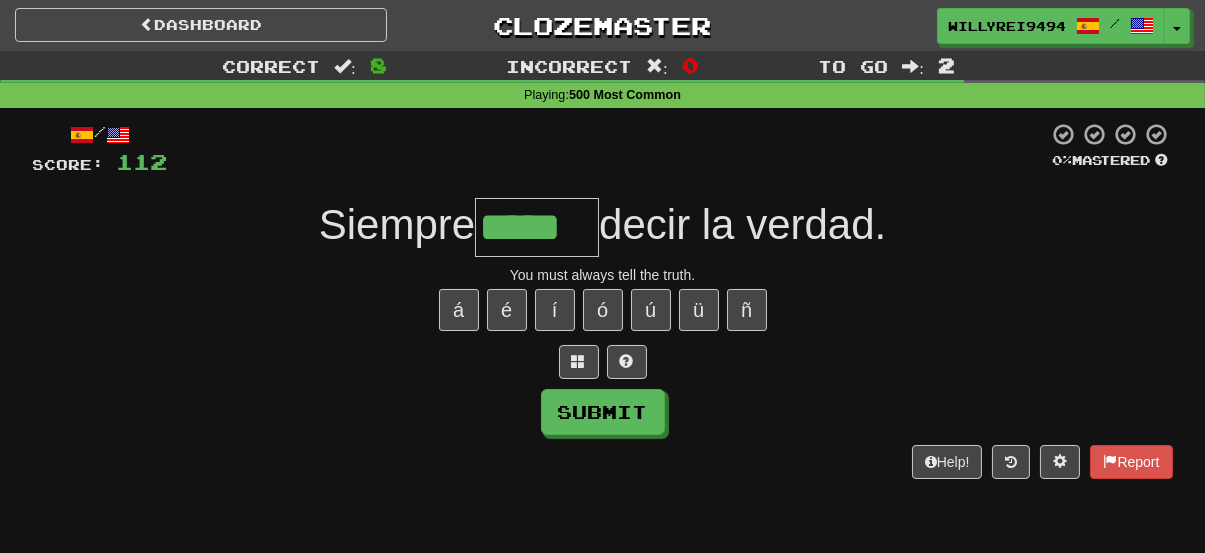 type on "*****" 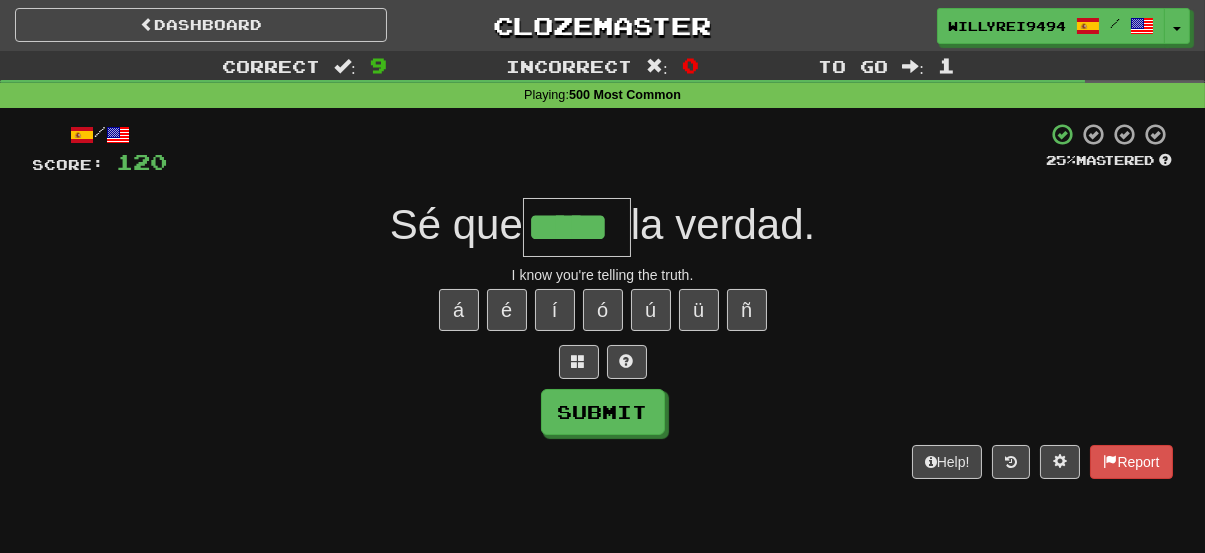 type on "*****" 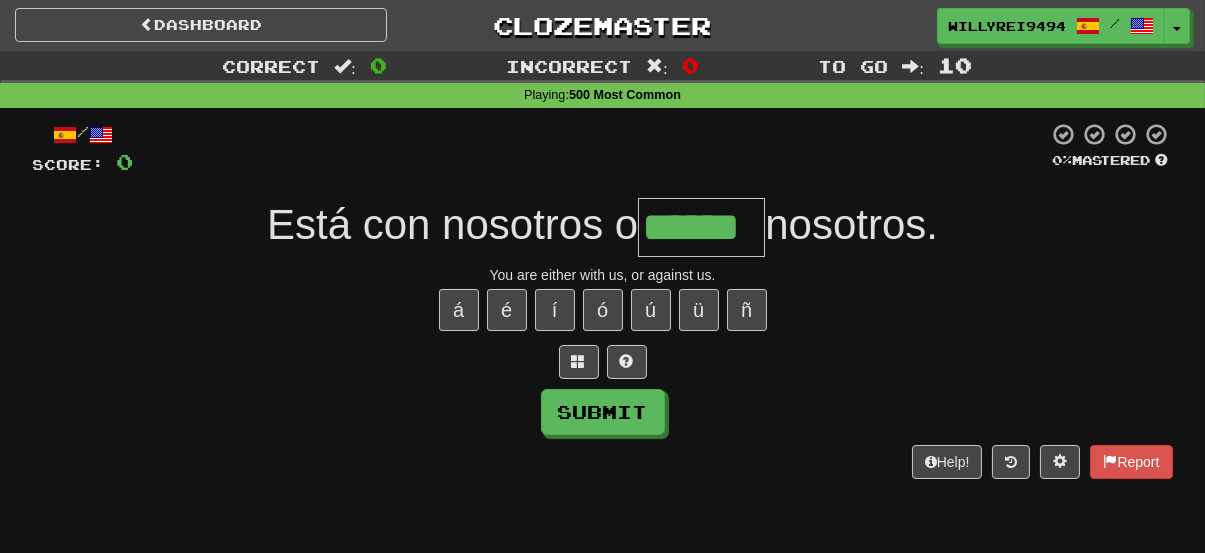 type on "******" 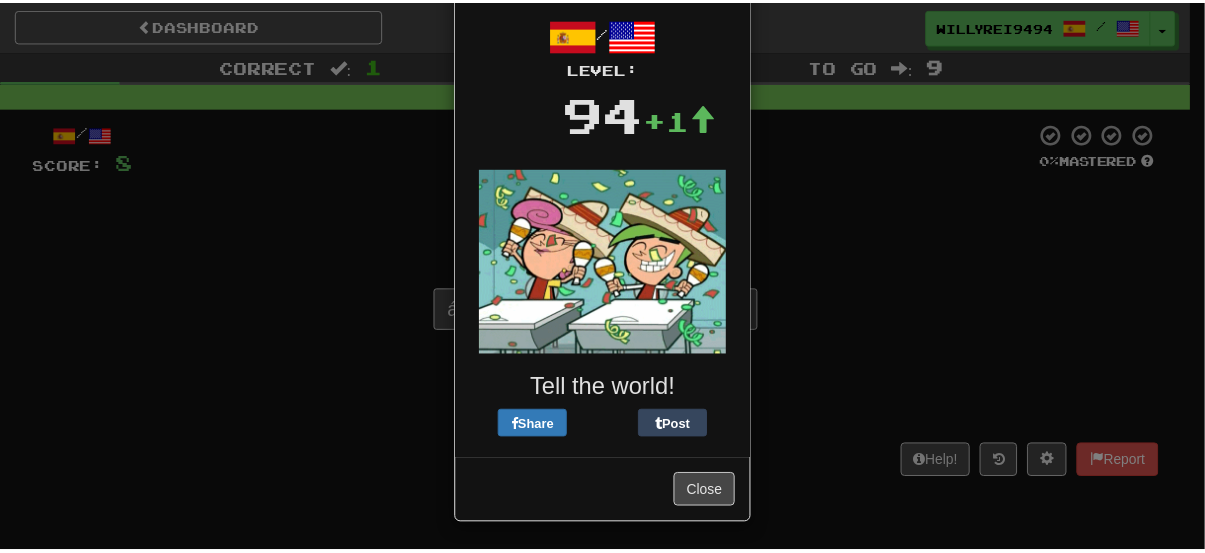 scroll, scrollTop: 85, scrollLeft: 0, axis: vertical 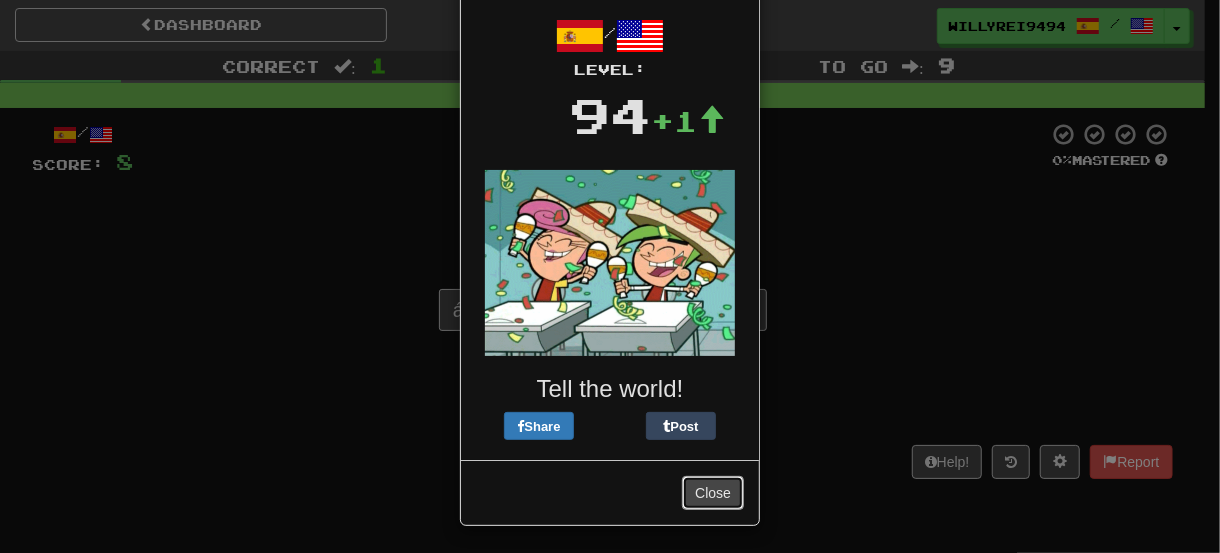 click on "Close" at bounding box center (713, 493) 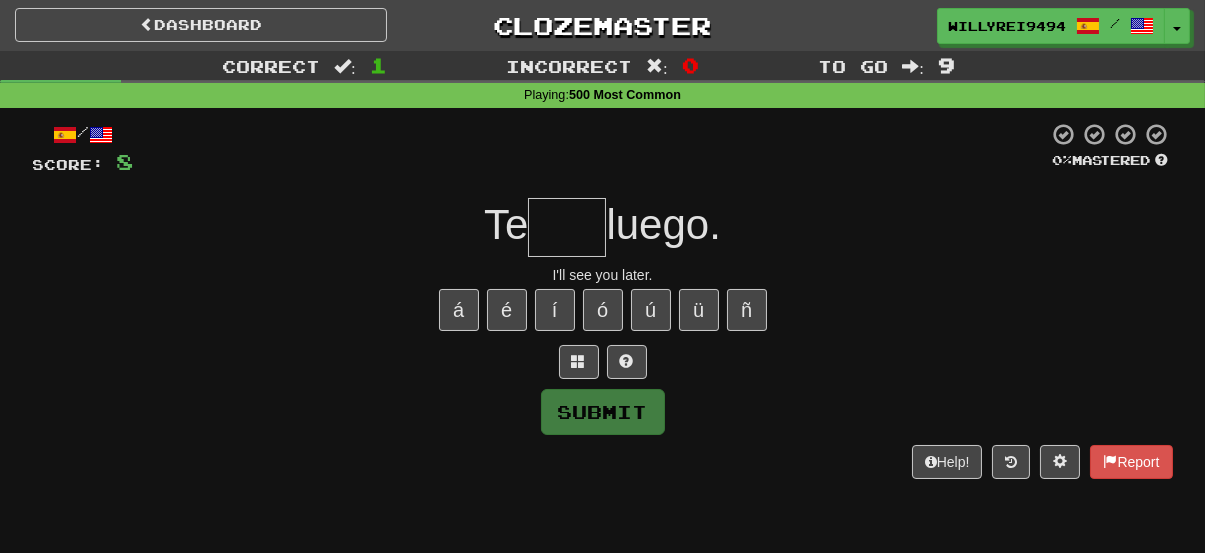 click at bounding box center [567, 227] 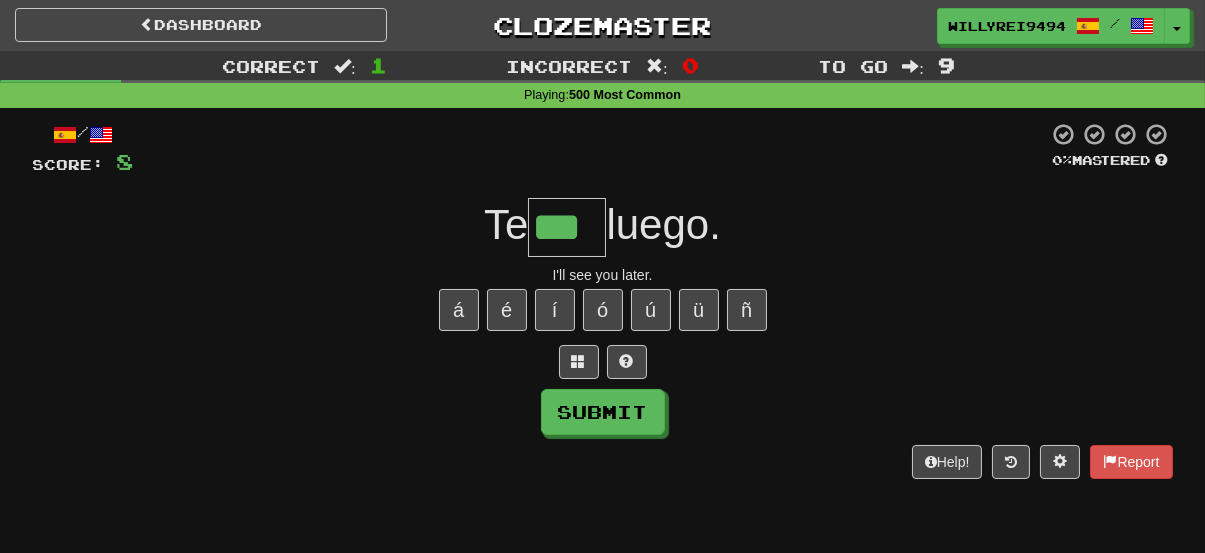 type on "***" 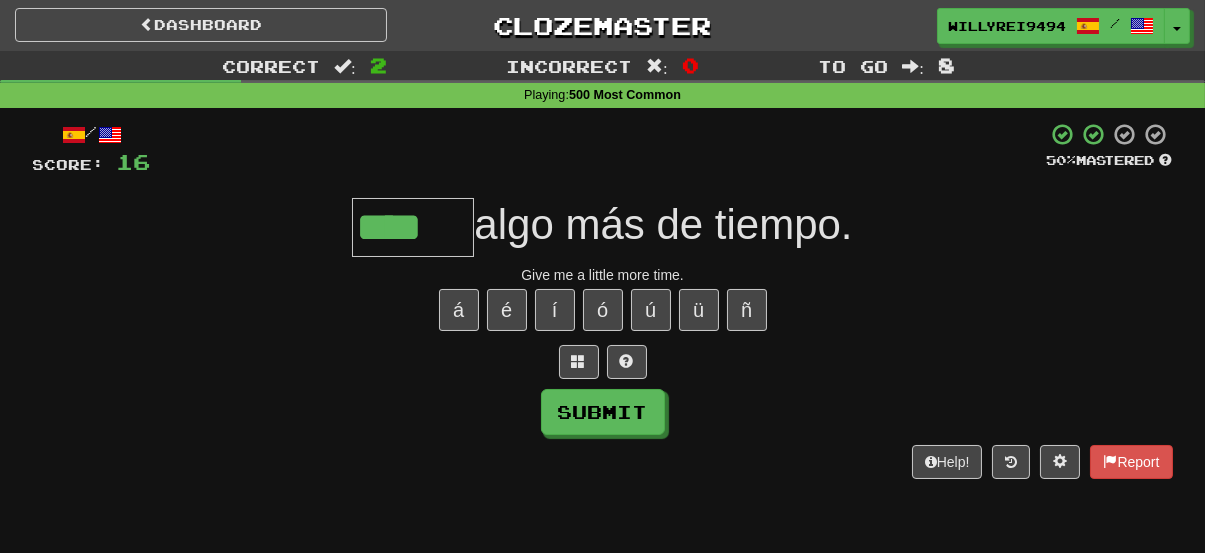 type on "****" 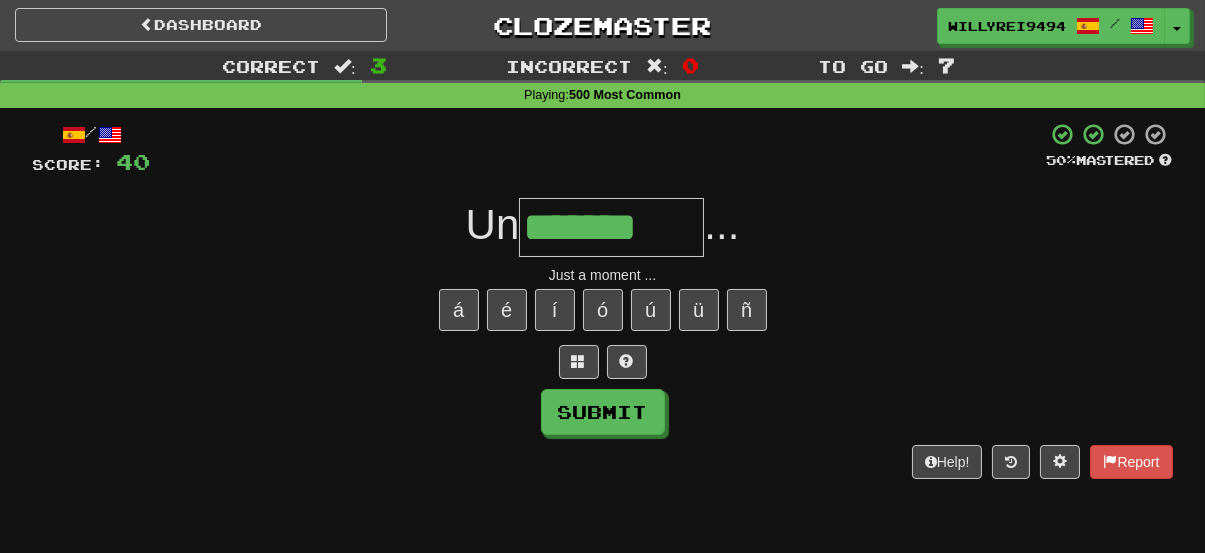 type on "*******" 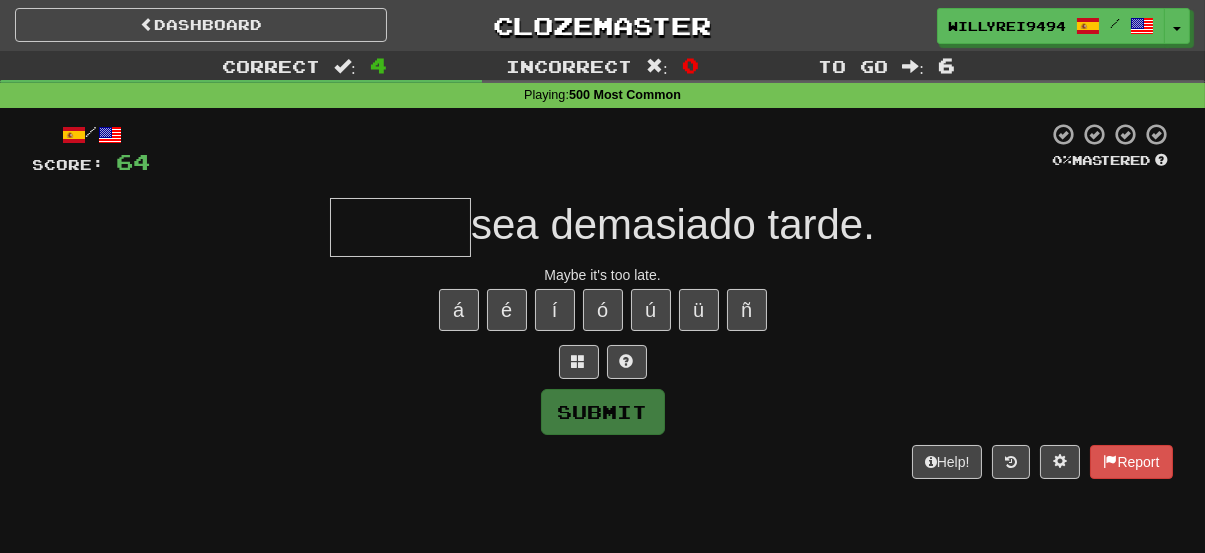 type on "*" 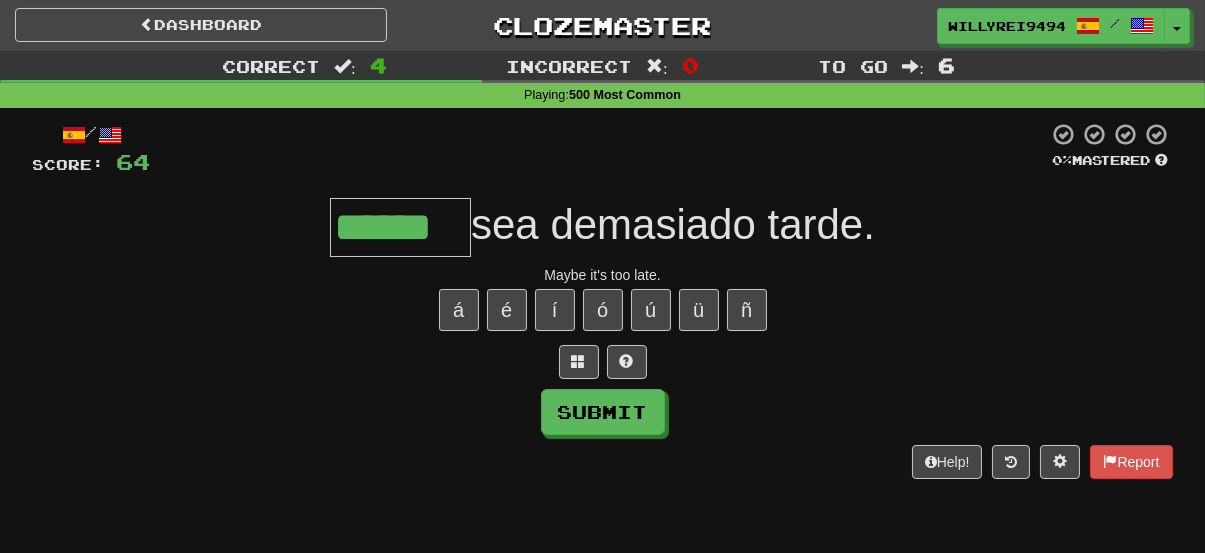 type on "******" 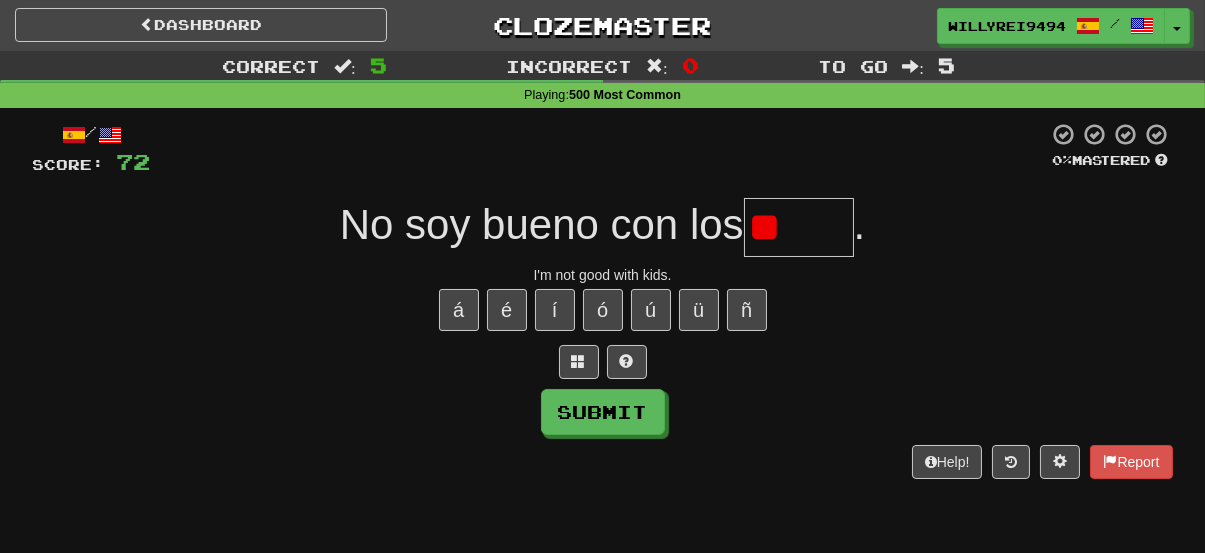 type on "*" 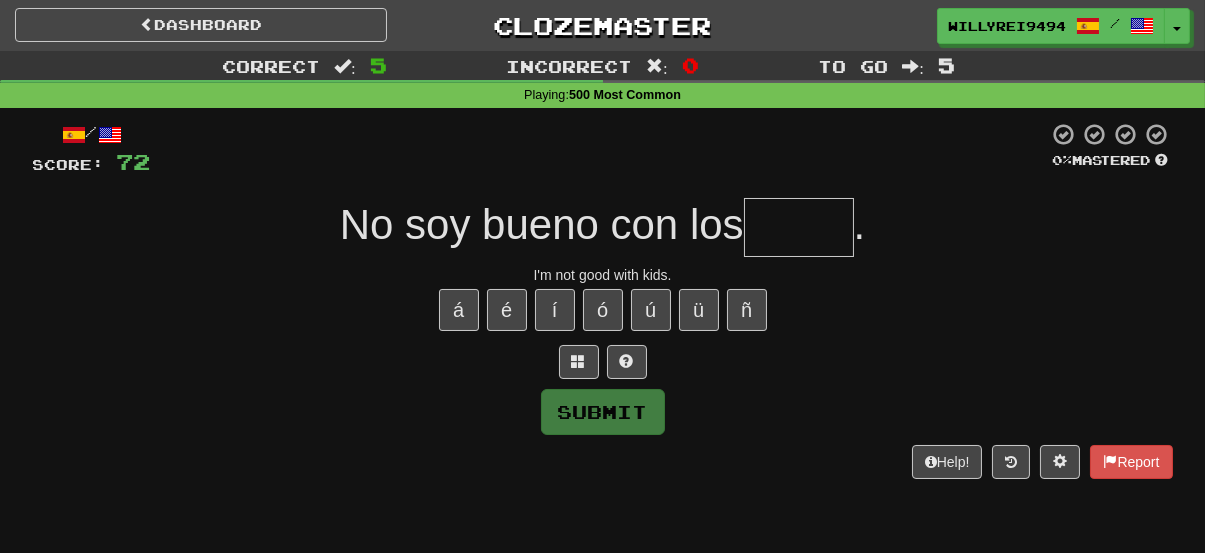 type on "*" 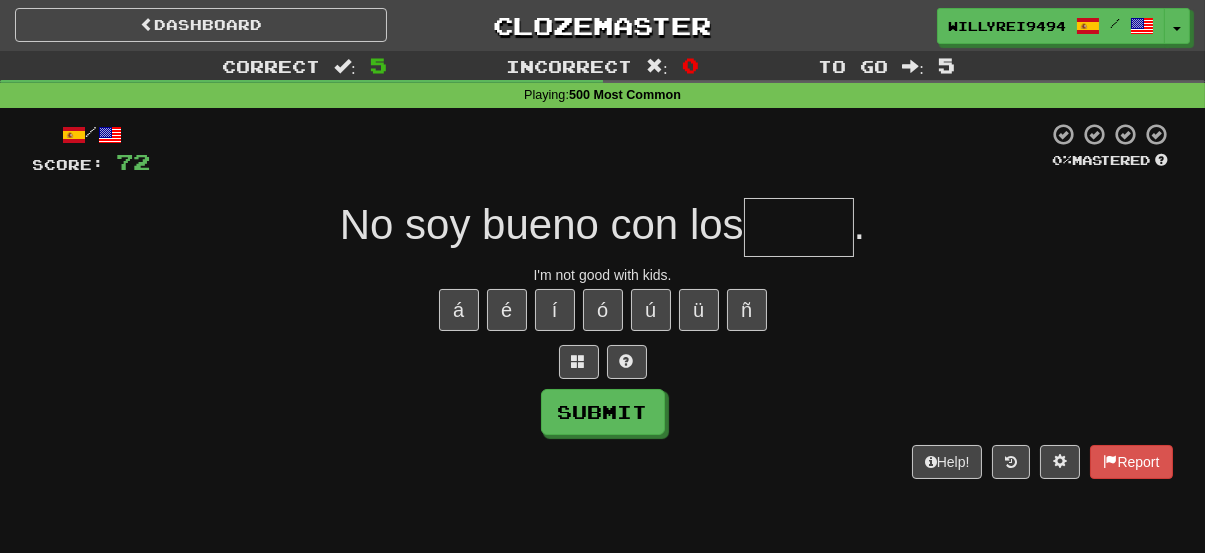 type on "*" 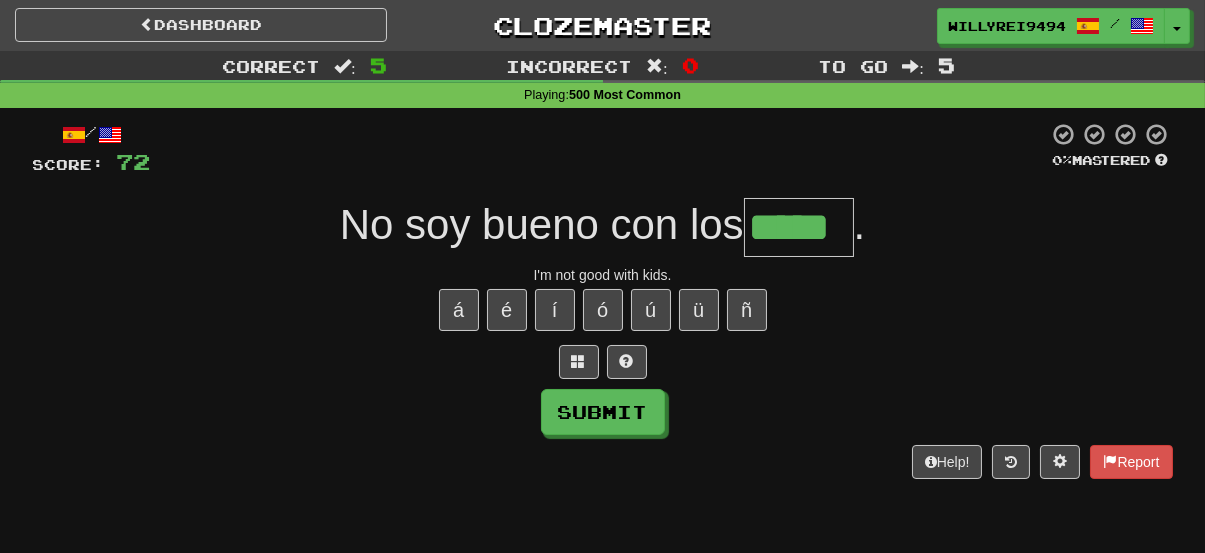 type on "*****" 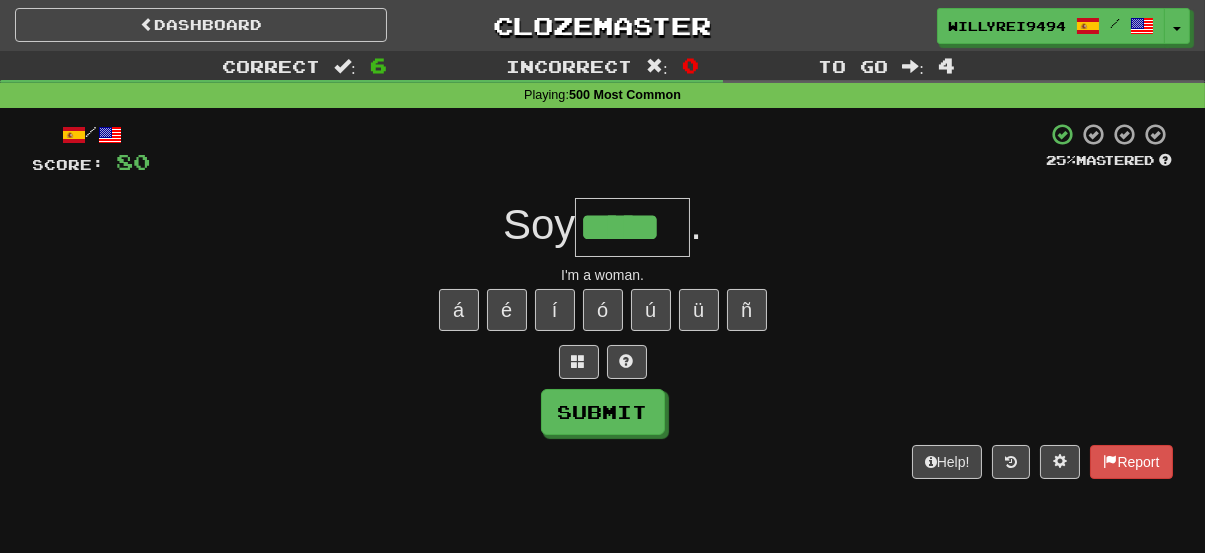 type on "*****" 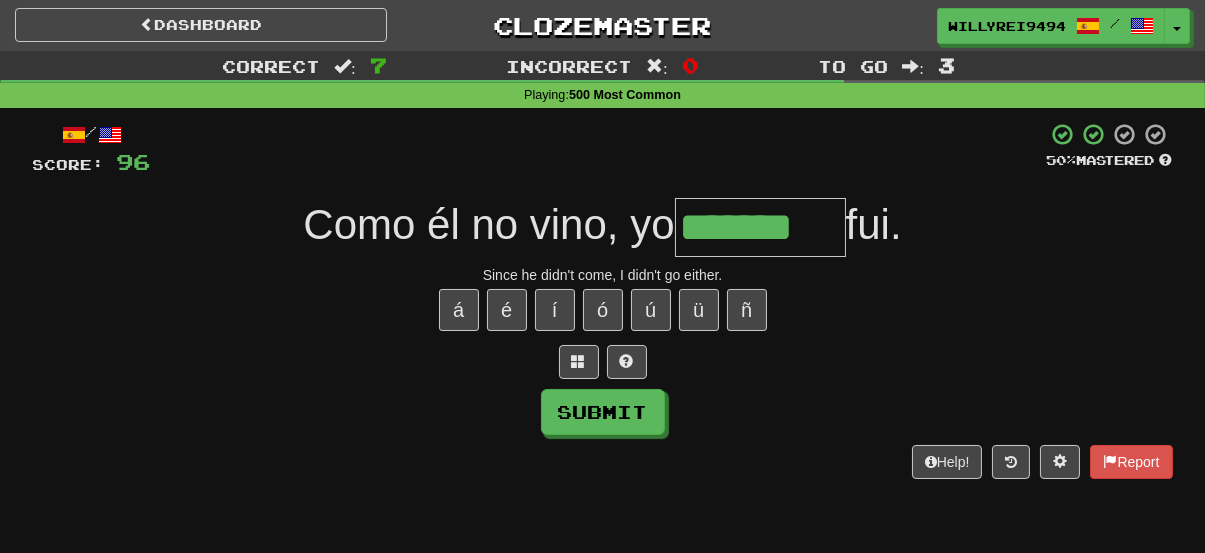type on "*******" 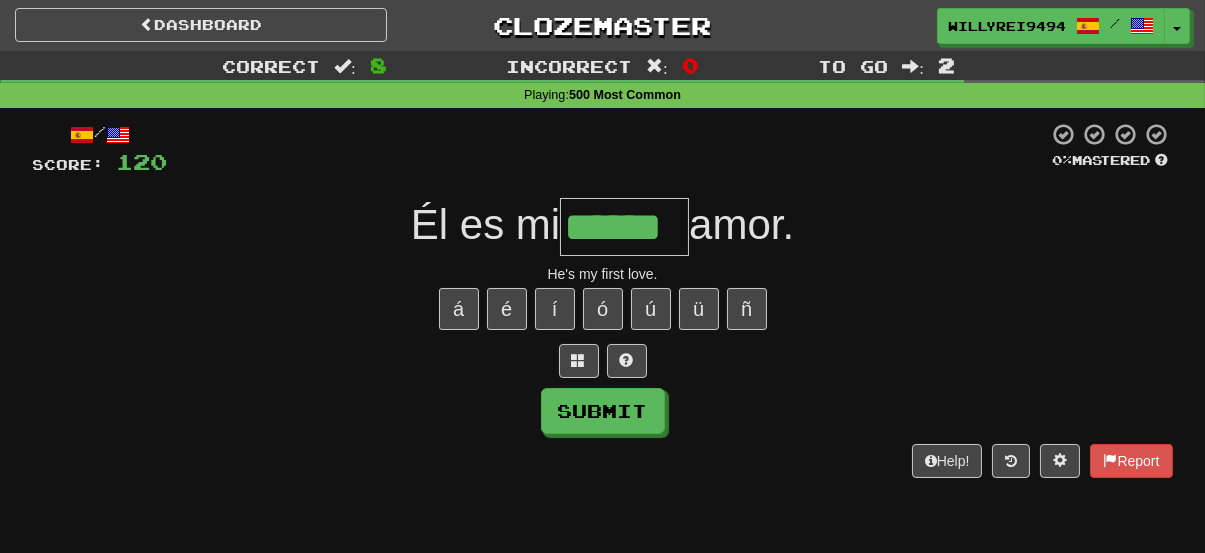 scroll, scrollTop: 0, scrollLeft: 0, axis: both 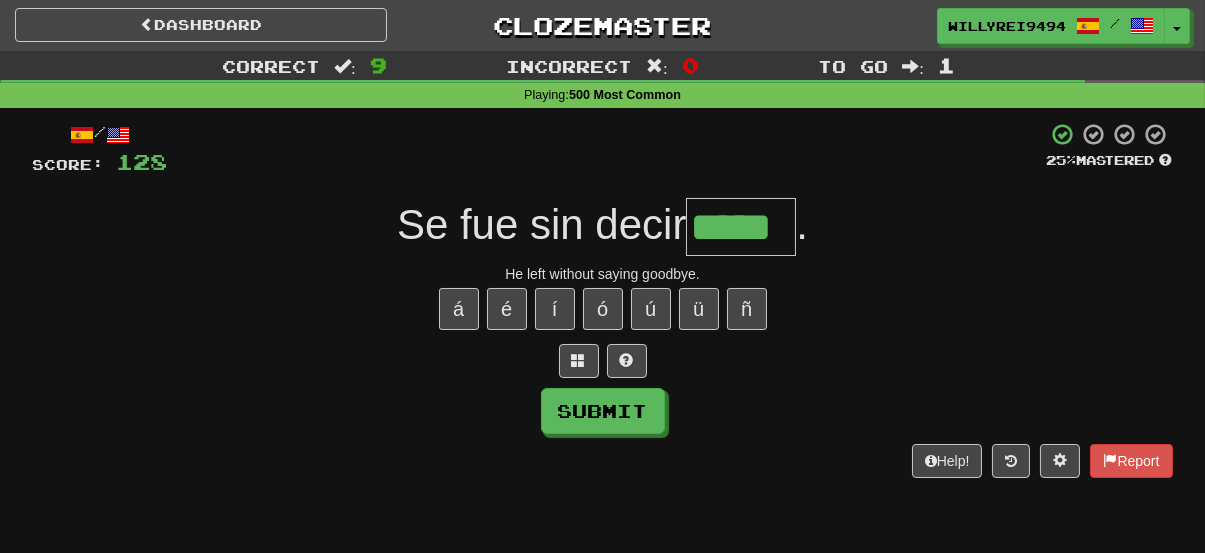 type on "*****" 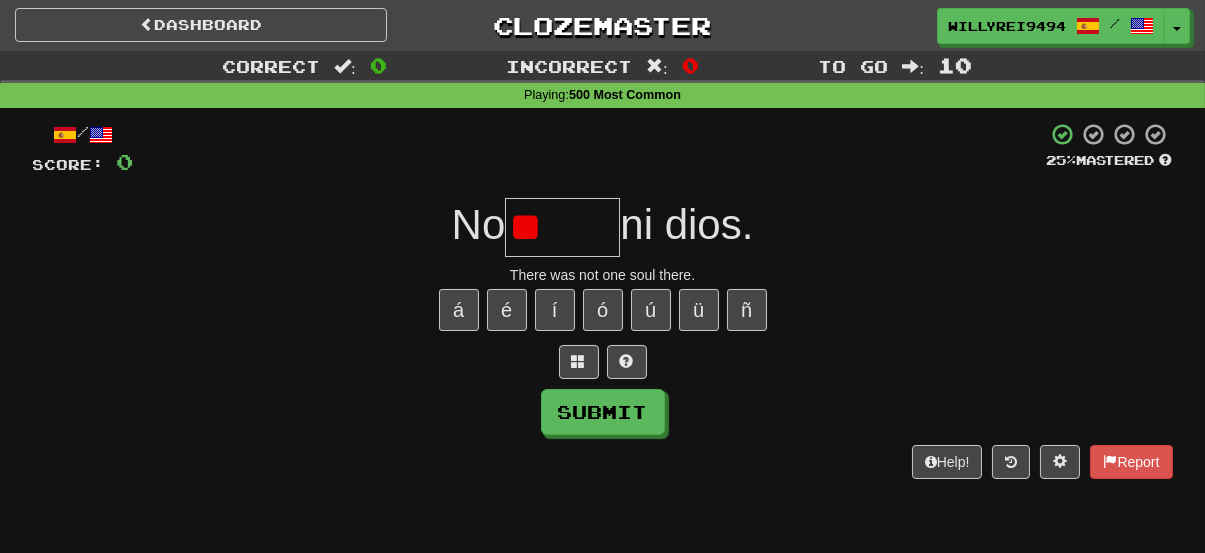 type on "*" 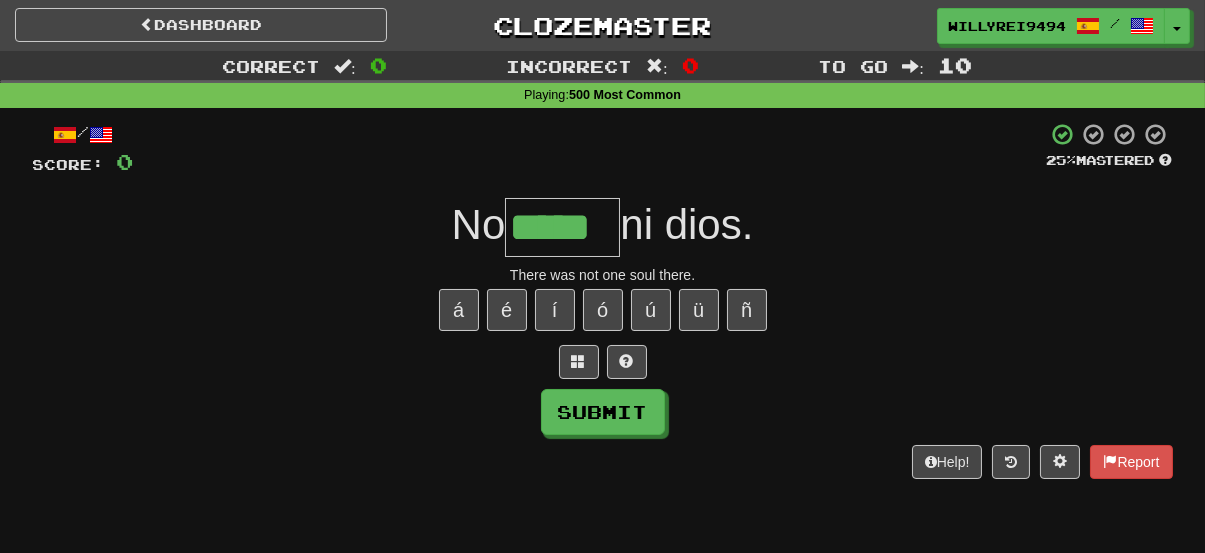 type on "*****" 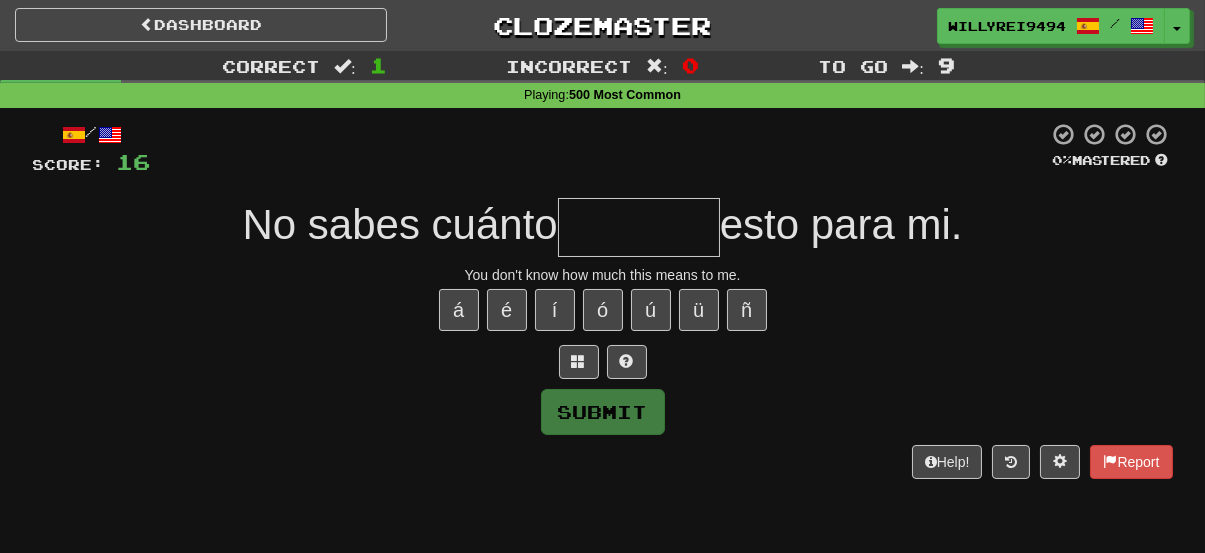 click at bounding box center [639, 227] 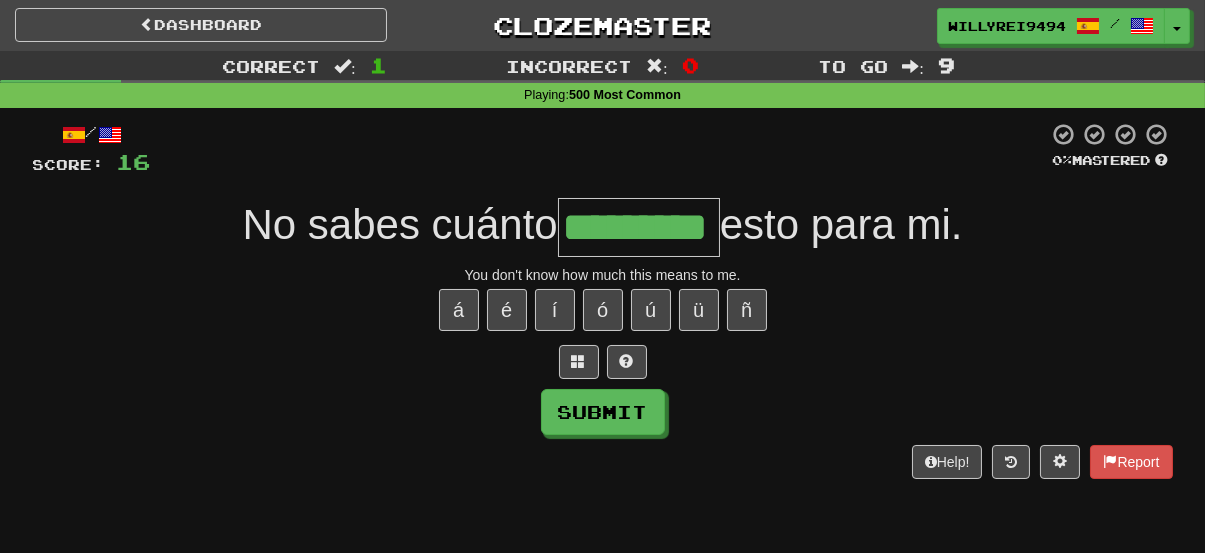 type on "*********" 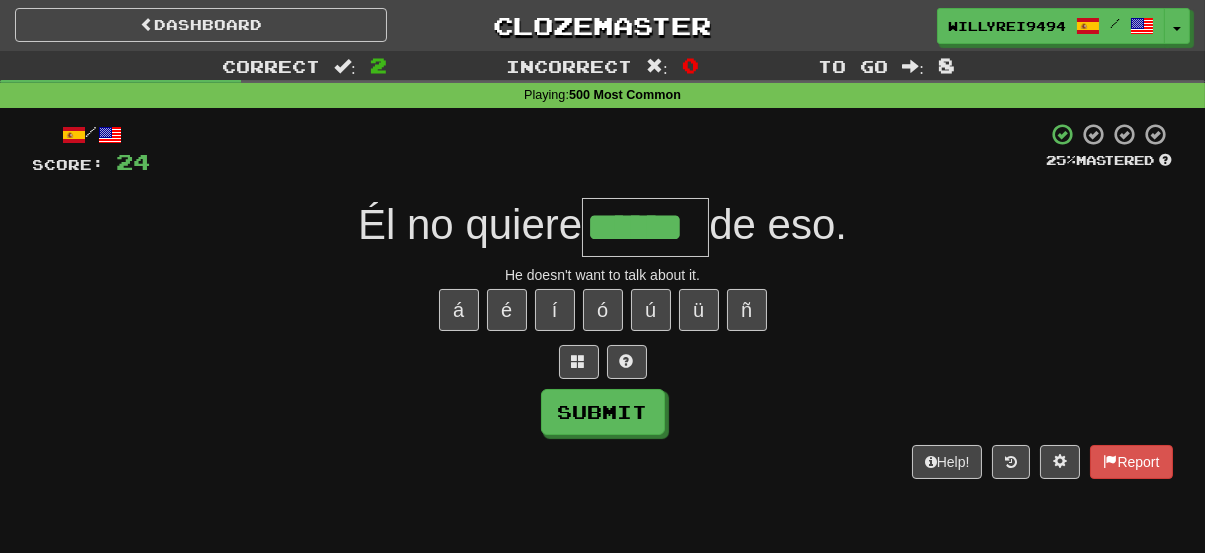 type on "******" 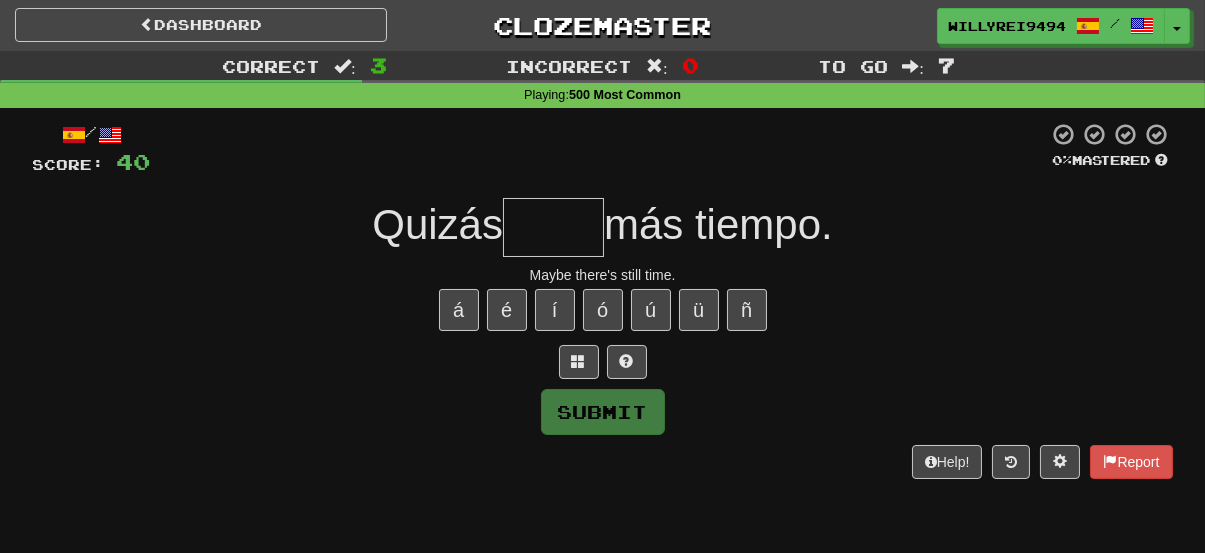 type on "*" 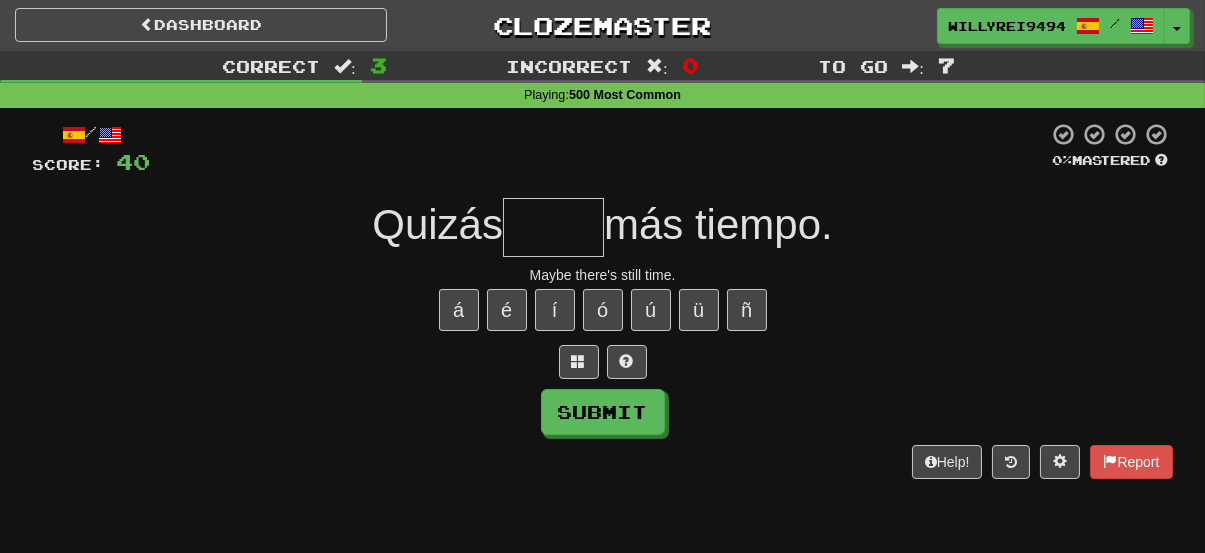 type on "*" 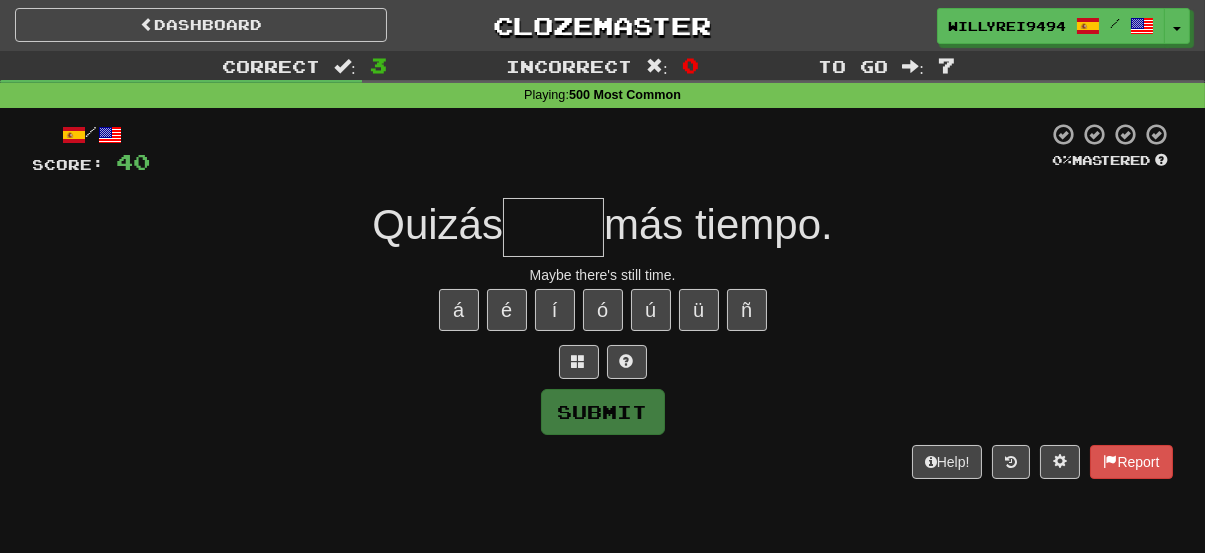 type on "*" 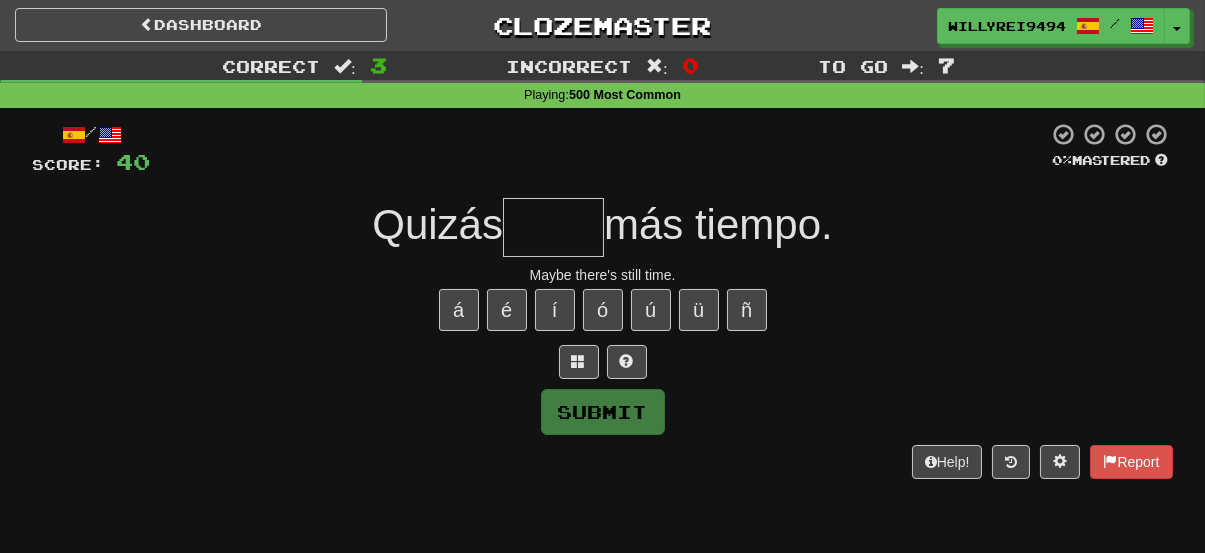 click at bounding box center [553, 227] 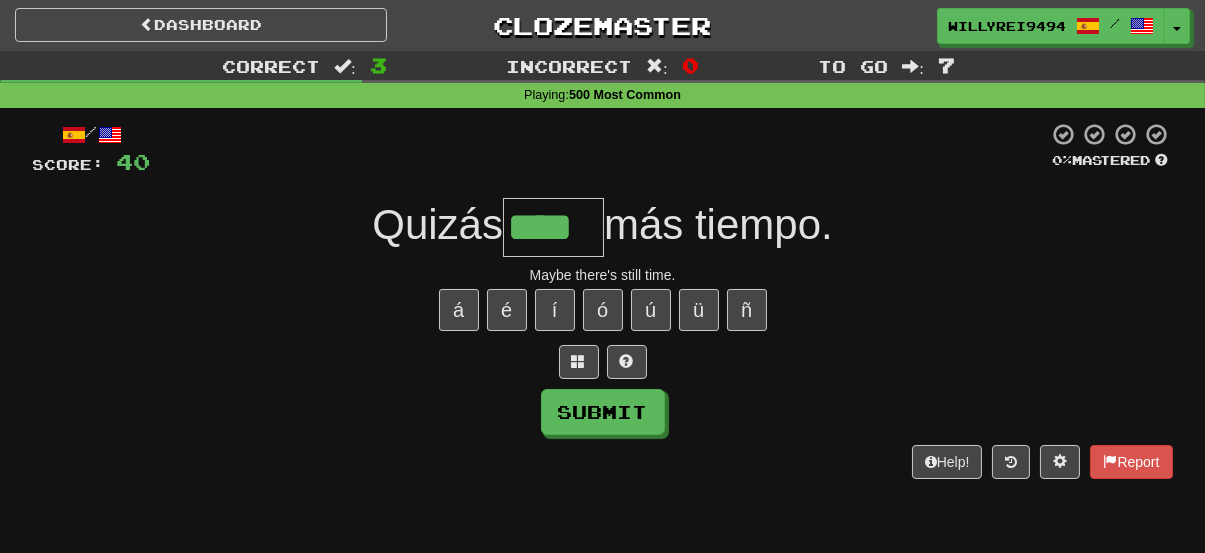 type on "****" 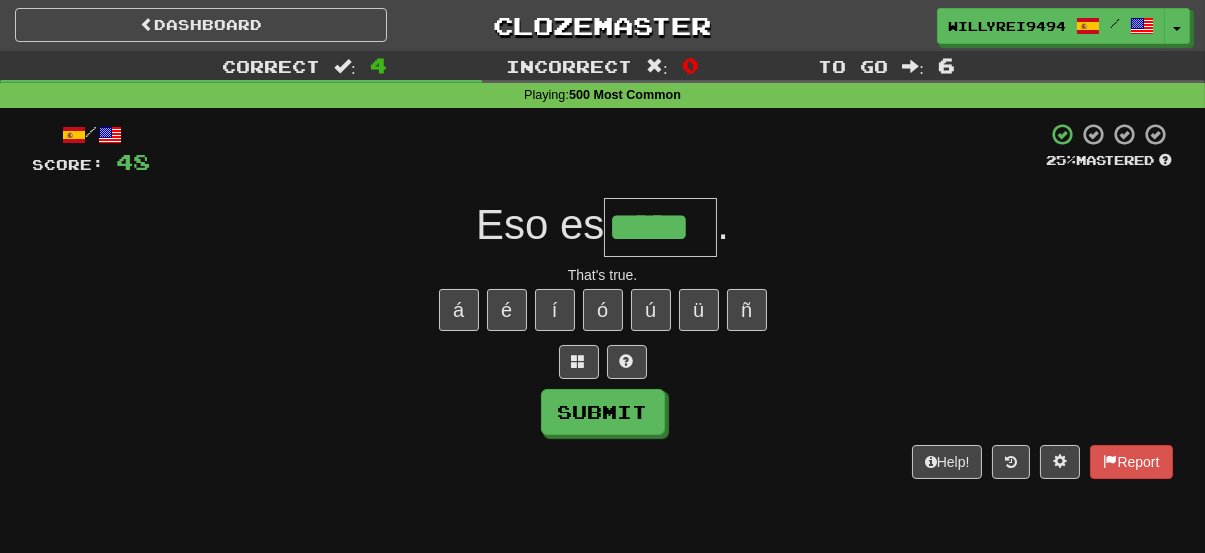 type on "******" 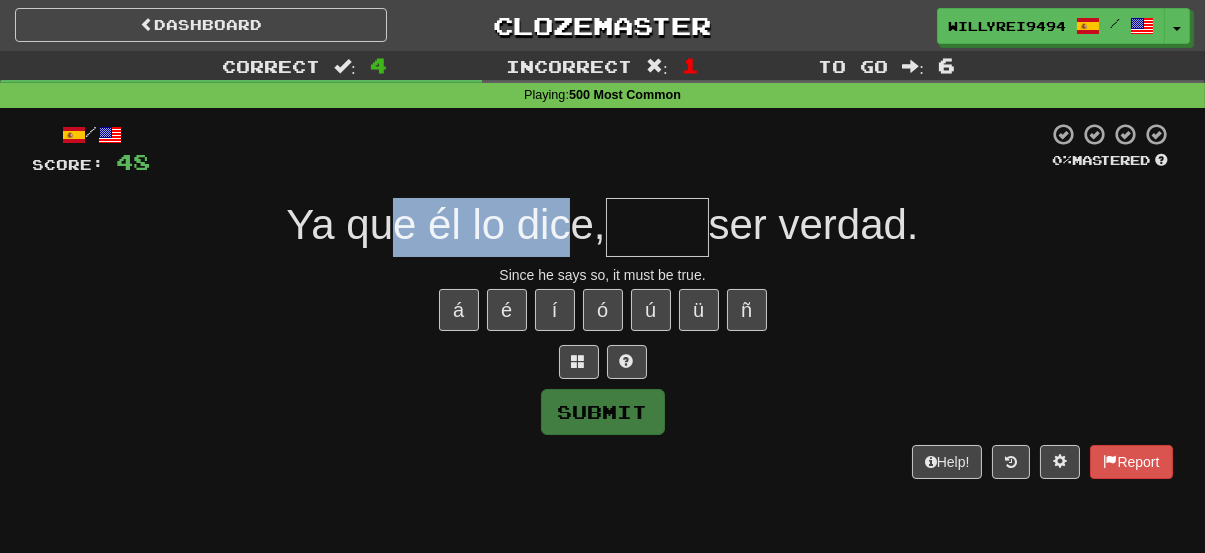 drag, startPoint x: 371, startPoint y: 226, endPoint x: 565, endPoint y: 232, distance: 194.09276 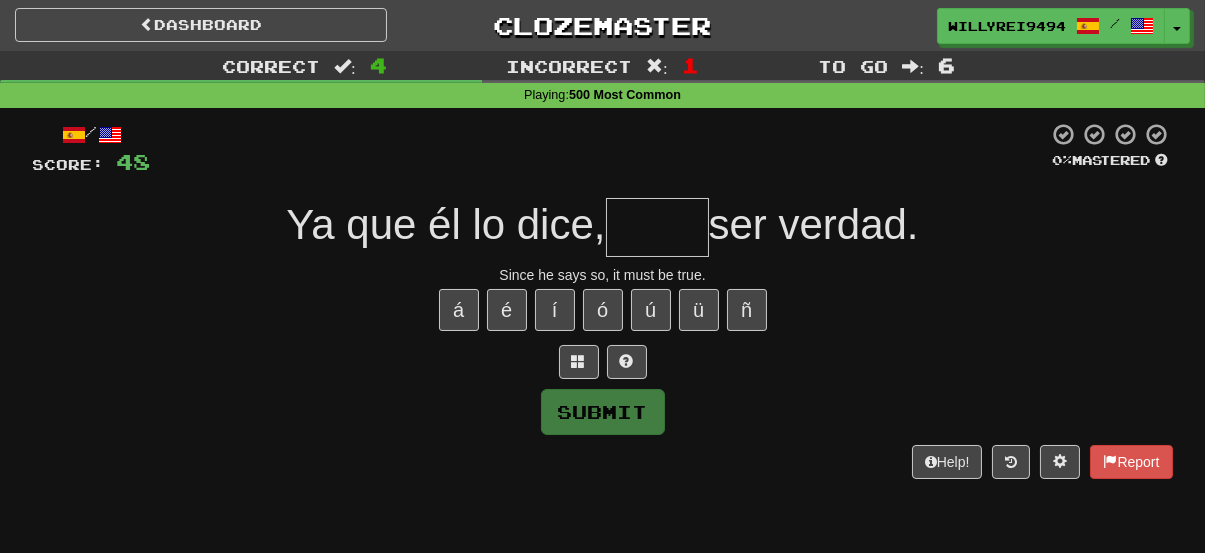 click at bounding box center [657, 227] 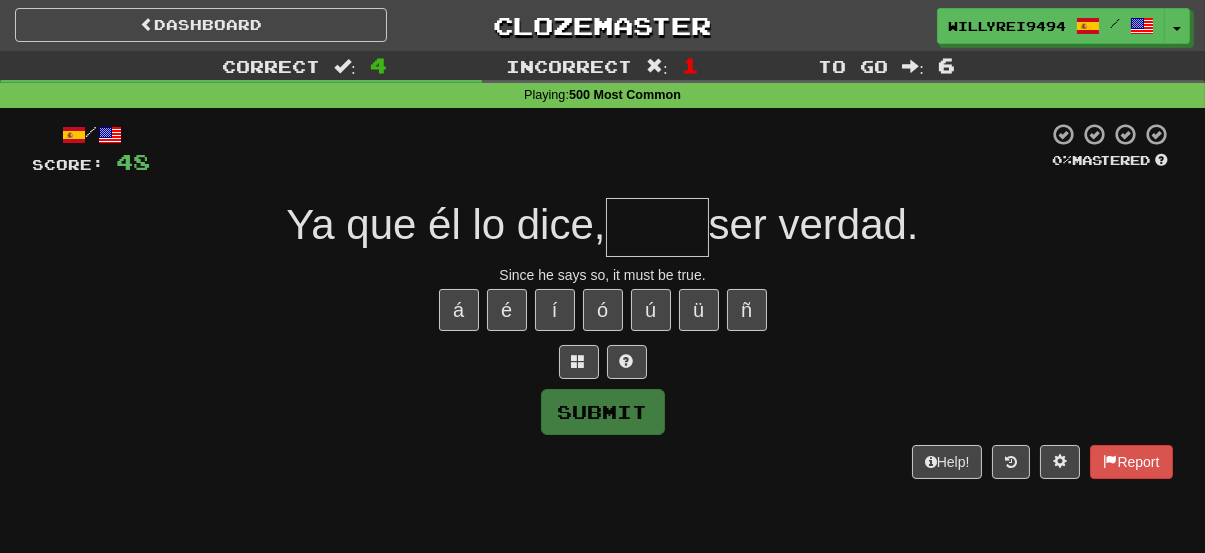 type on "*" 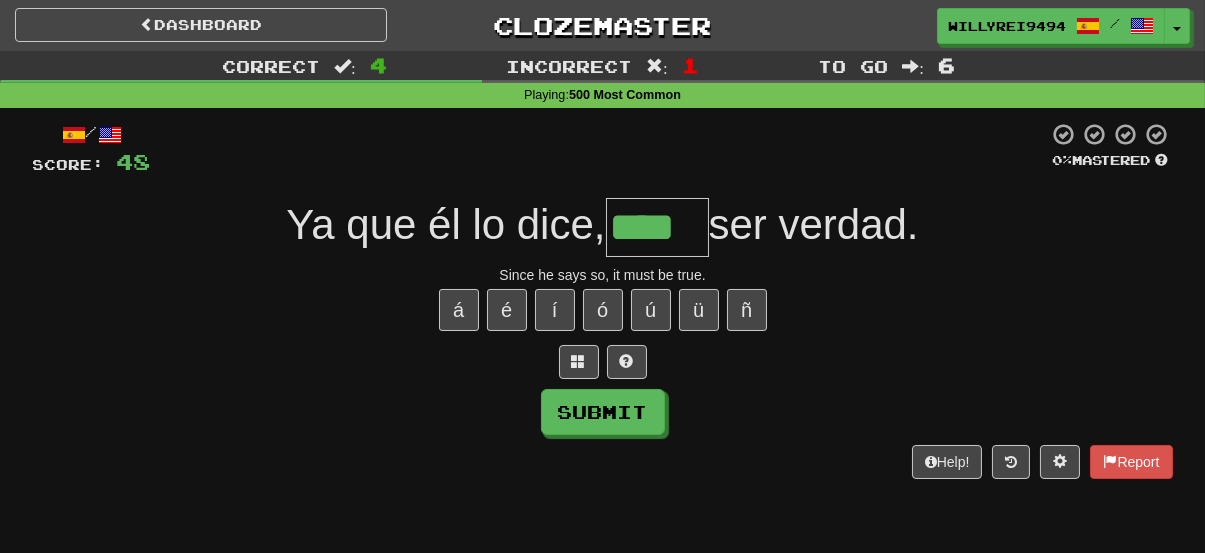 type on "****" 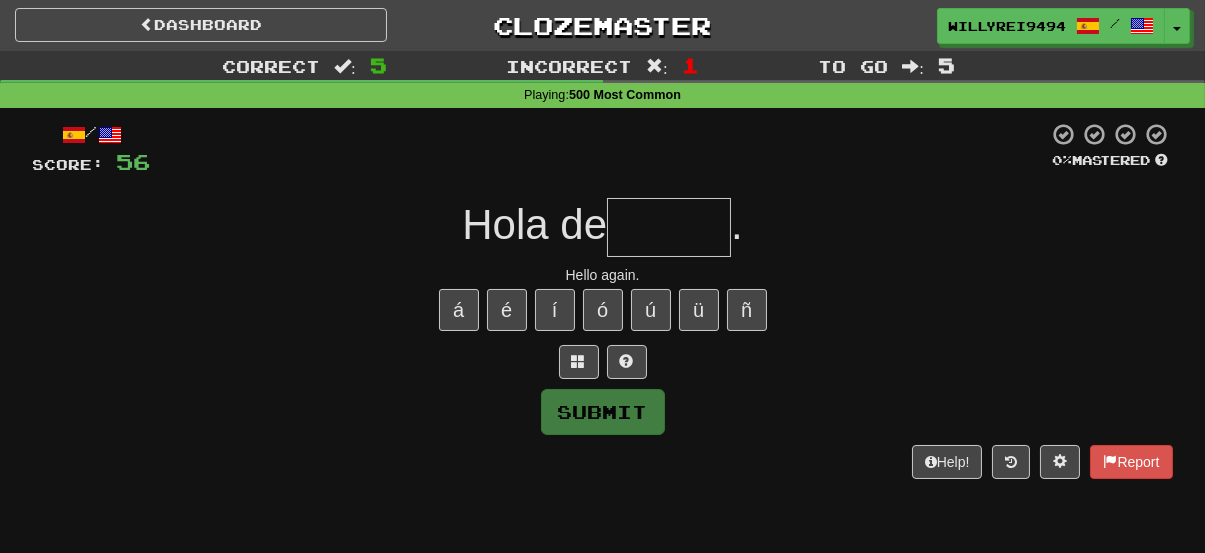 type on "*" 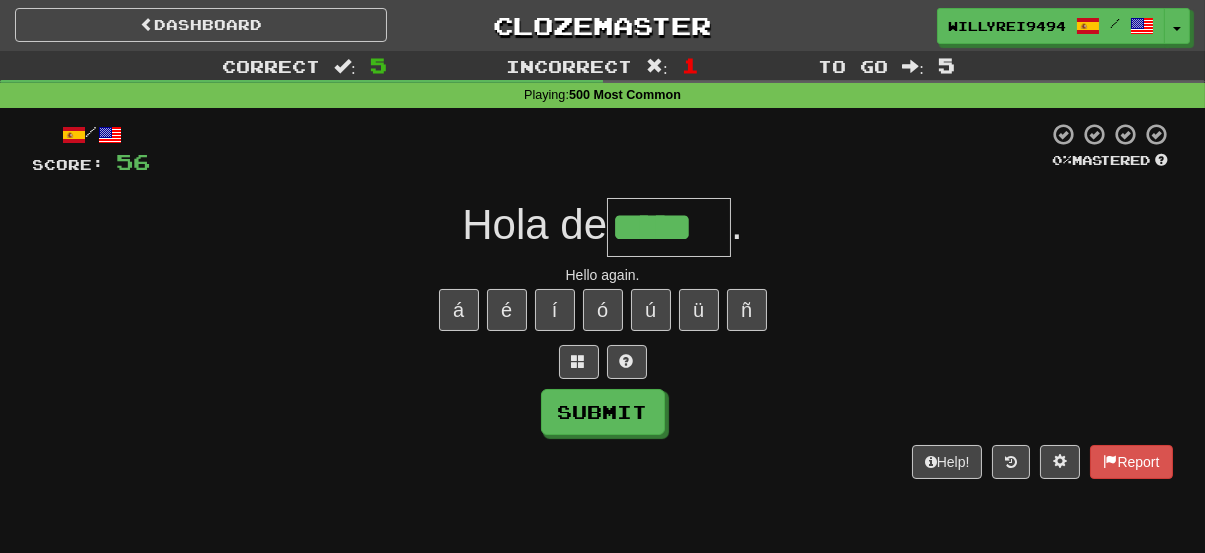 type on "*****" 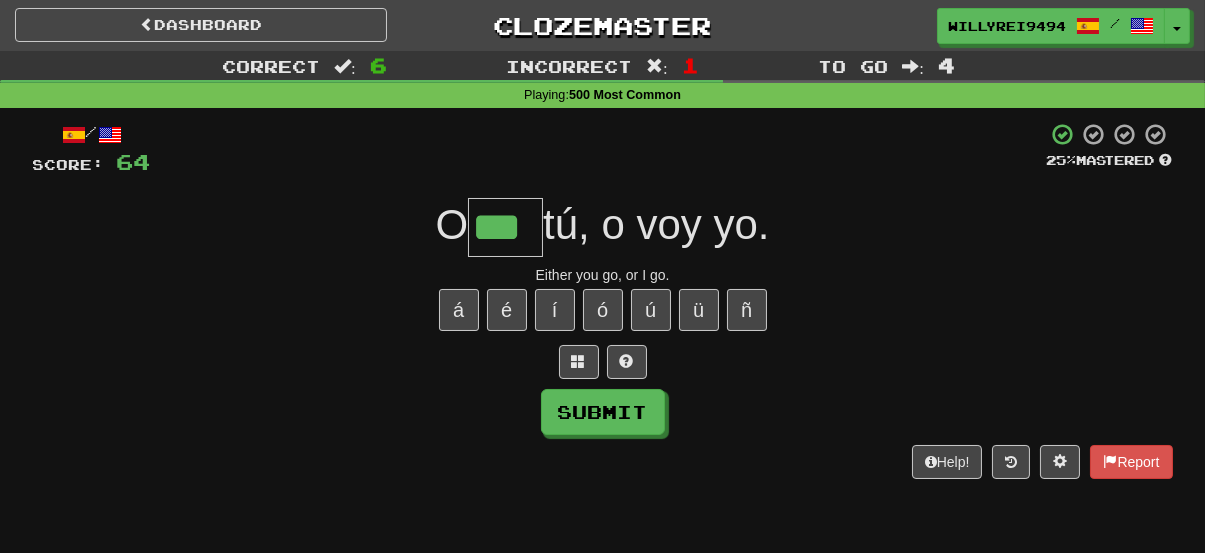 type on "***" 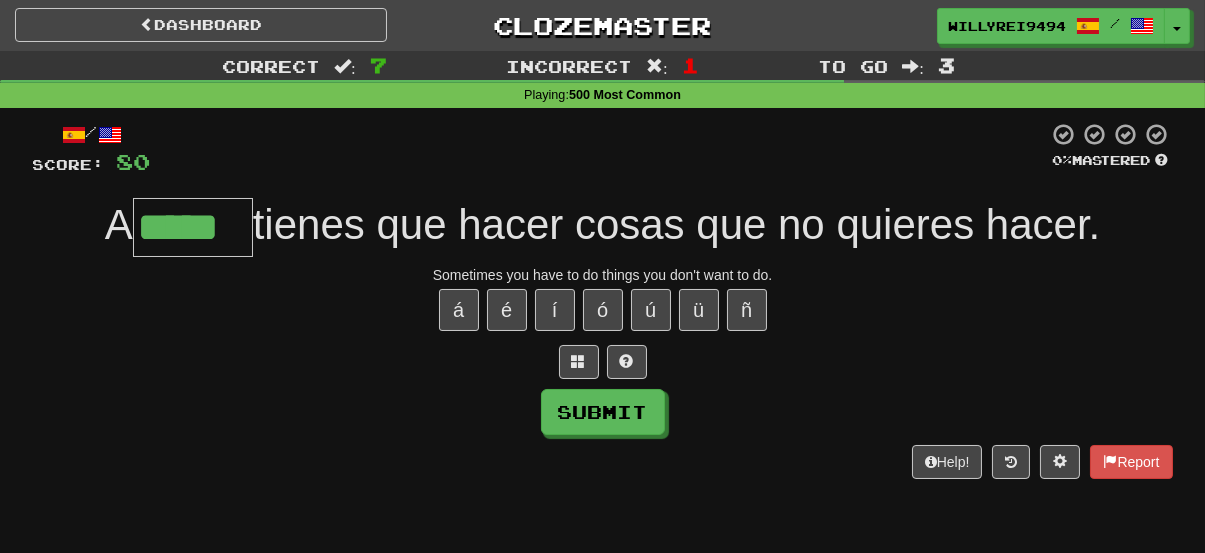 type on "*****" 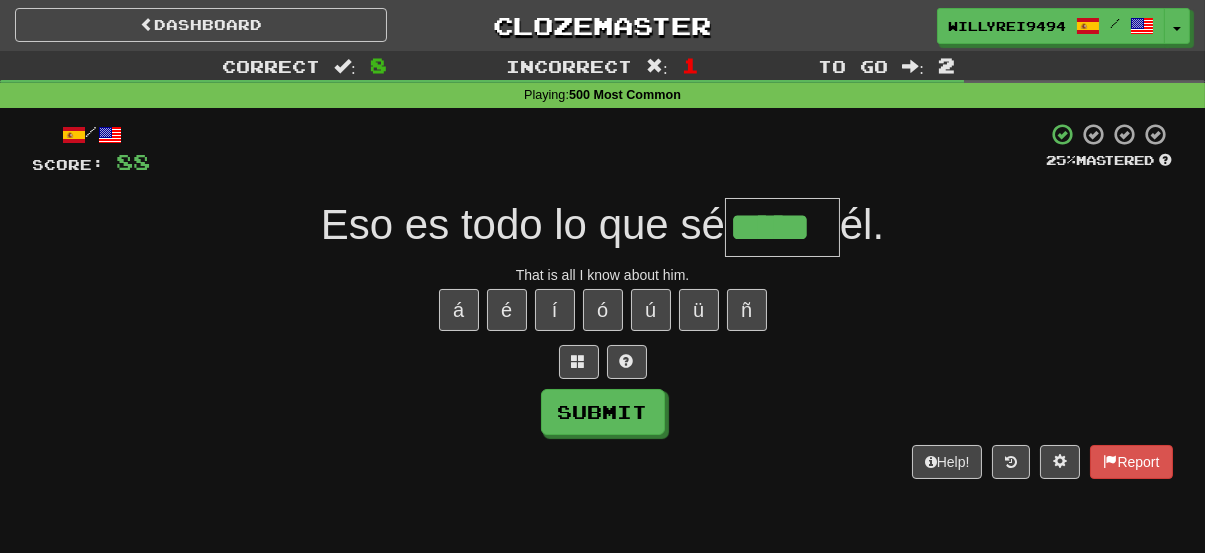 type on "*****" 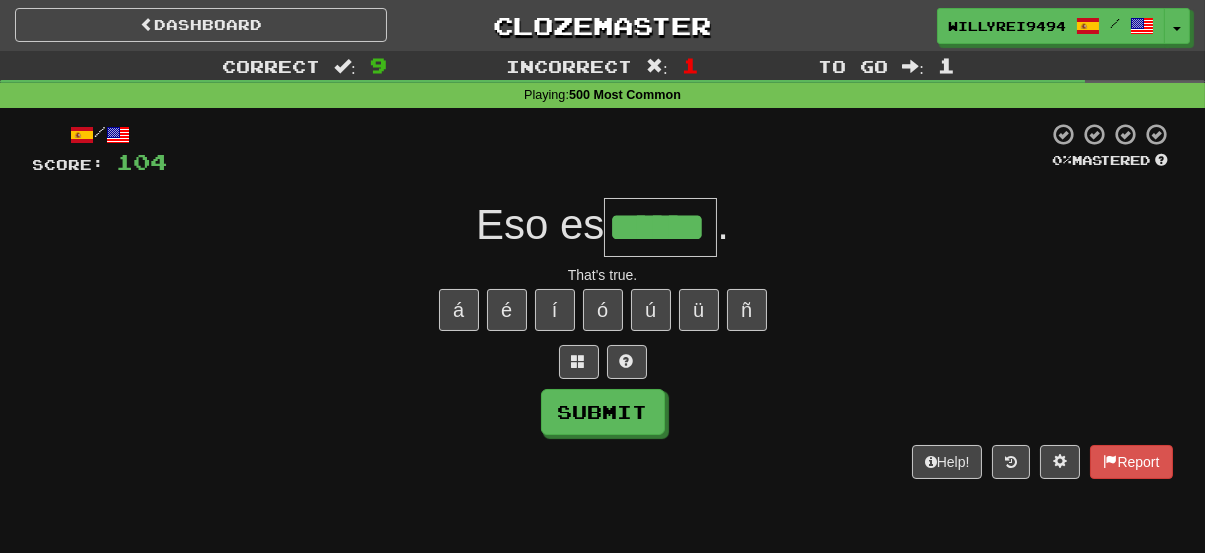 scroll, scrollTop: 0, scrollLeft: 22, axis: horizontal 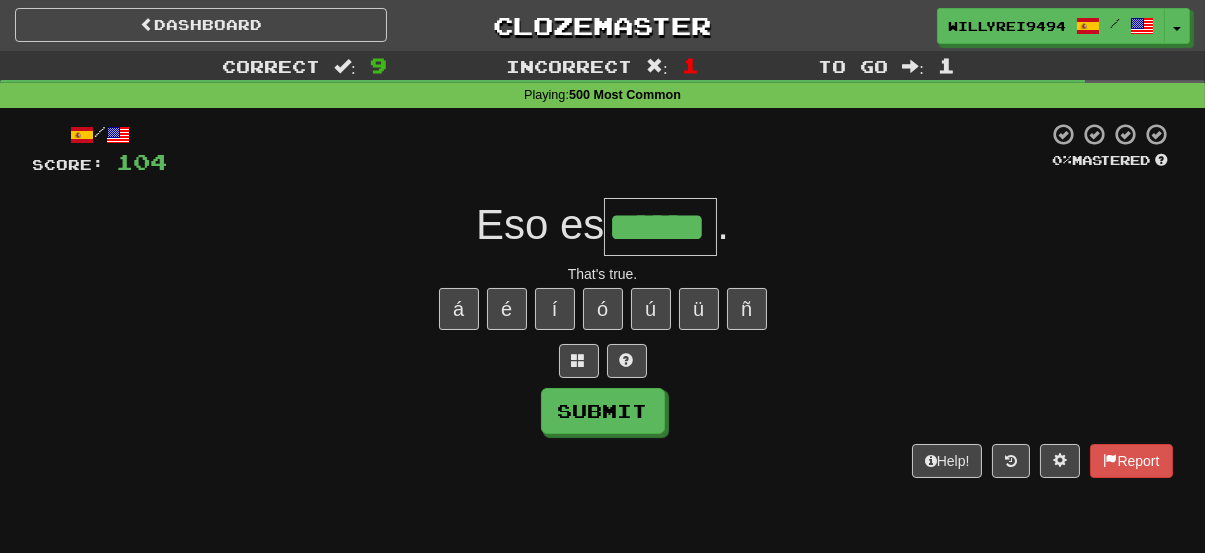 type on "******" 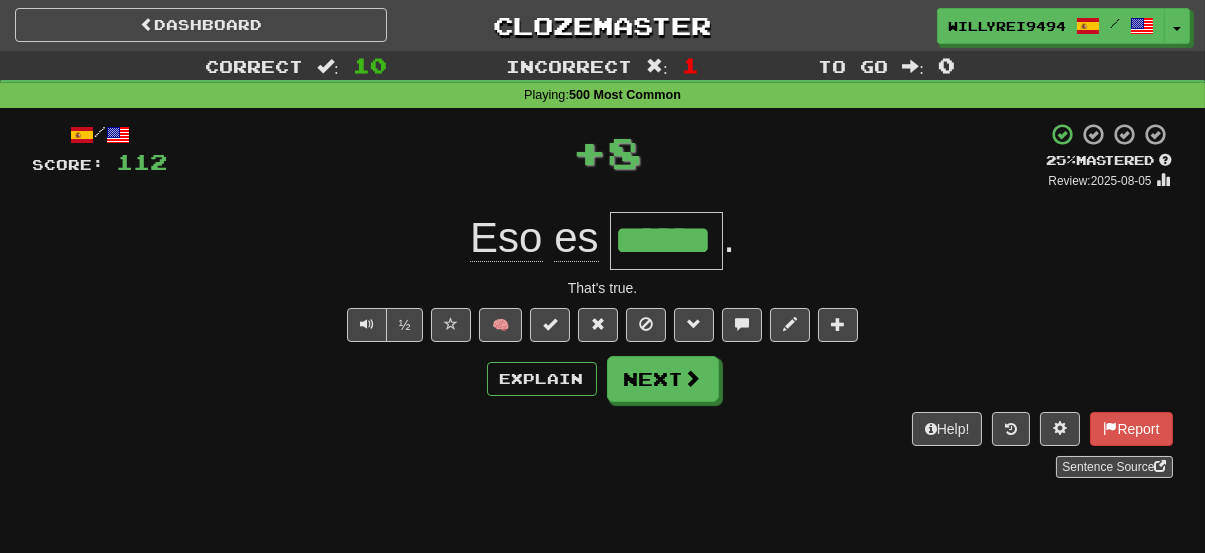 scroll, scrollTop: 0, scrollLeft: 0, axis: both 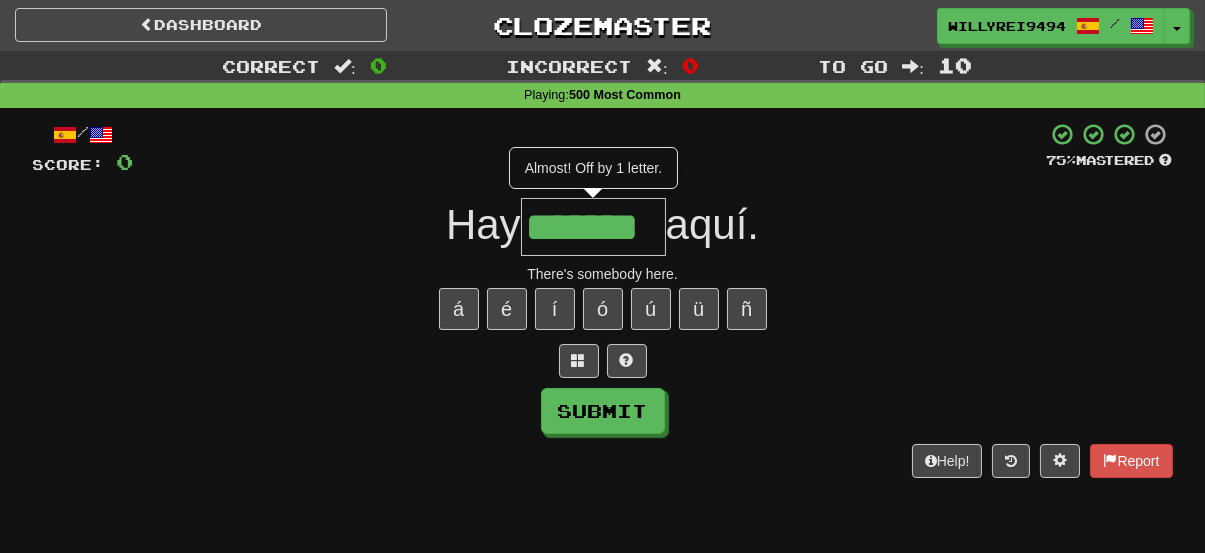 type on "*******" 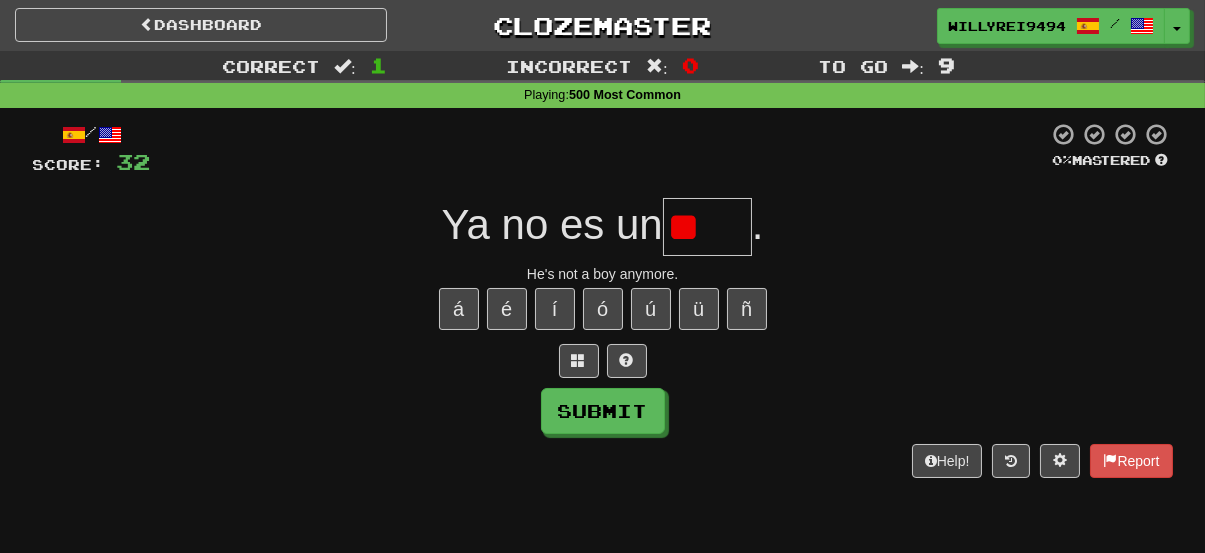 type on "*" 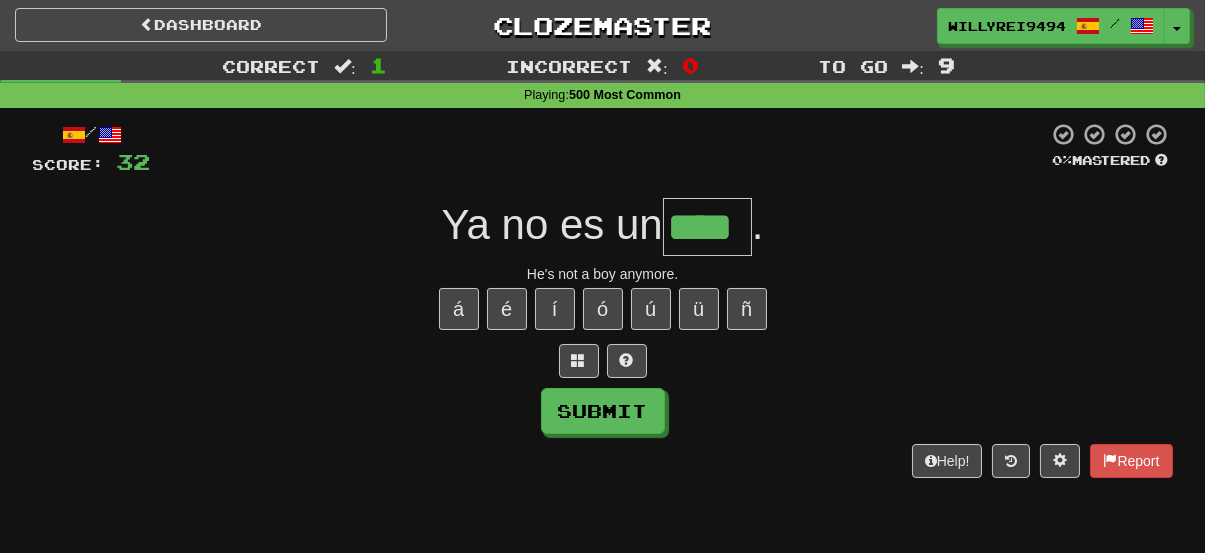 type on "****" 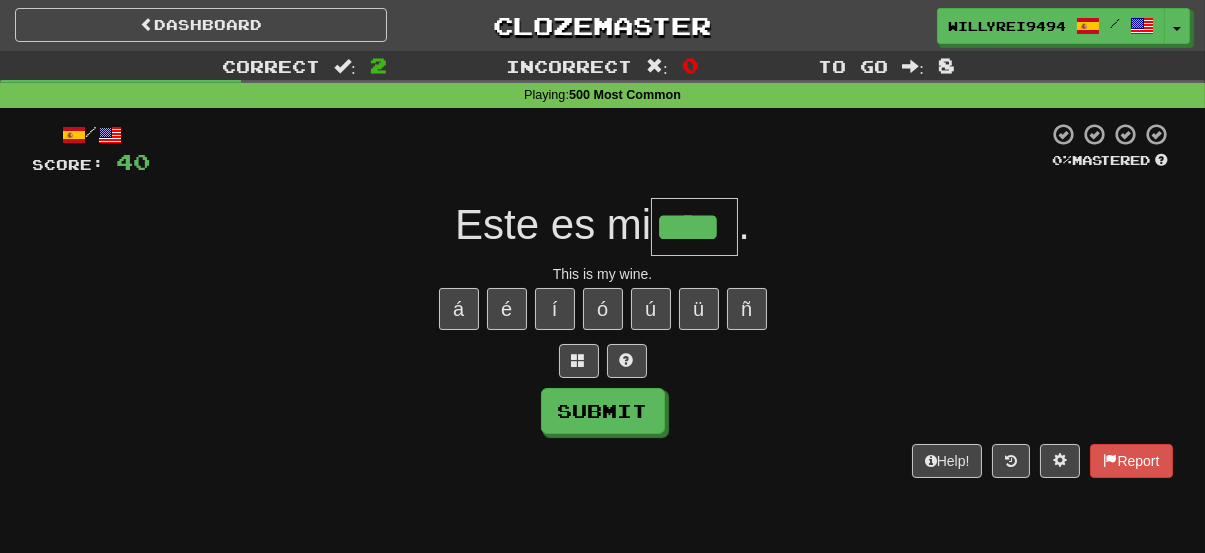 type on "****" 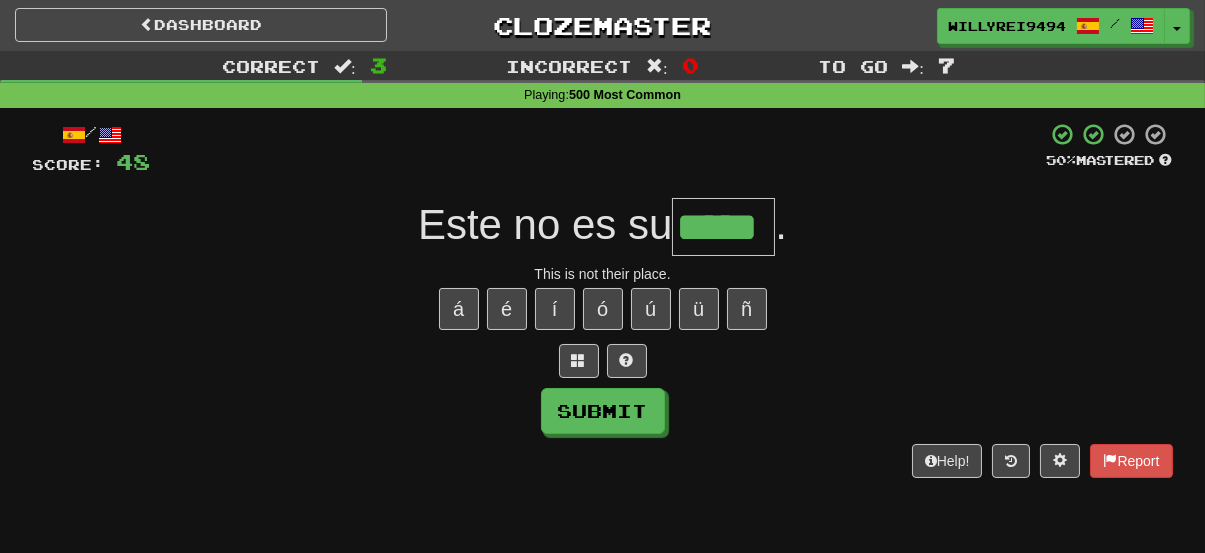 type on "*****" 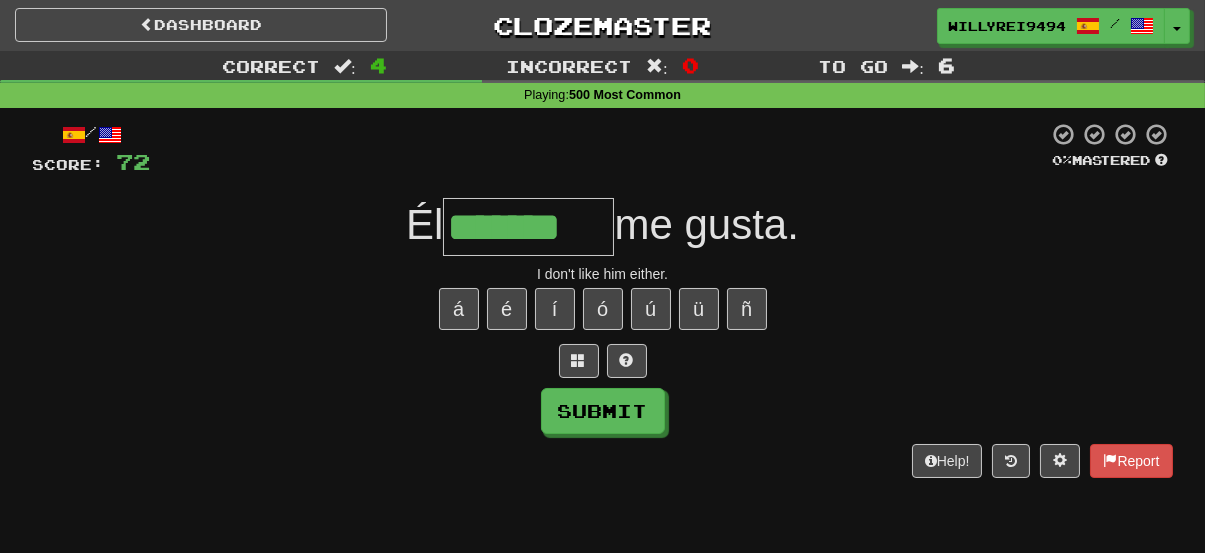 type on "*******" 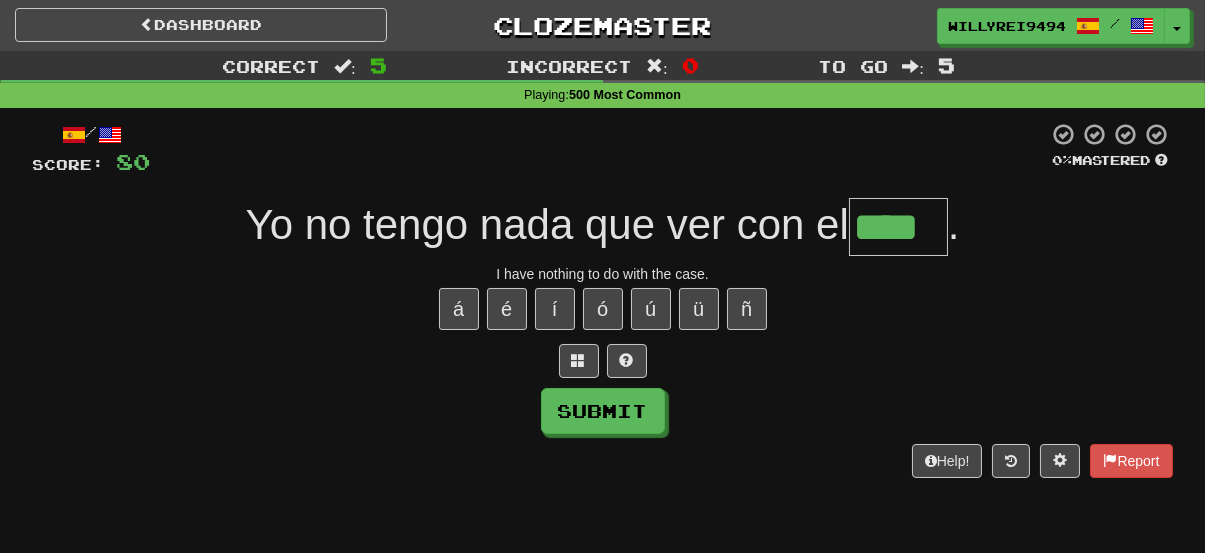 type on "****" 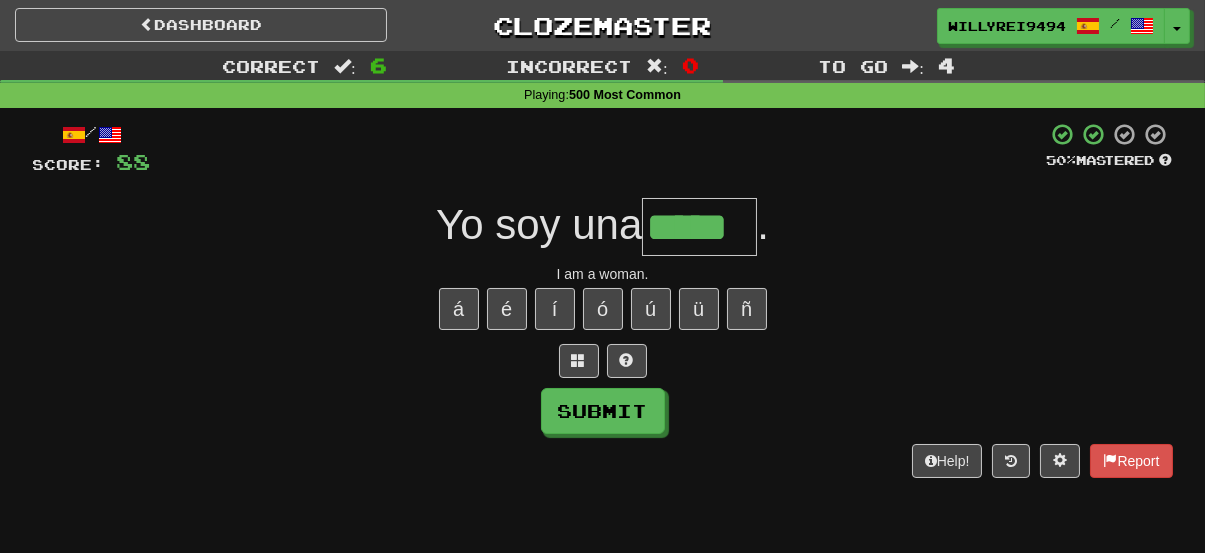 type on "*****" 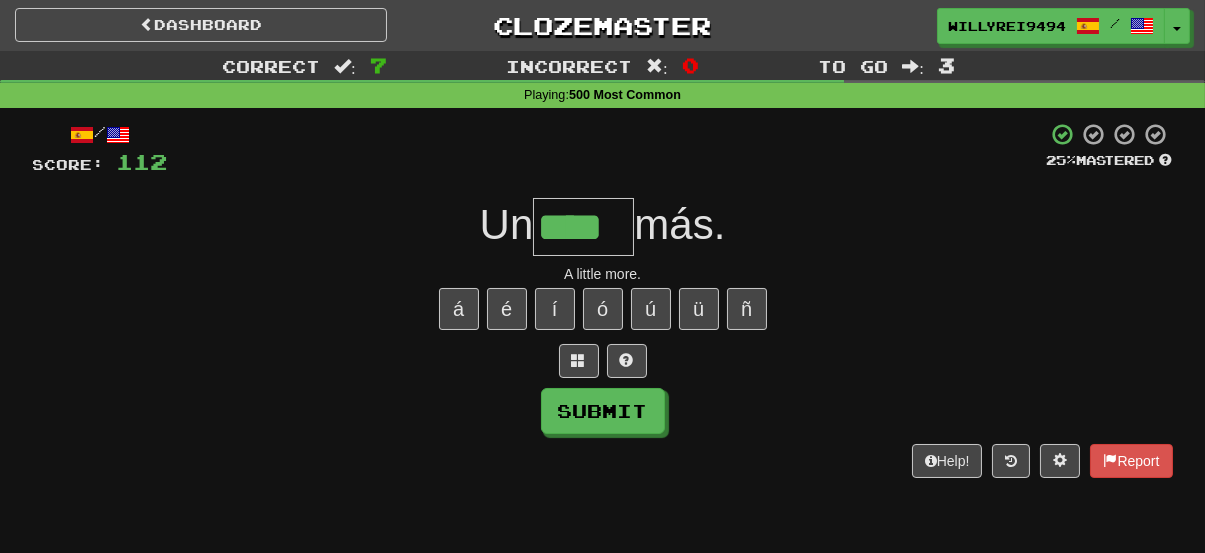 type on "****" 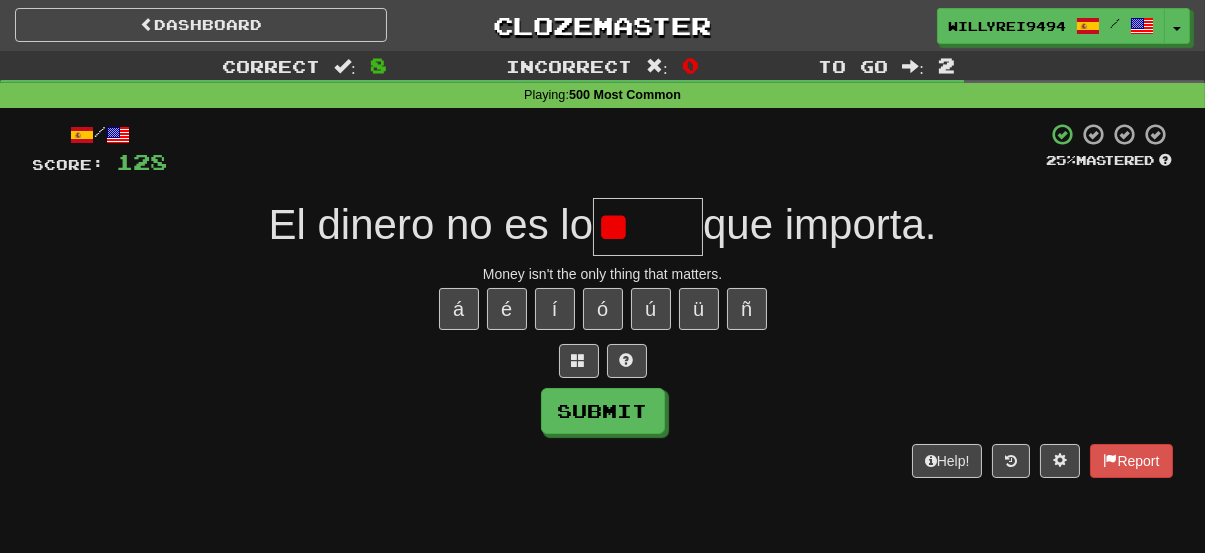 type on "*" 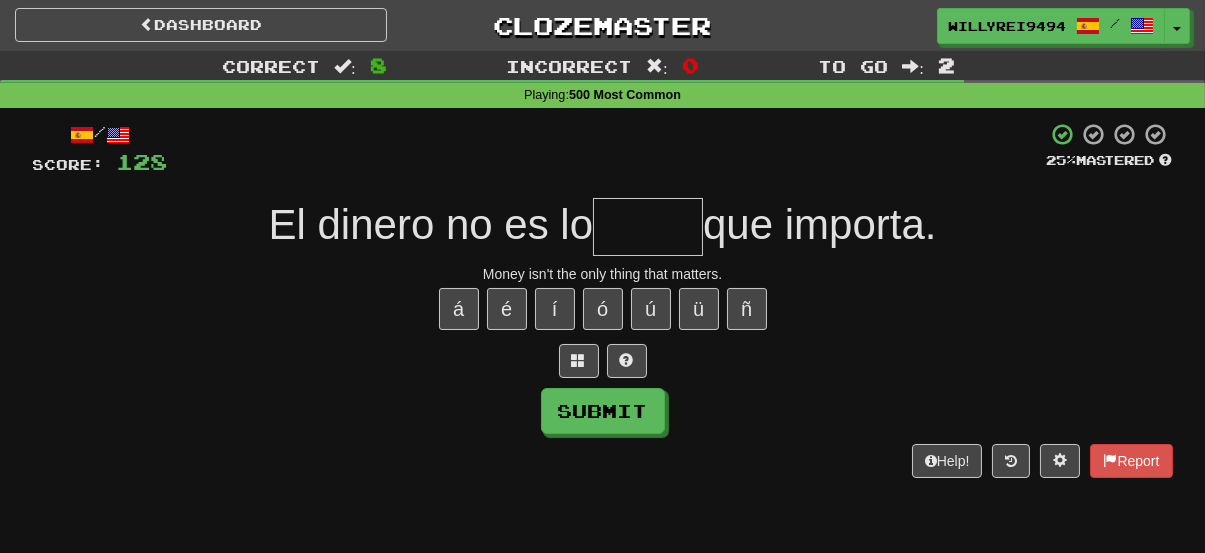 type on "*" 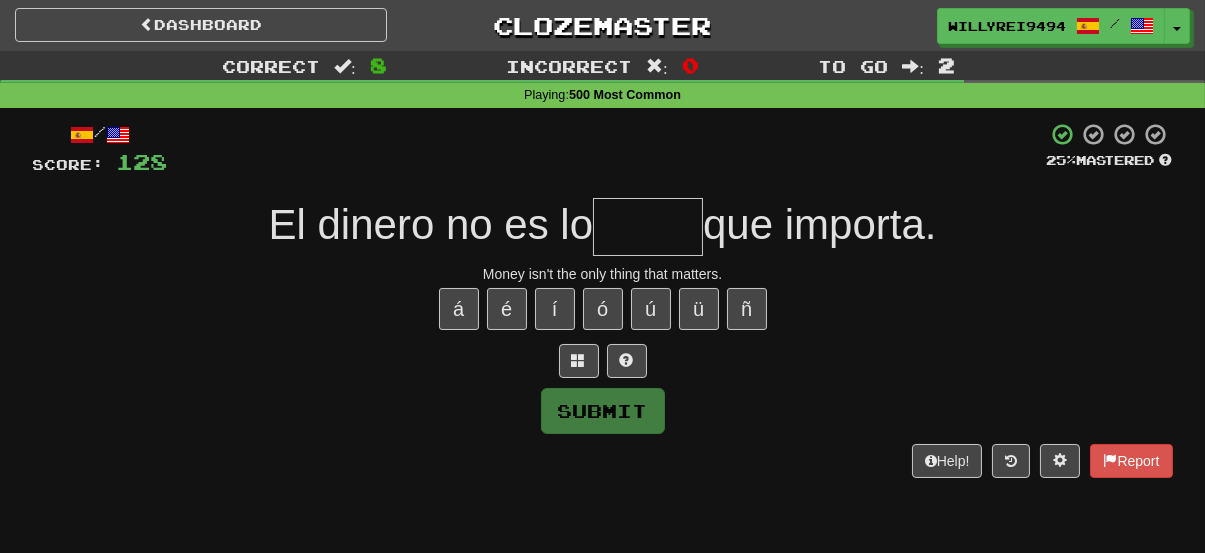 type on "*" 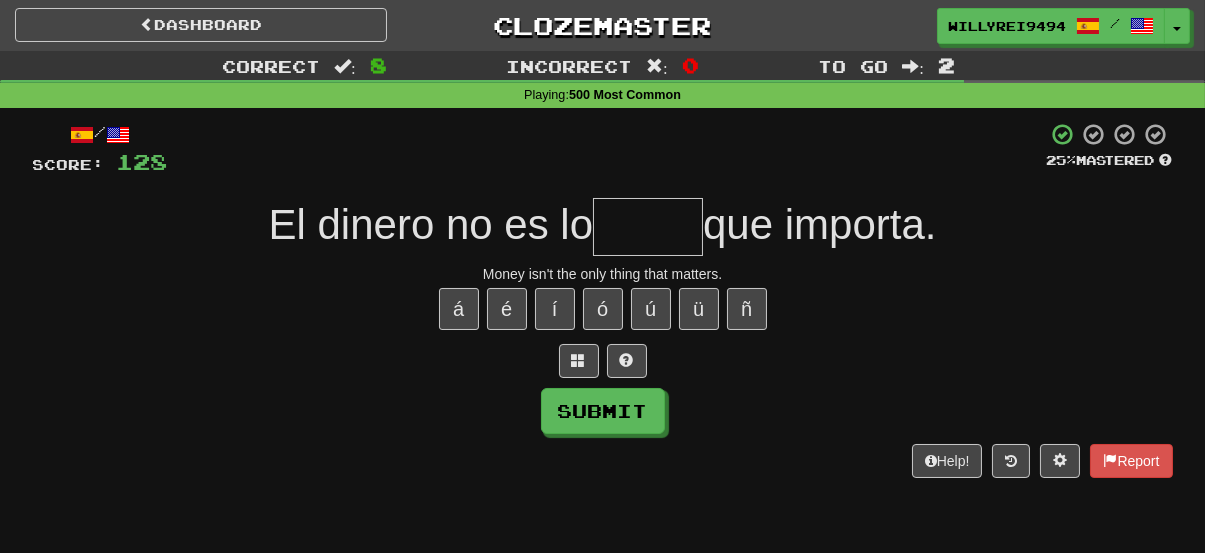 type on "*" 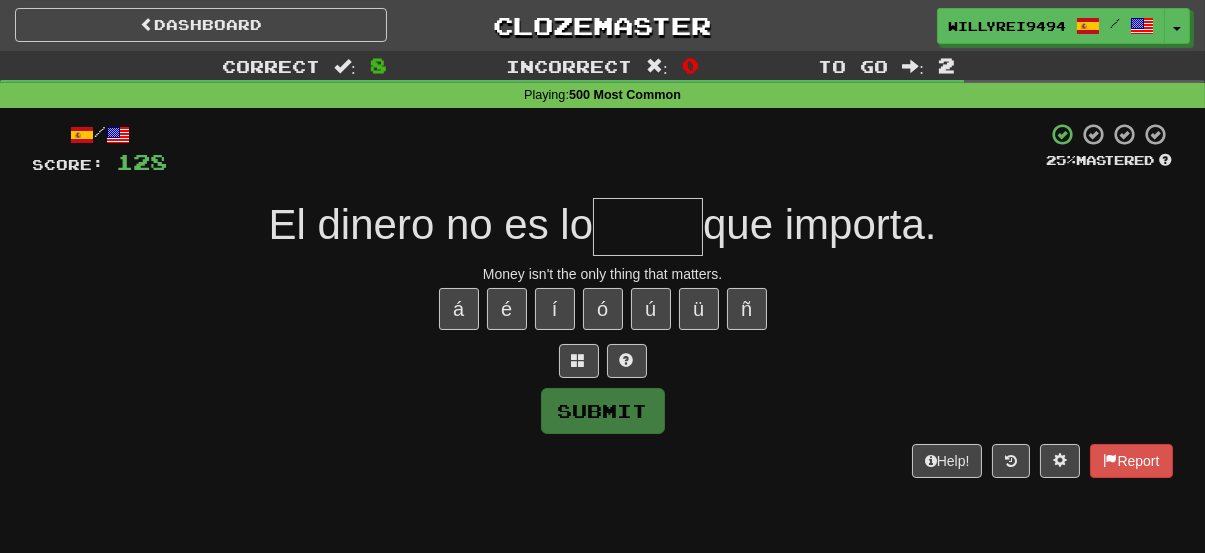 type on "*" 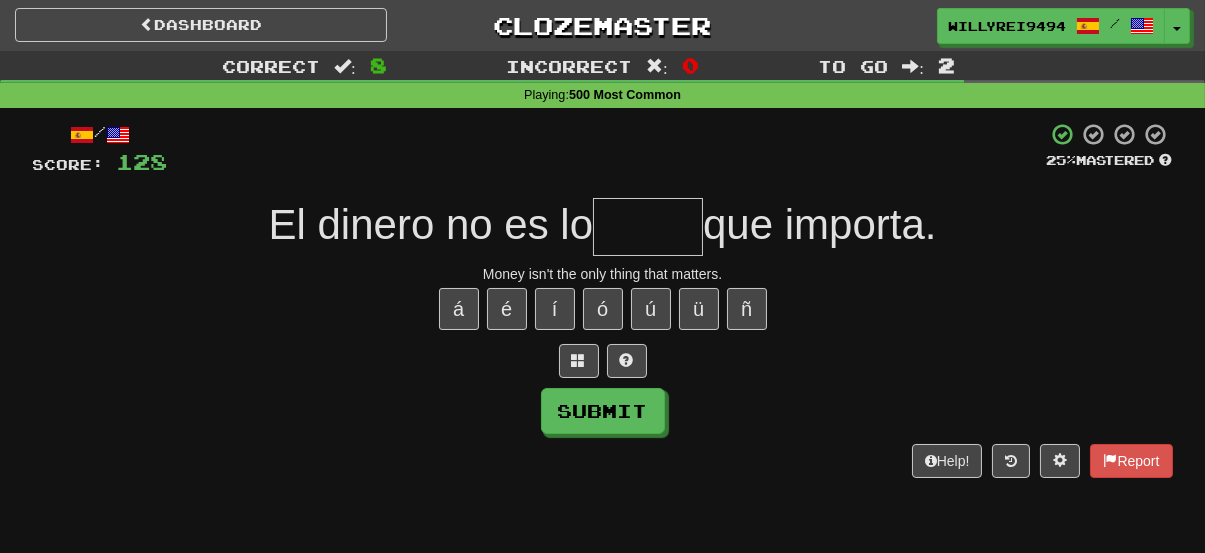 type on "*" 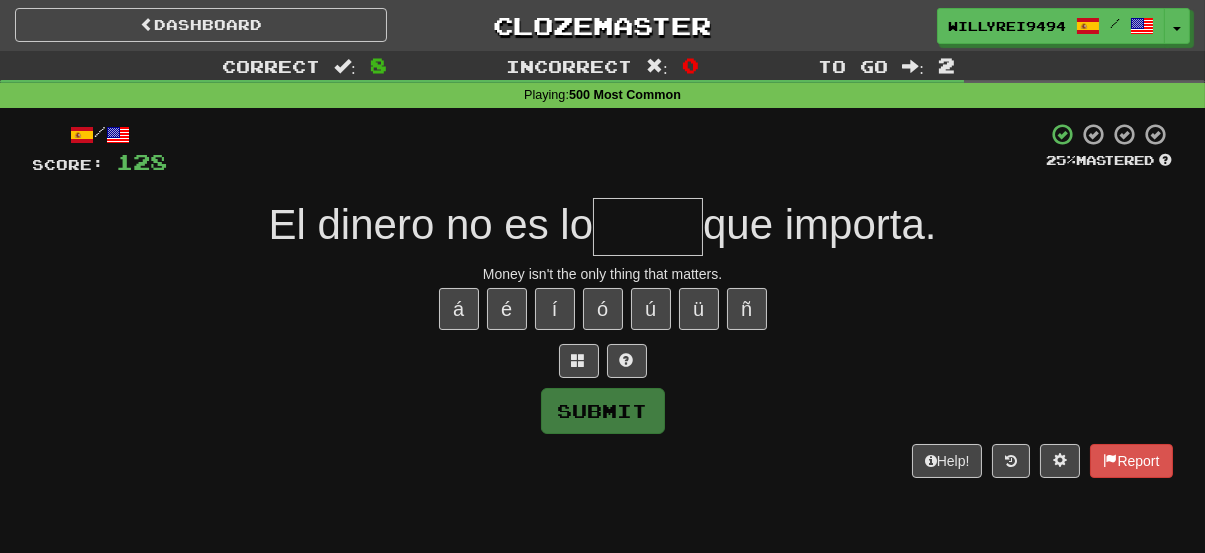 type on "*" 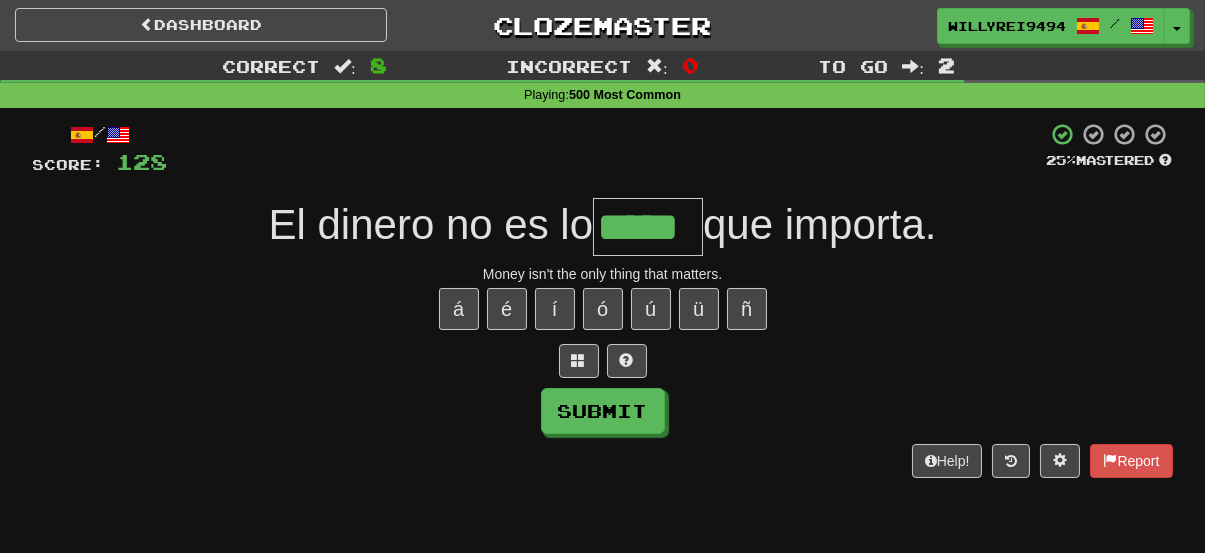 type on "*****" 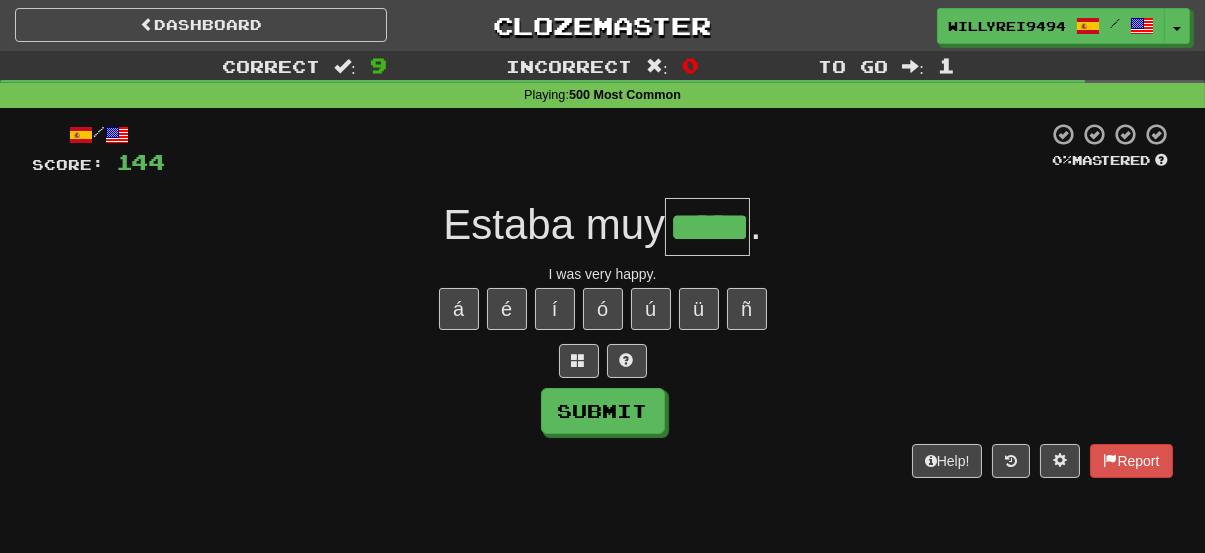 type on "*****" 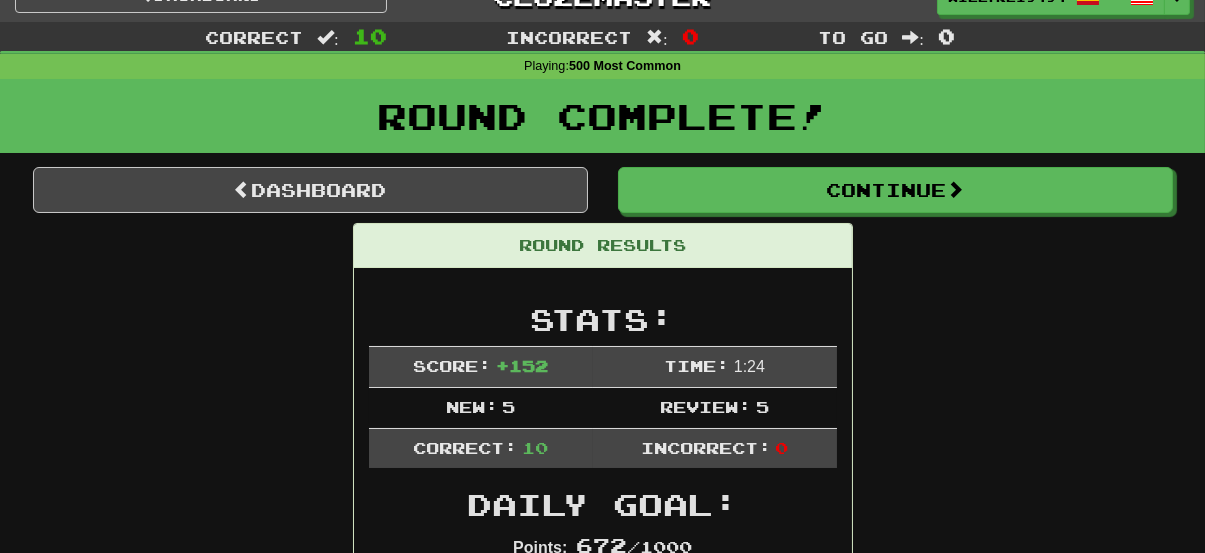 scroll, scrollTop: 29, scrollLeft: 0, axis: vertical 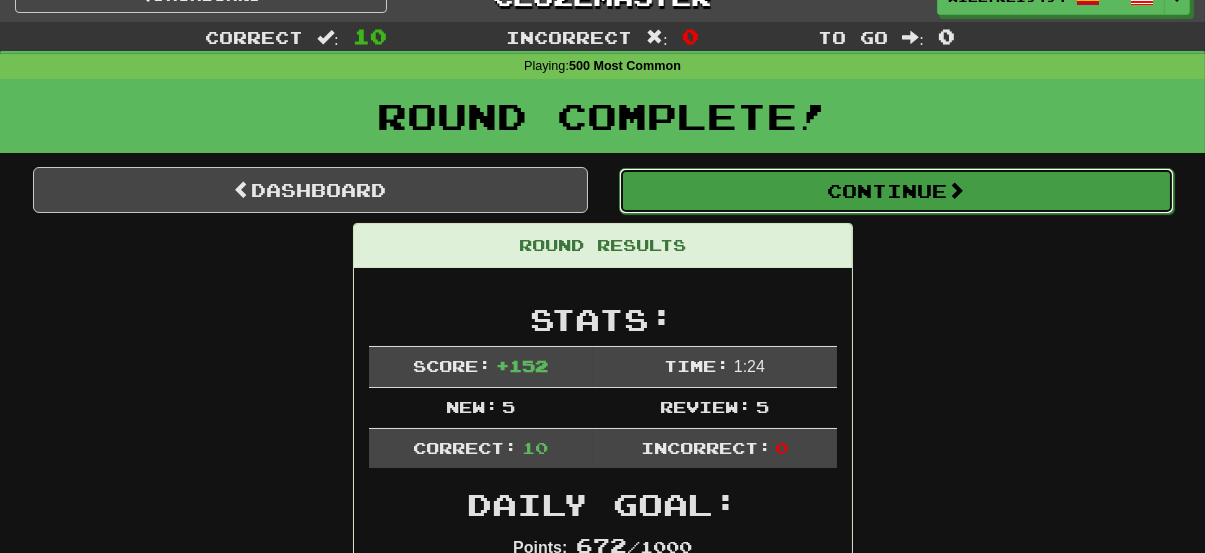 click on "Continue" at bounding box center [896, 191] 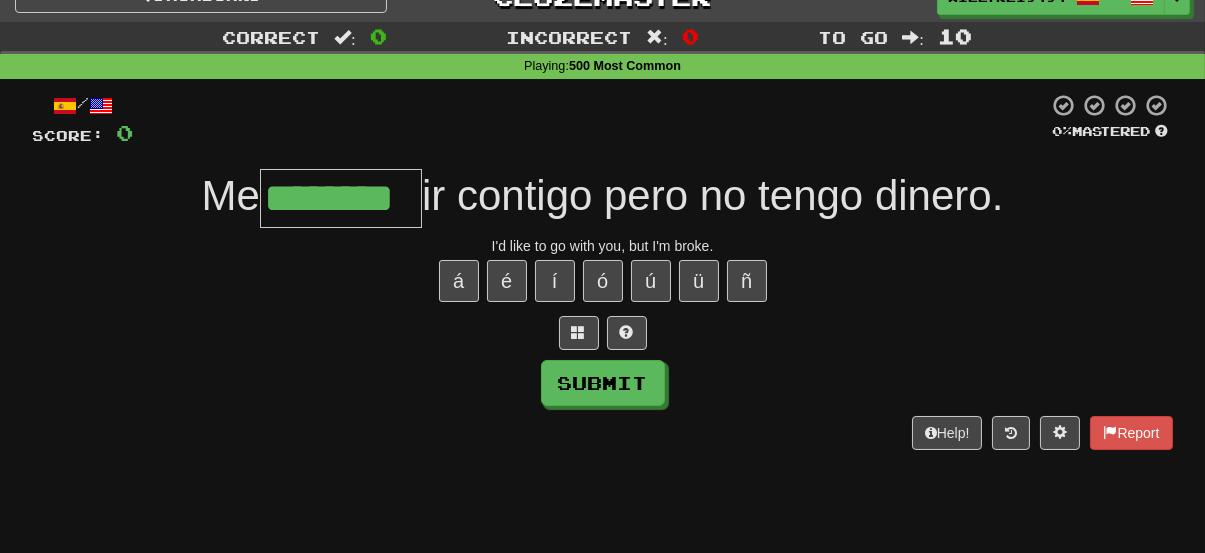type on "********" 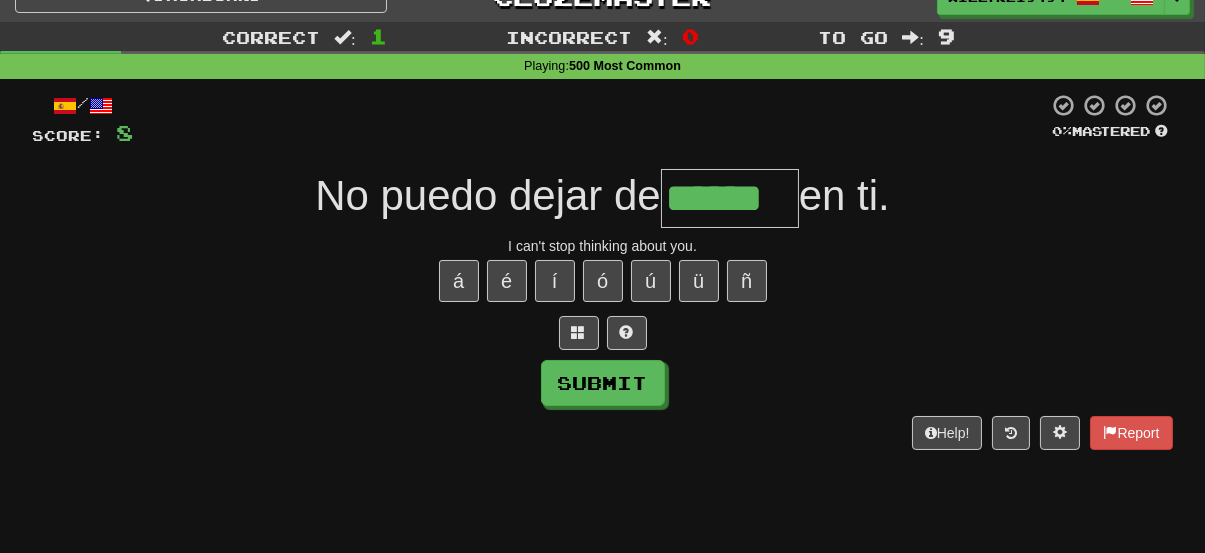 type on "******" 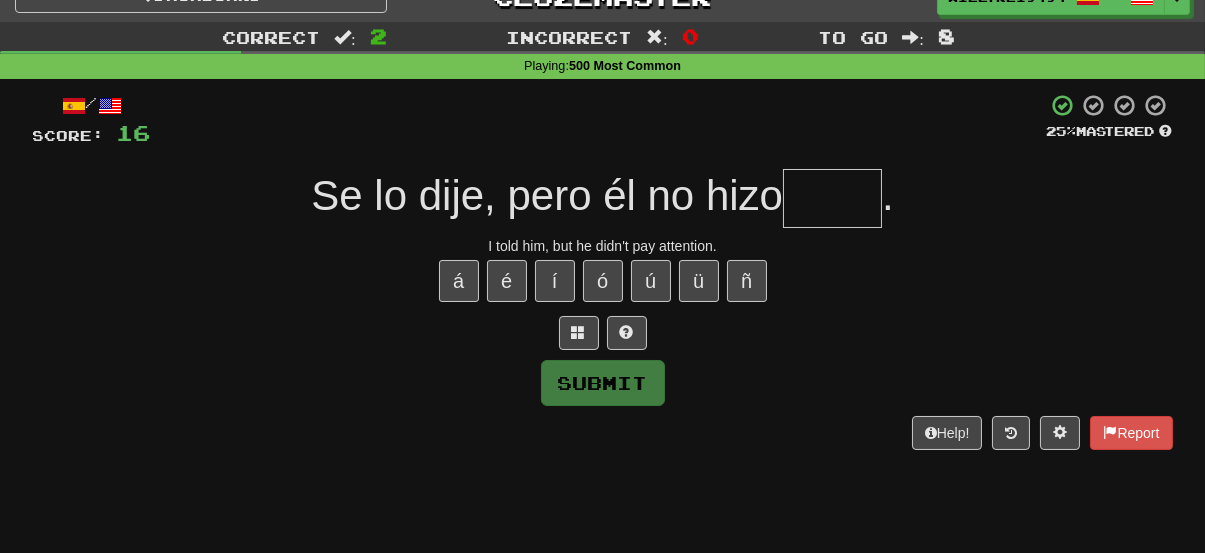 type on "*" 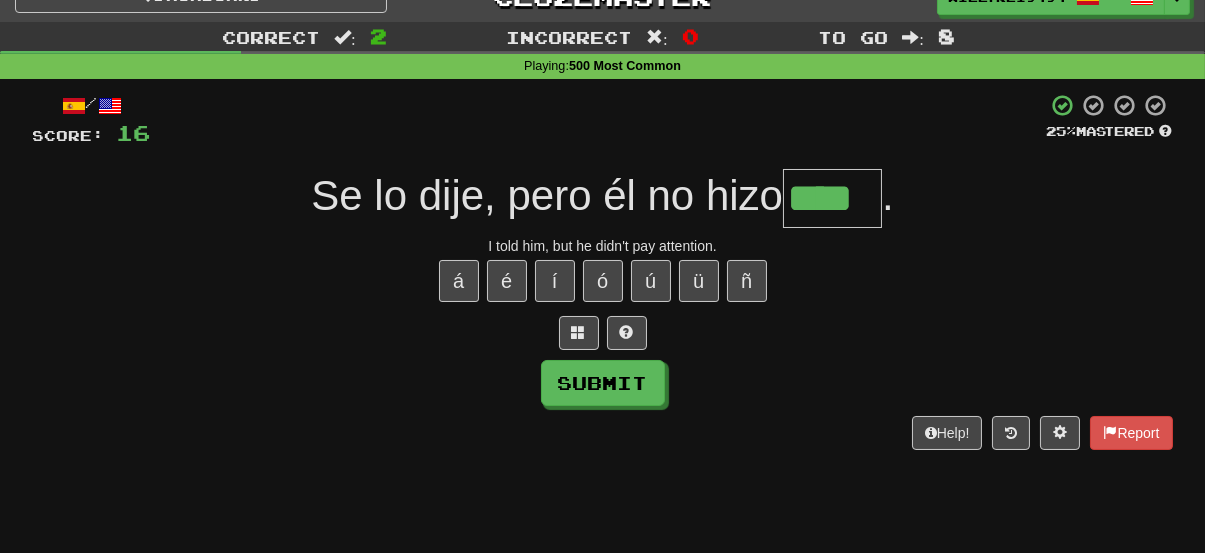 type on "****" 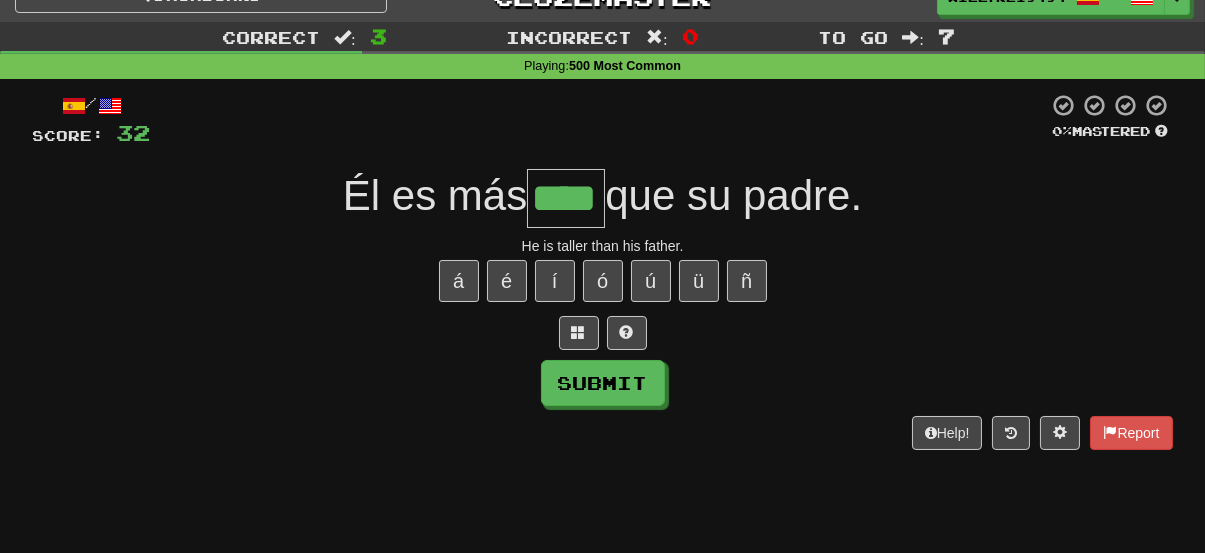 type on "****" 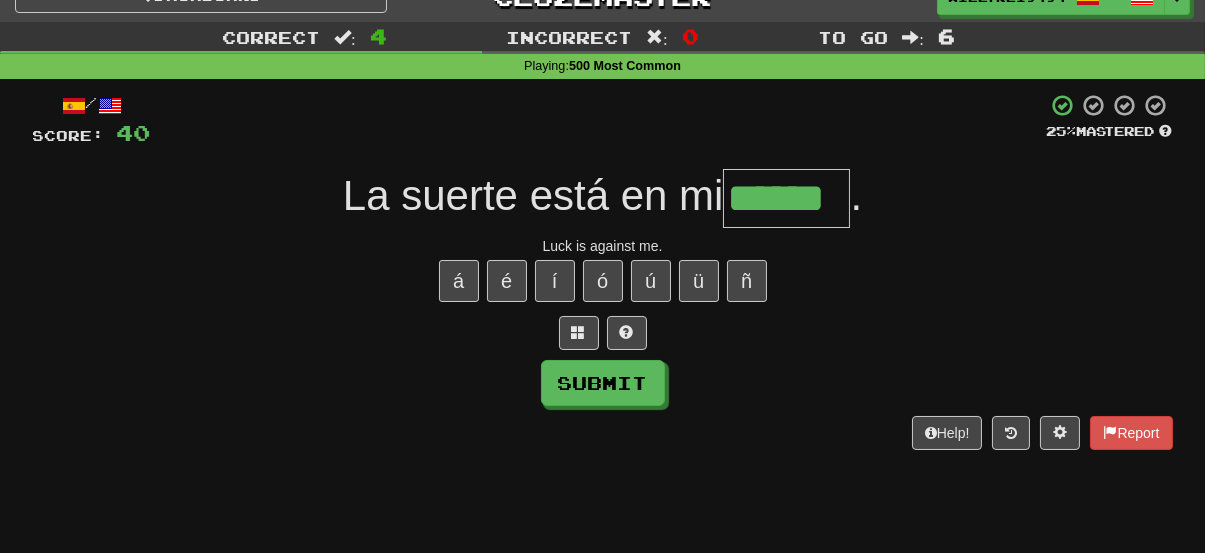 type on "******" 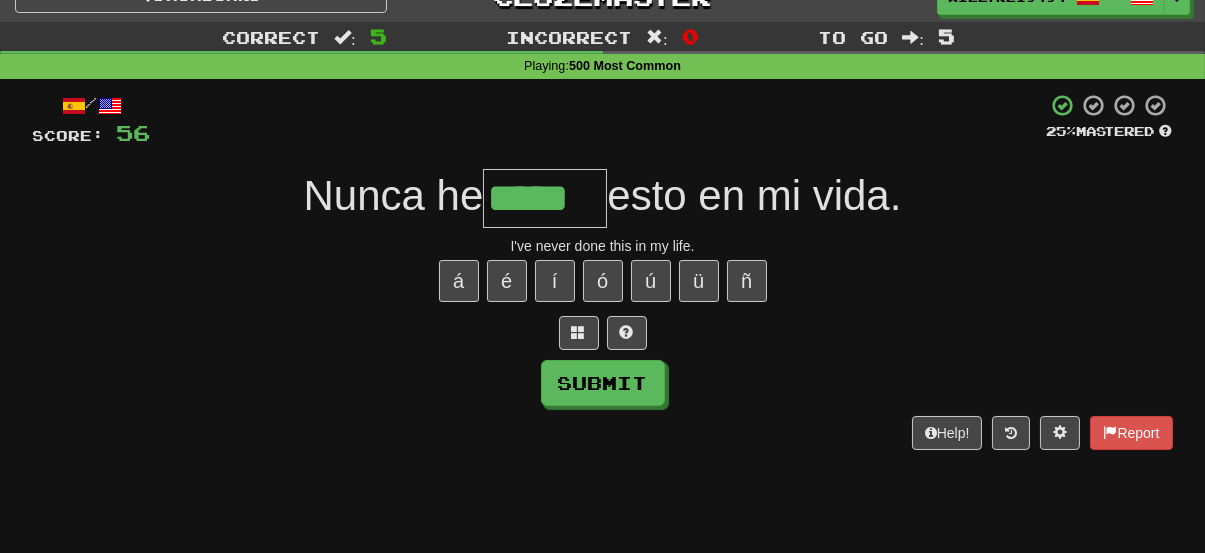 type on "*****" 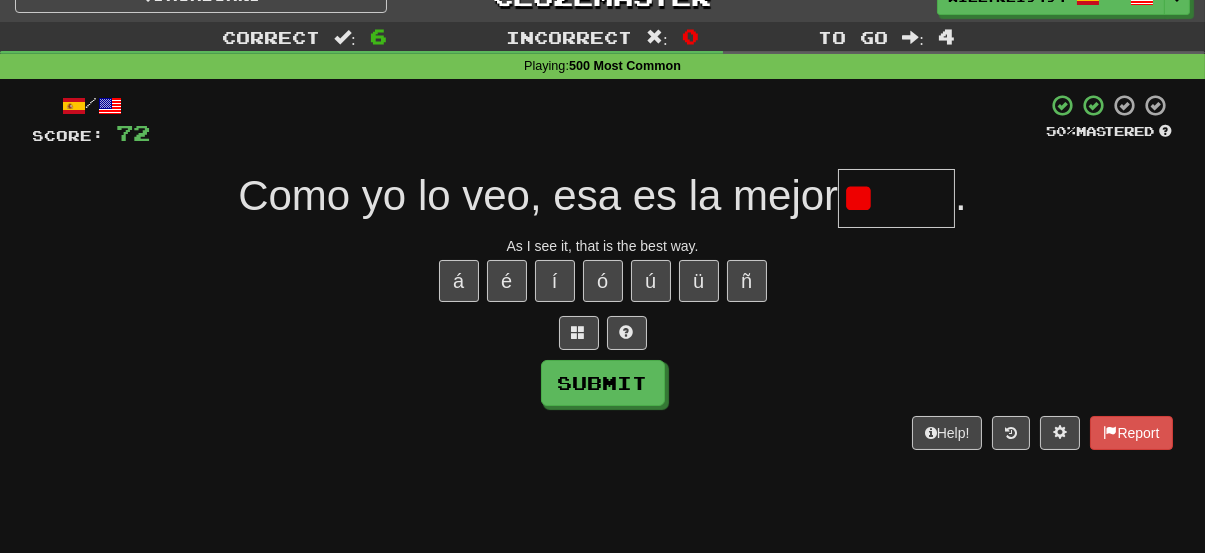 type on "*" 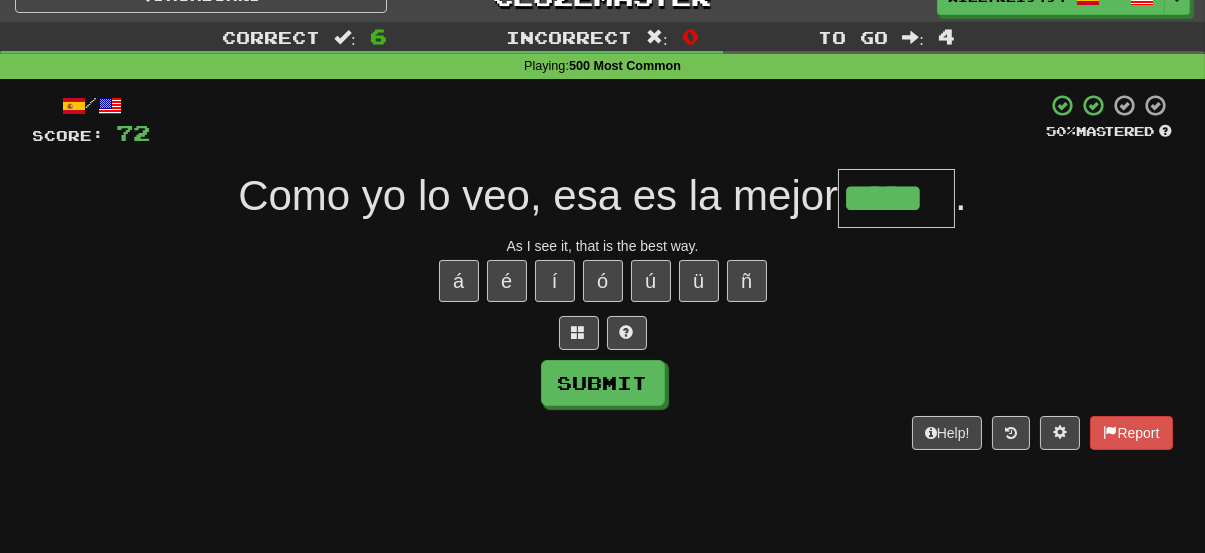type on "*****" 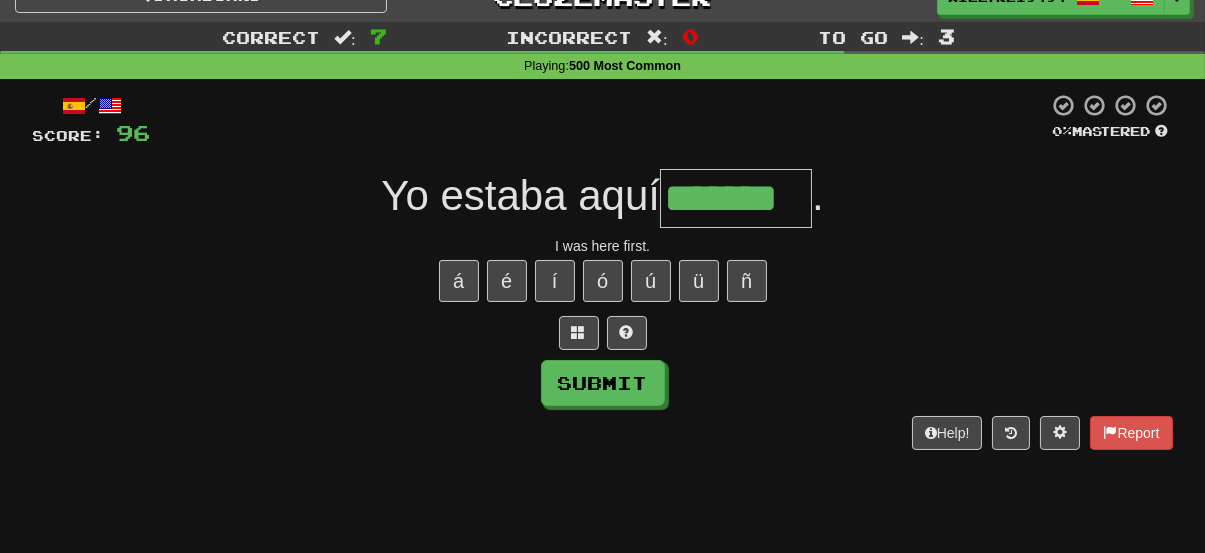 type on "*******" 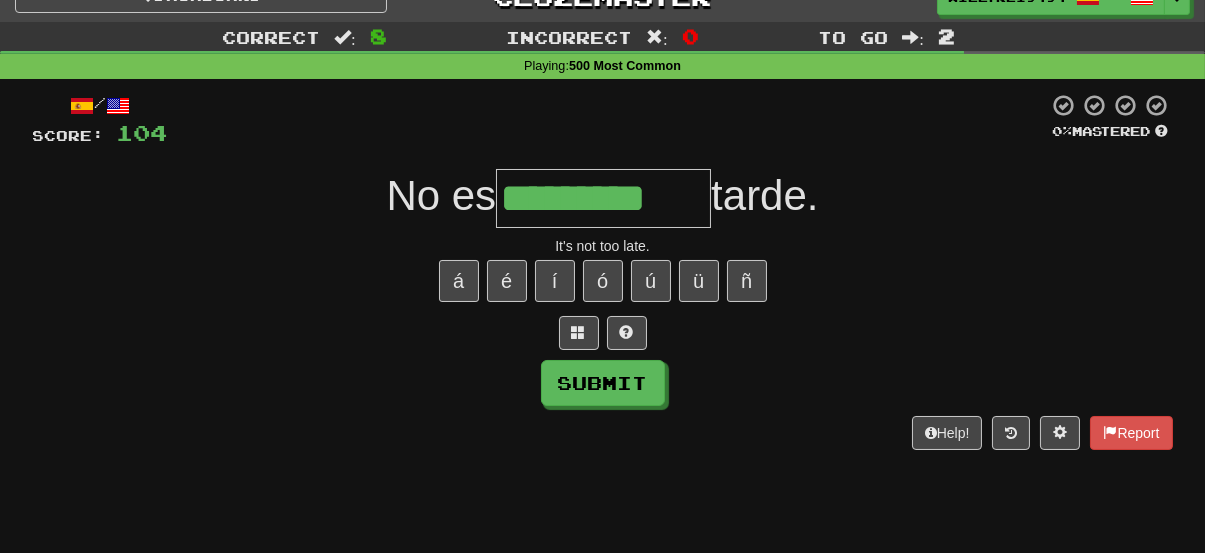 type on "*********" 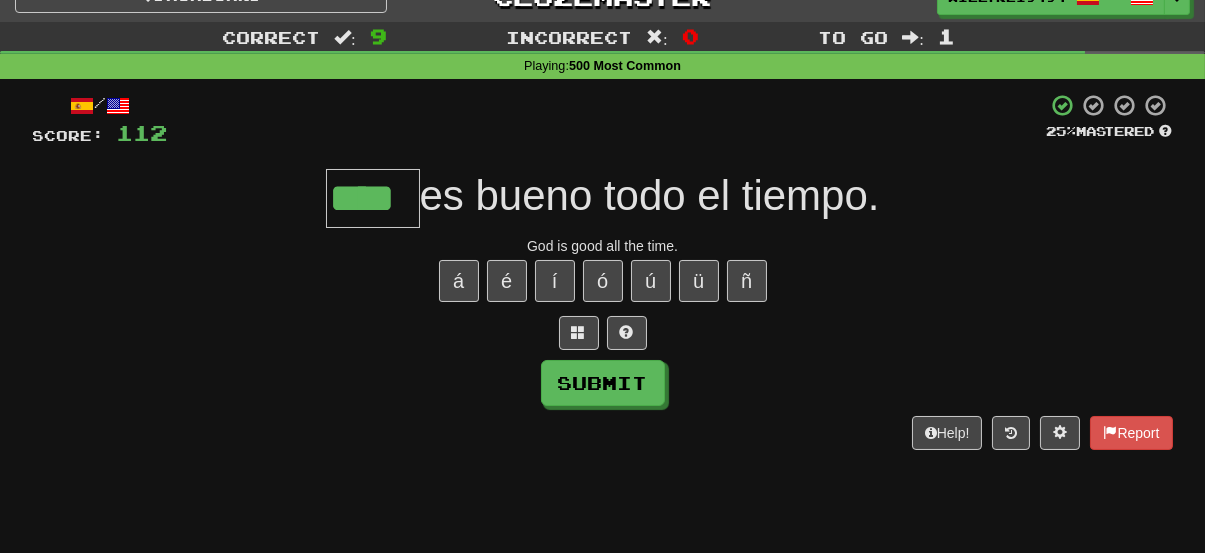 type on "****" 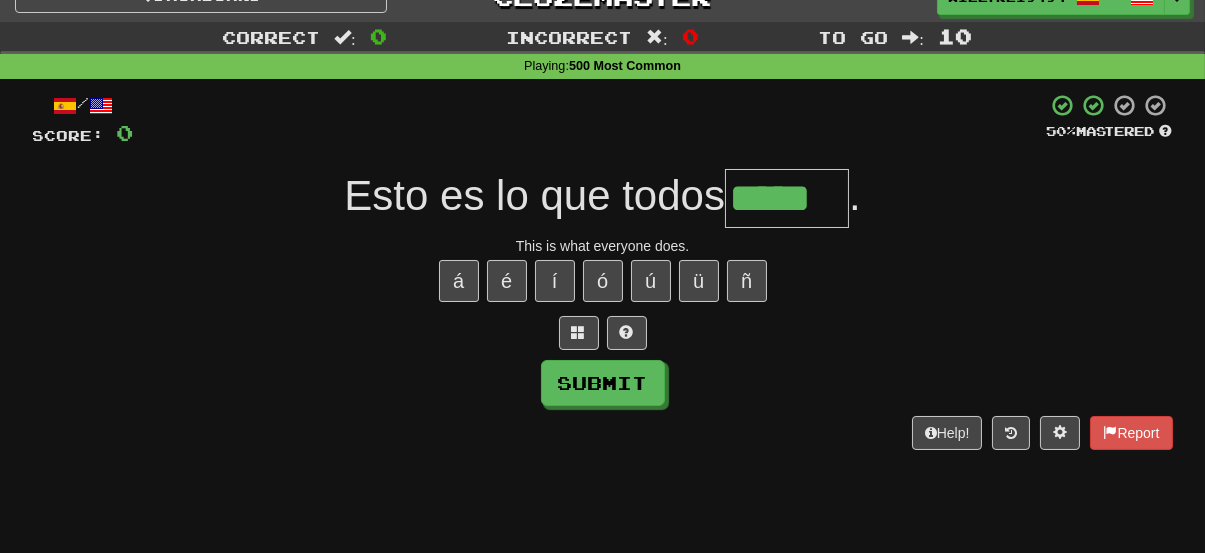 type on "*****" 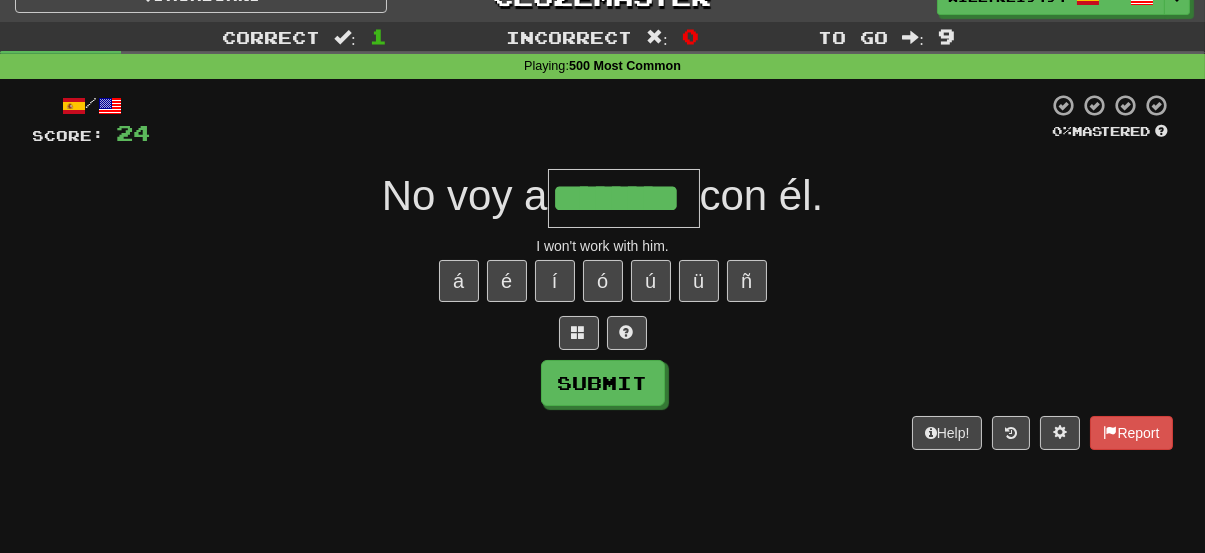 type on "********" 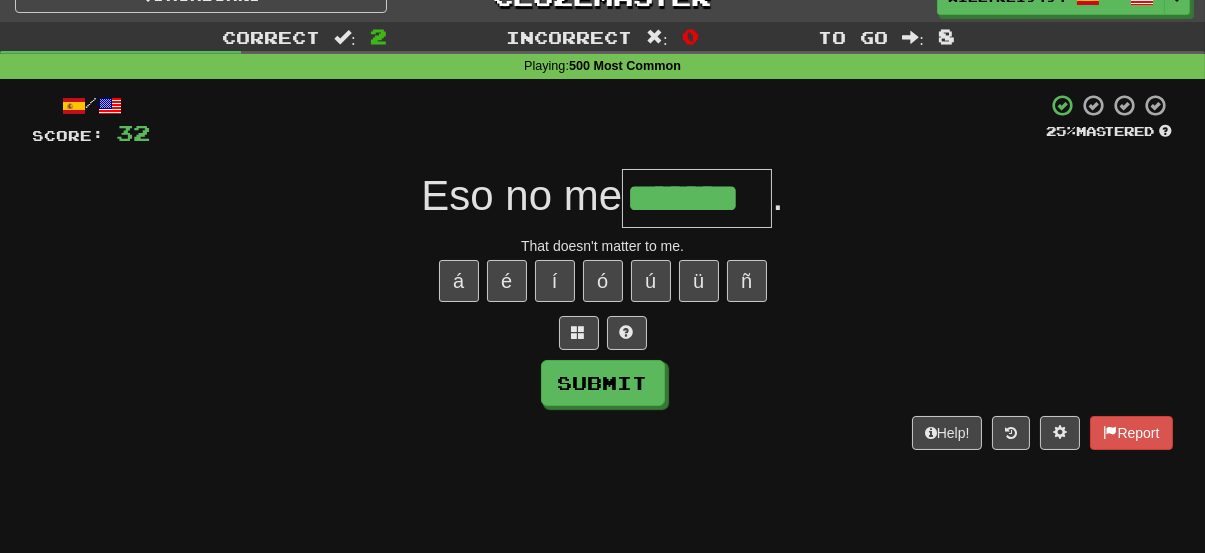 type on "*******" 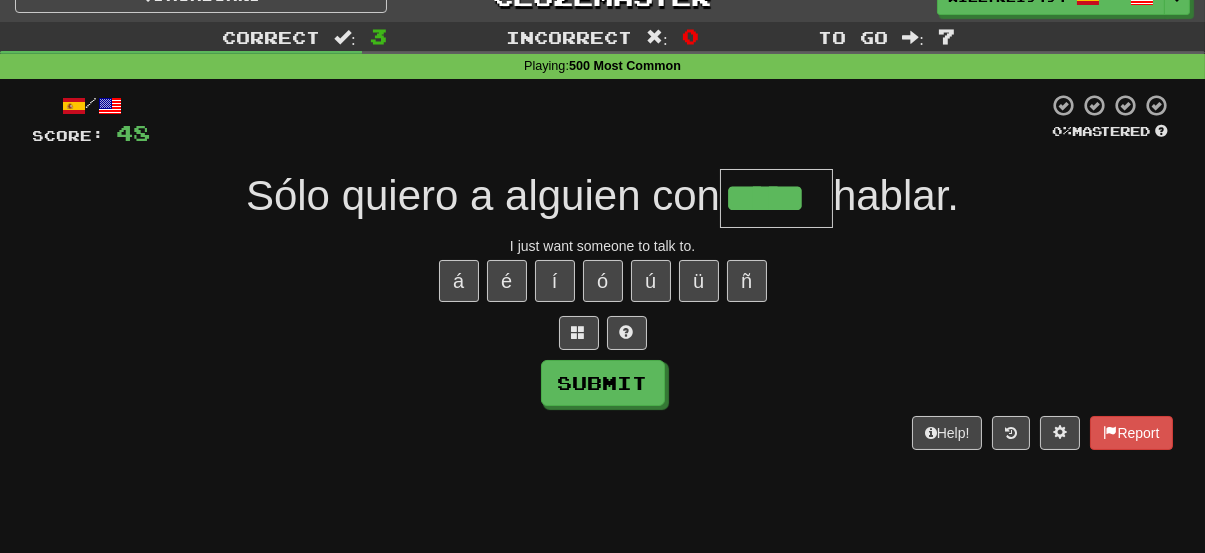 type on "*****" 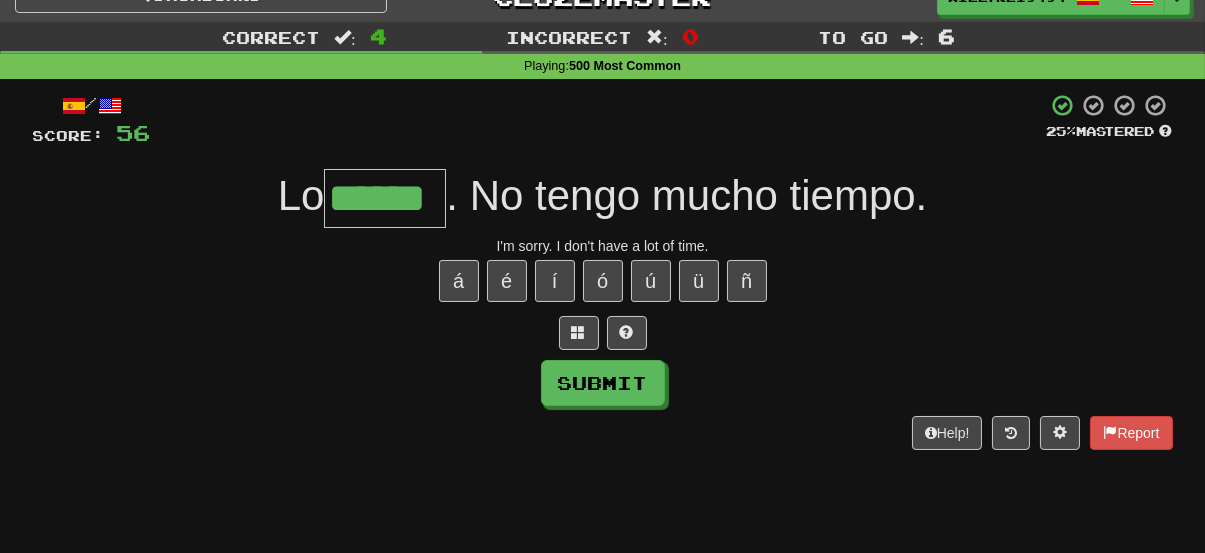 type on "******" 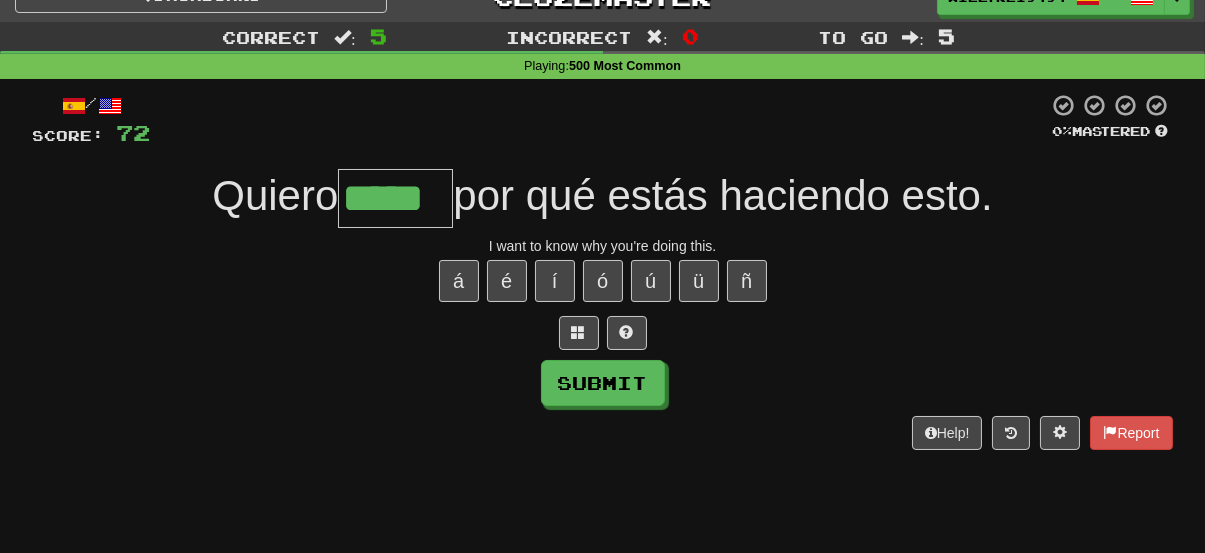 type on "*****" 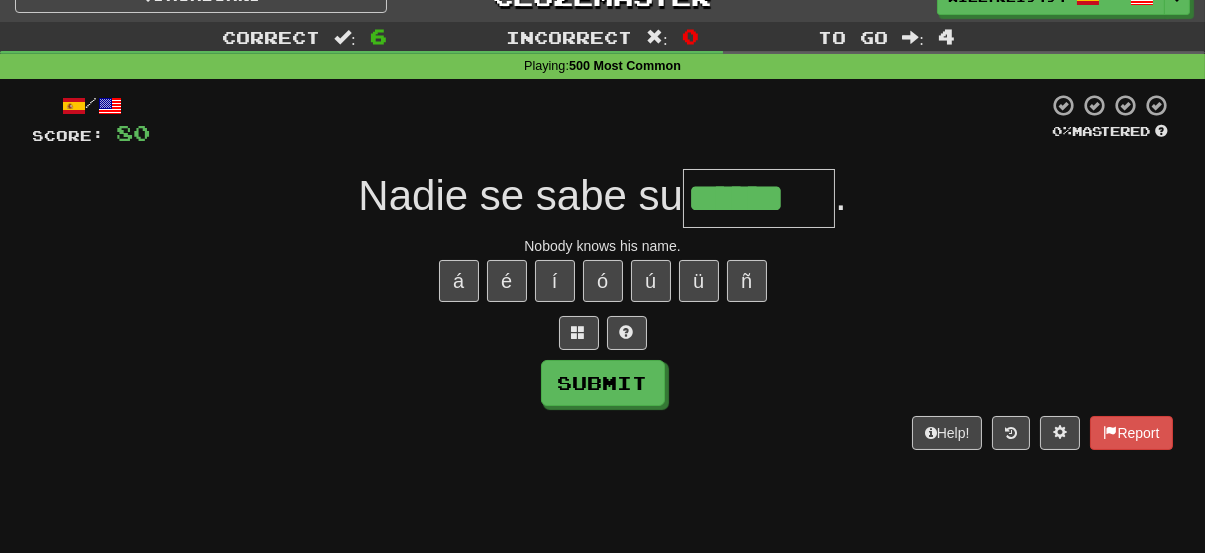 type on "******" 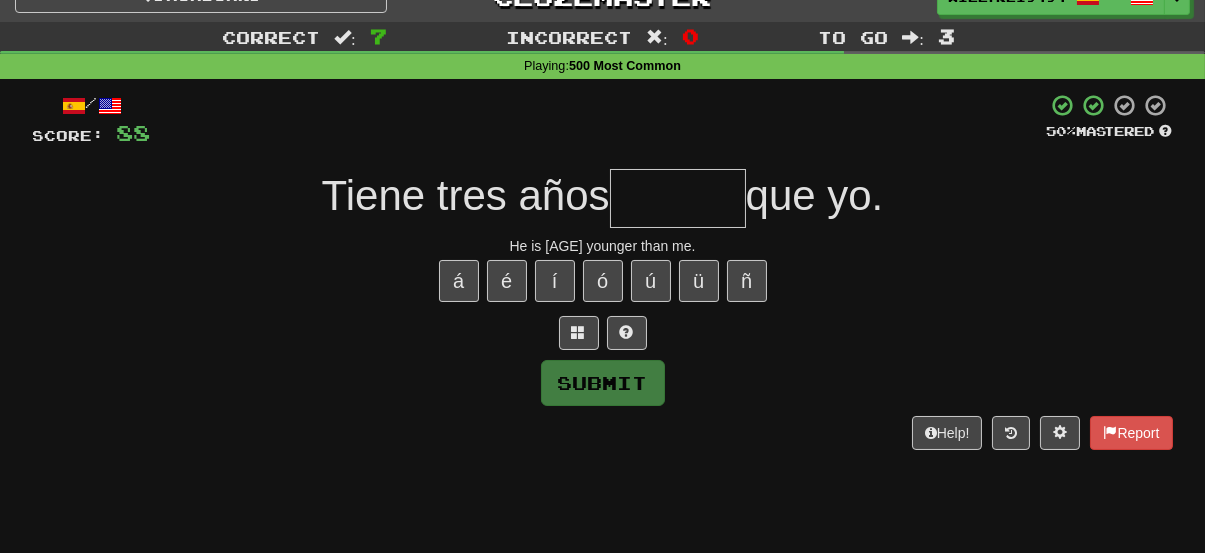 type on "*" 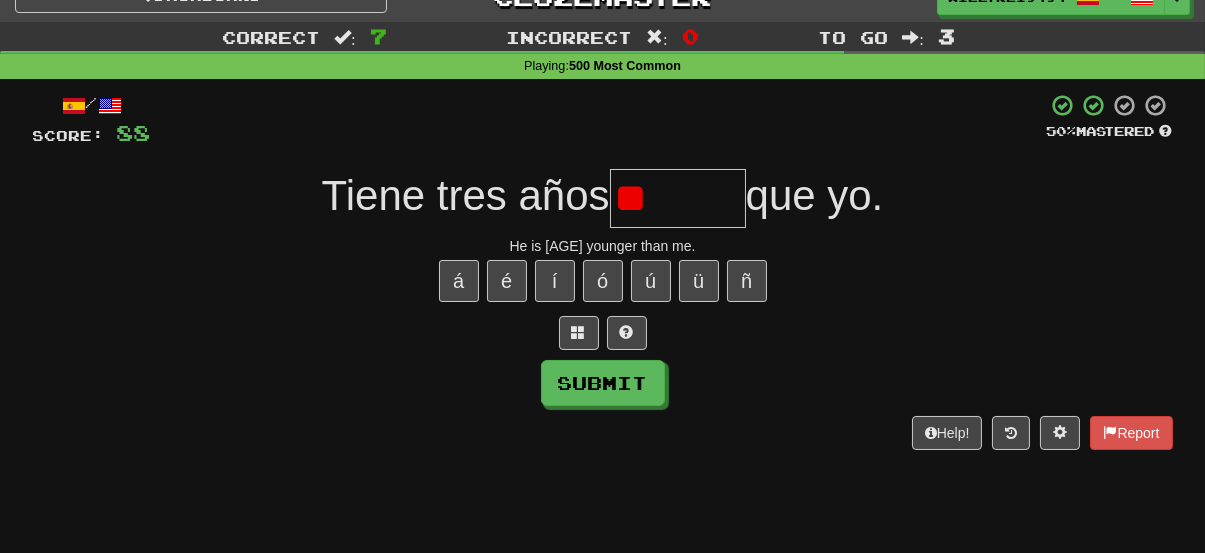 type on "*" 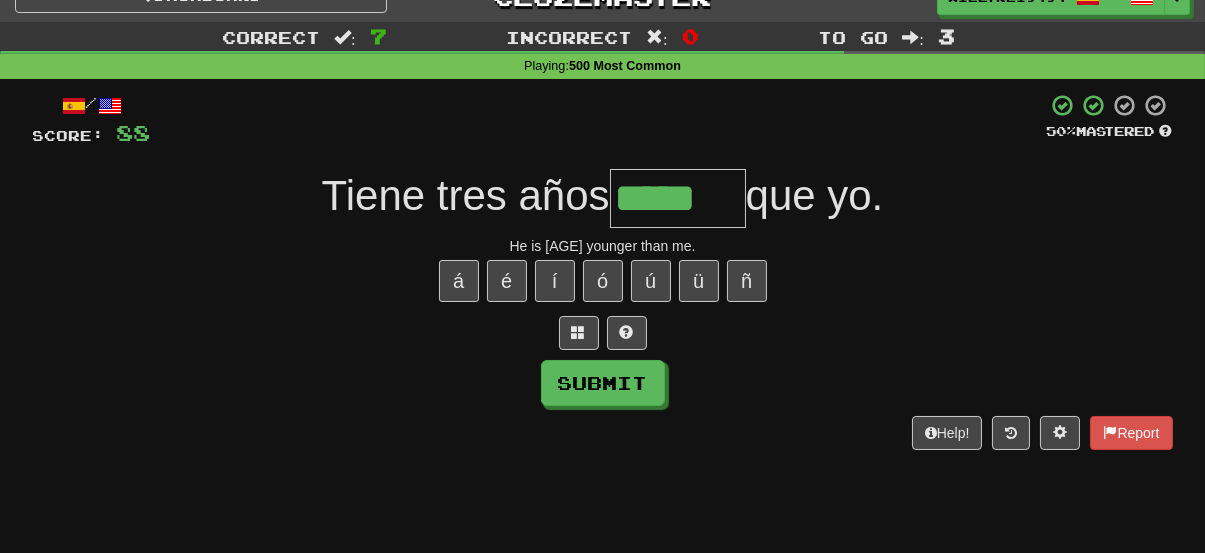 type on "*****" 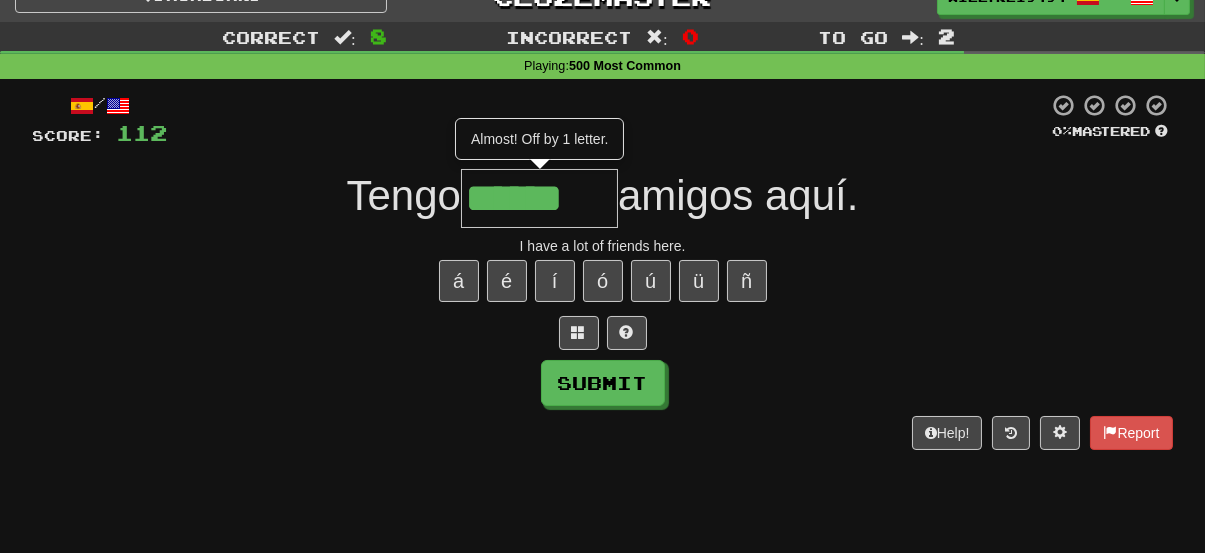 type on "******" 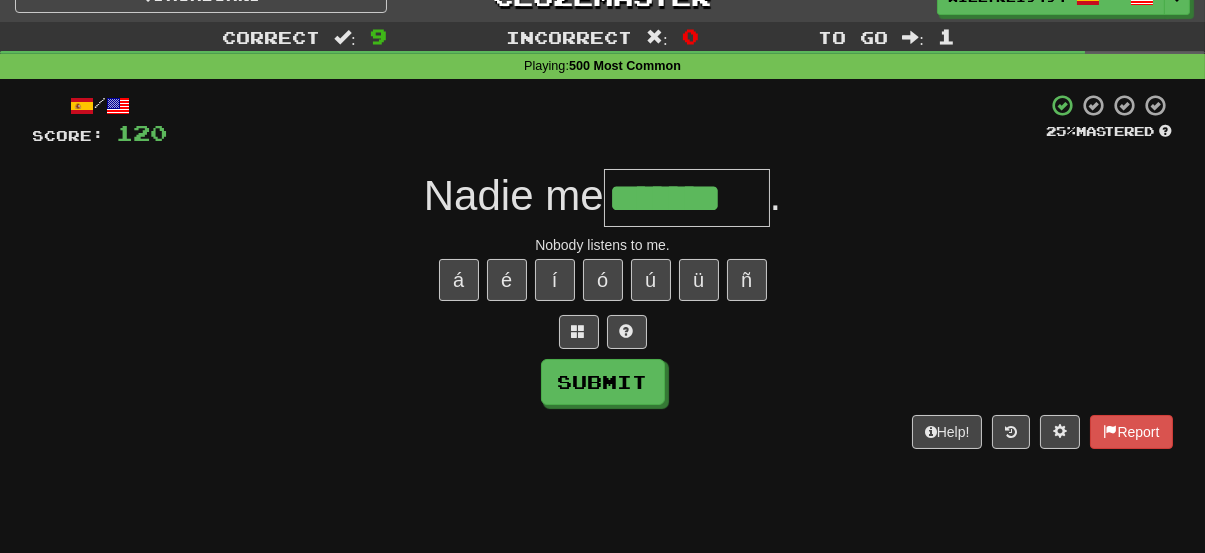 scroll, scrollTop: 0, scrollLeft: 0, axis: both 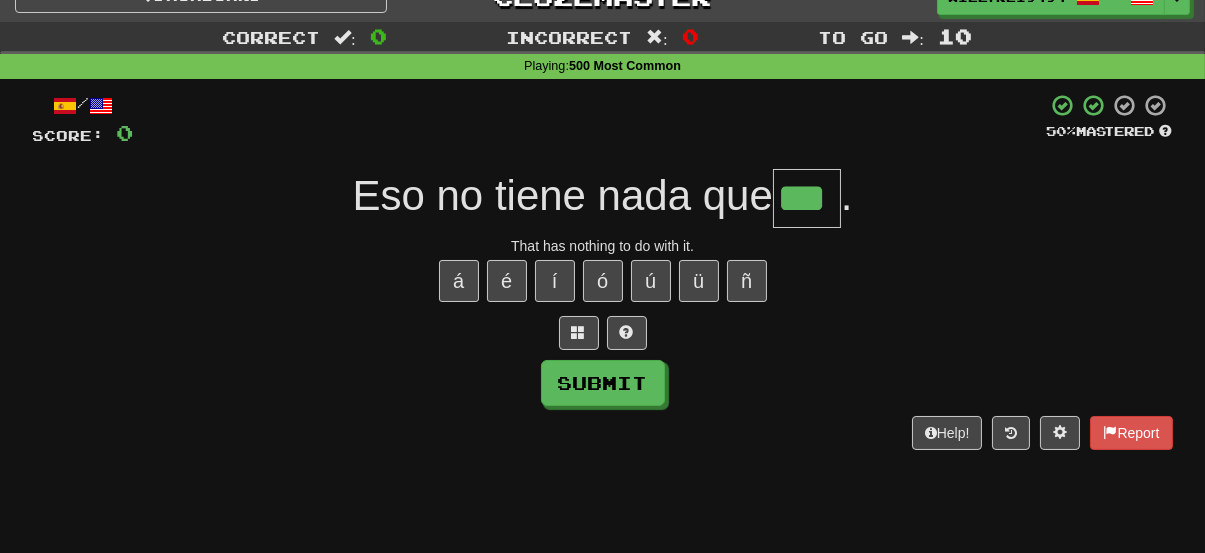type on "***" 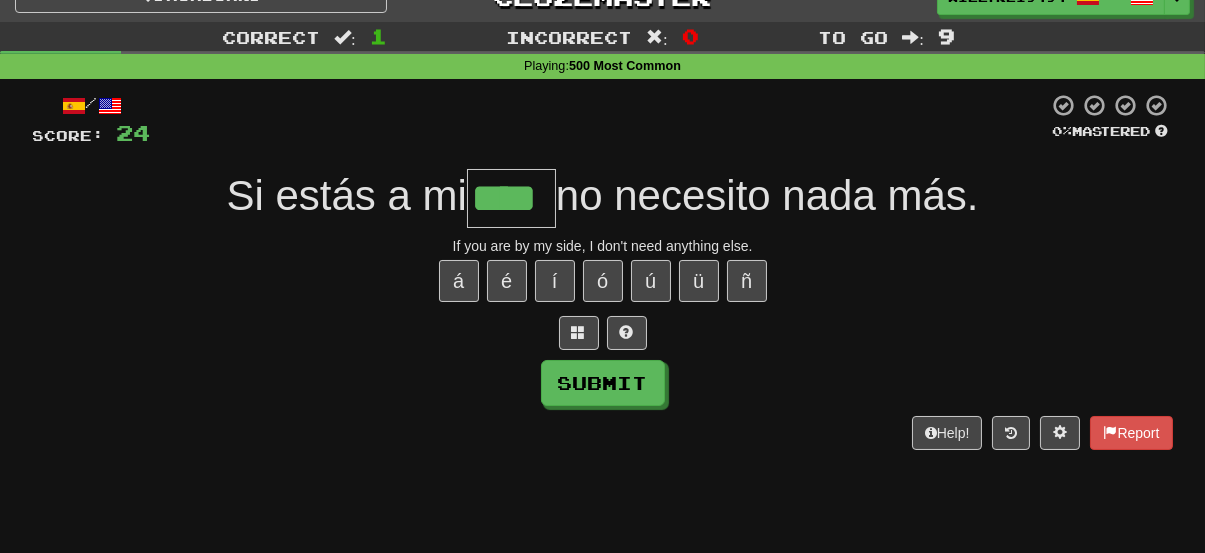 type on "****" 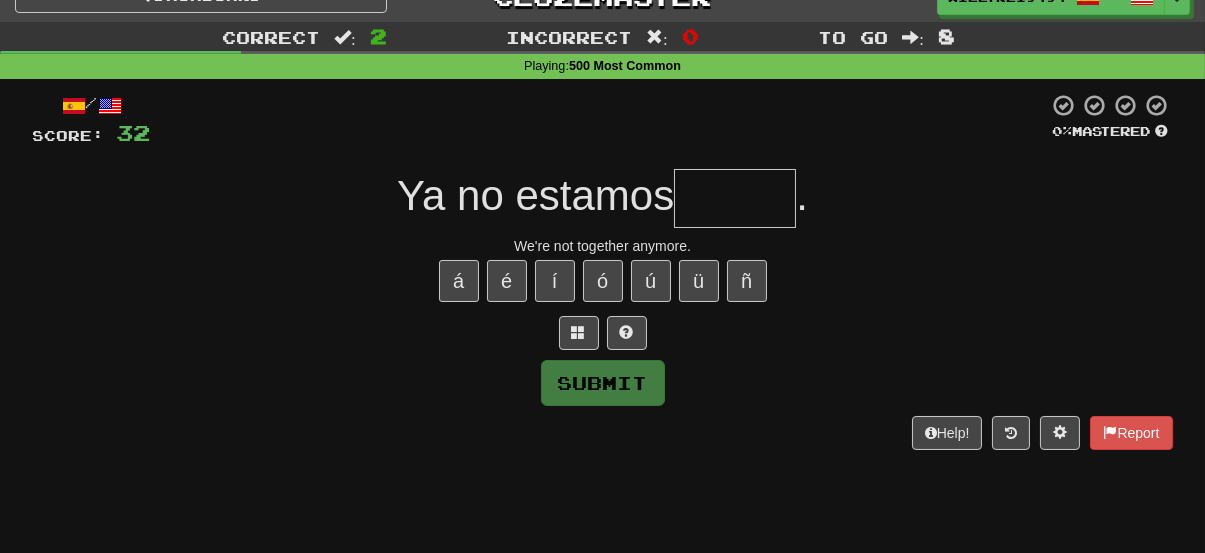 type on "*" 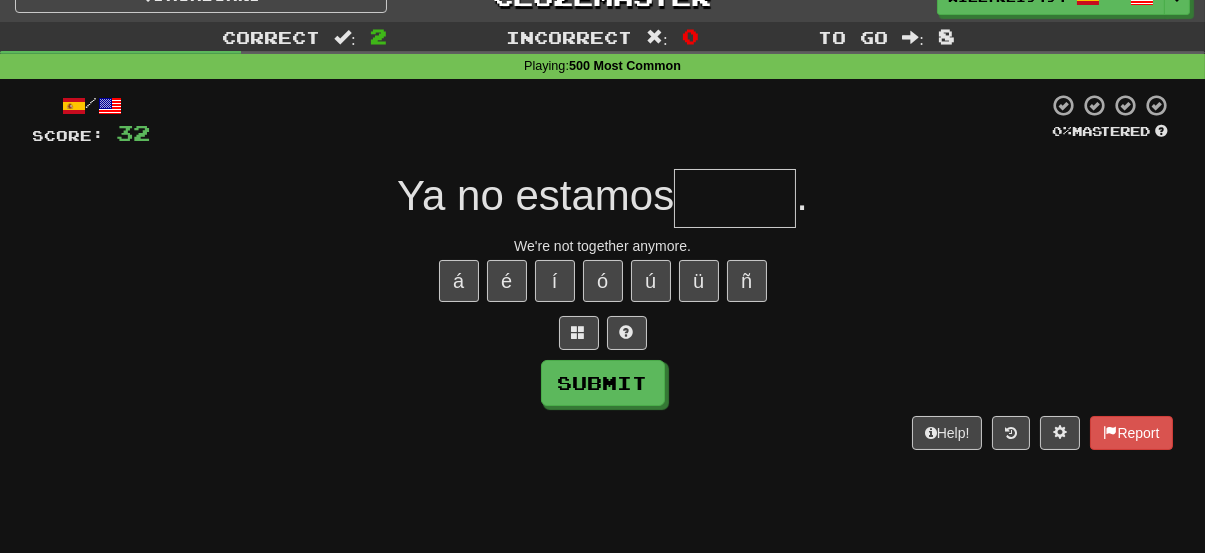 type on "*" 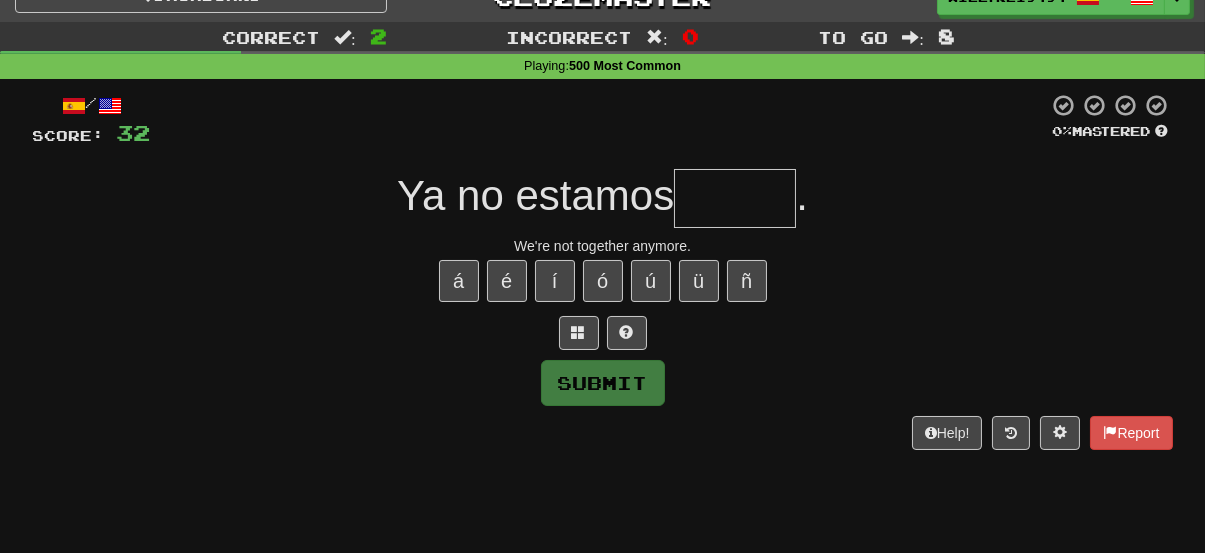 type on "*" 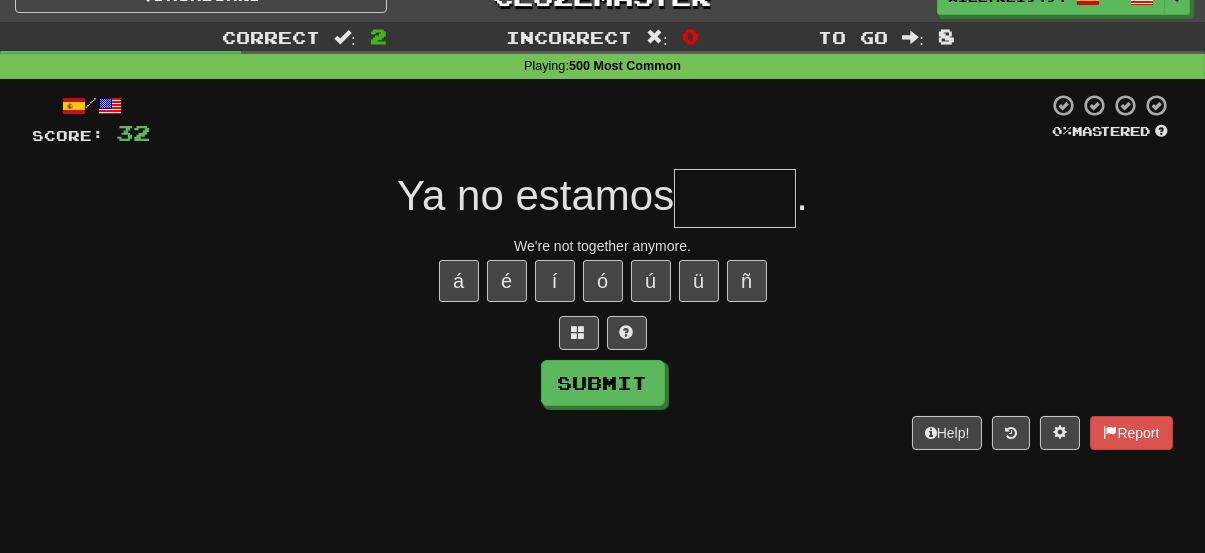 type on "*" 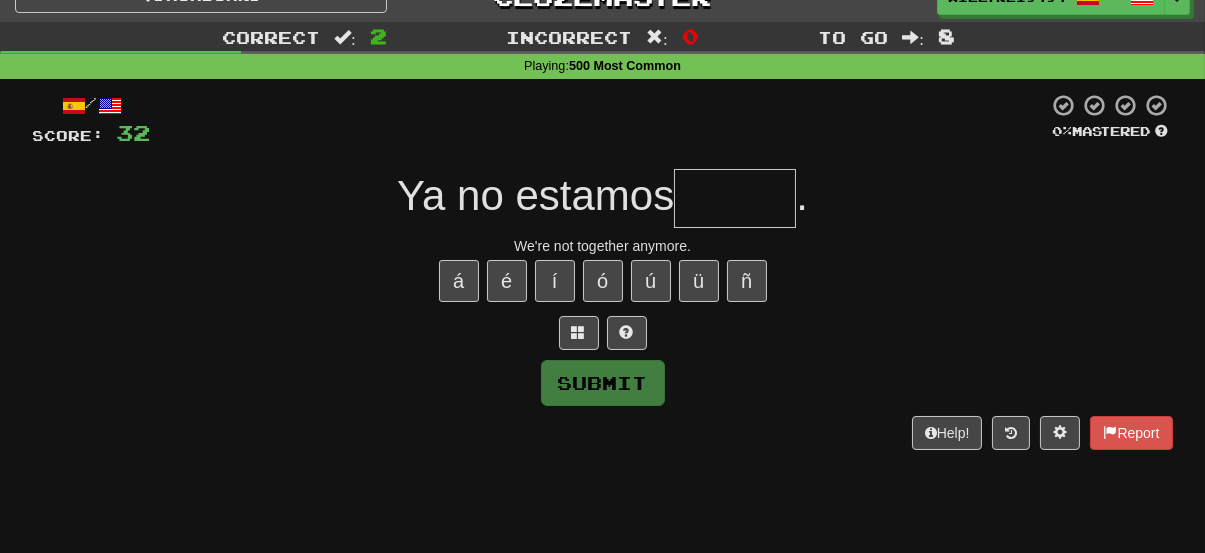 type on "*" 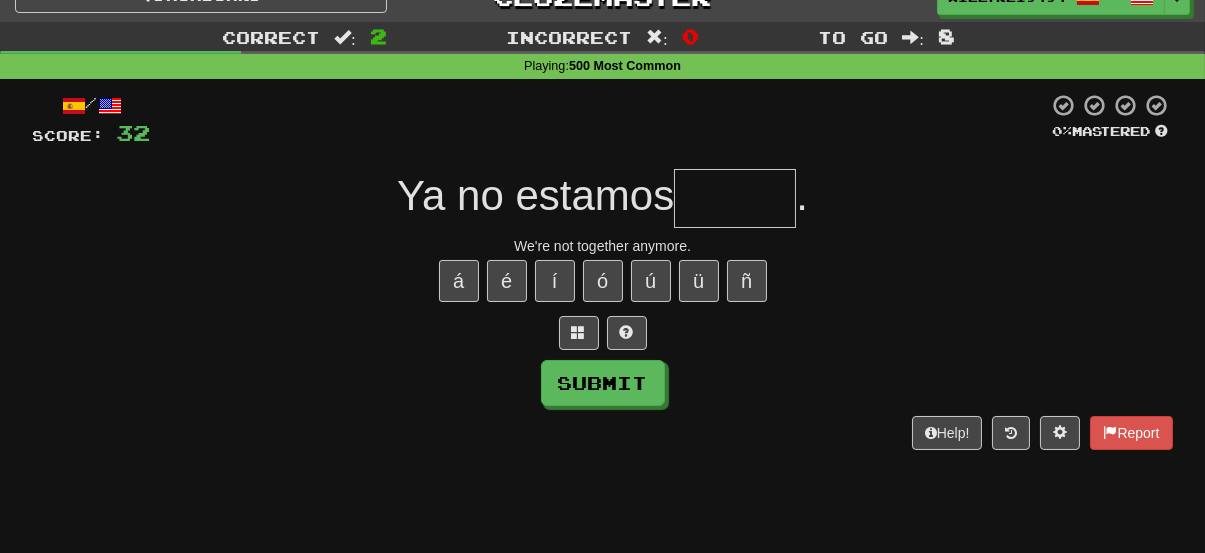 type on "*" 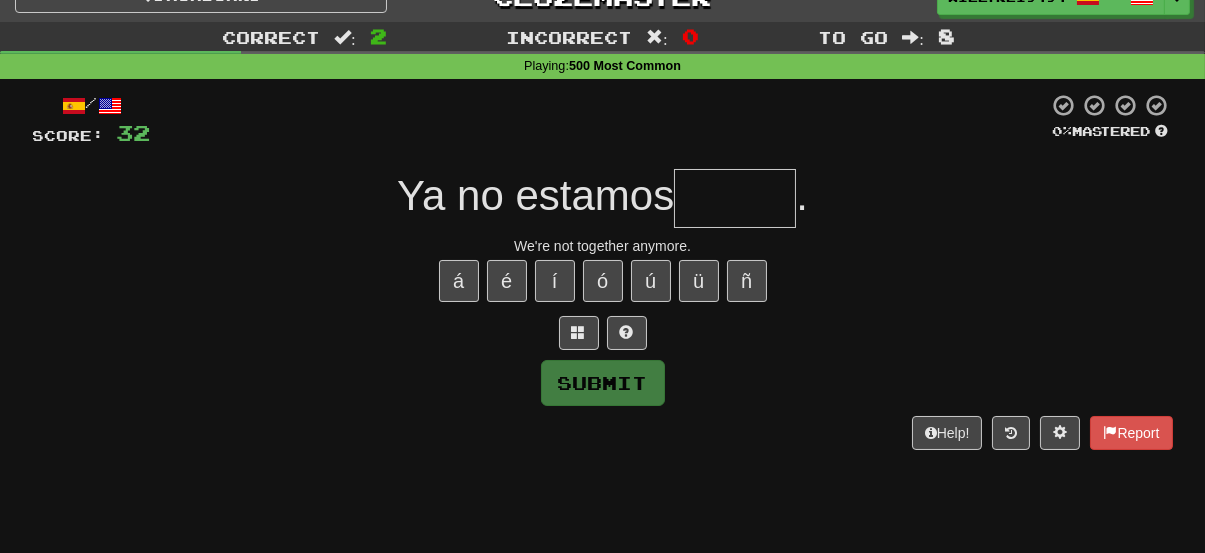 type on "*" 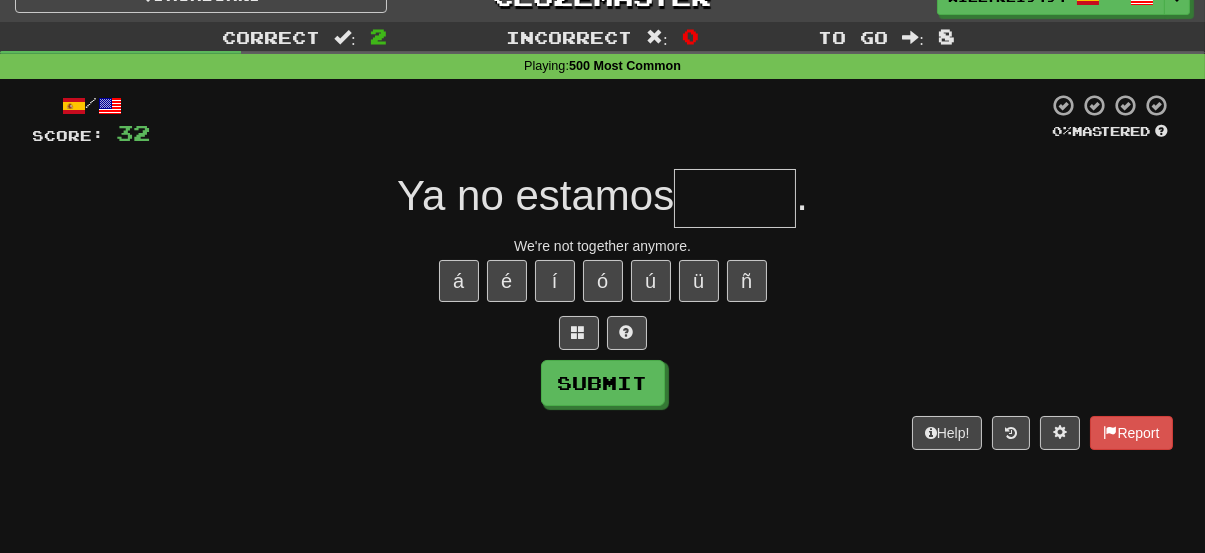 type on "*" 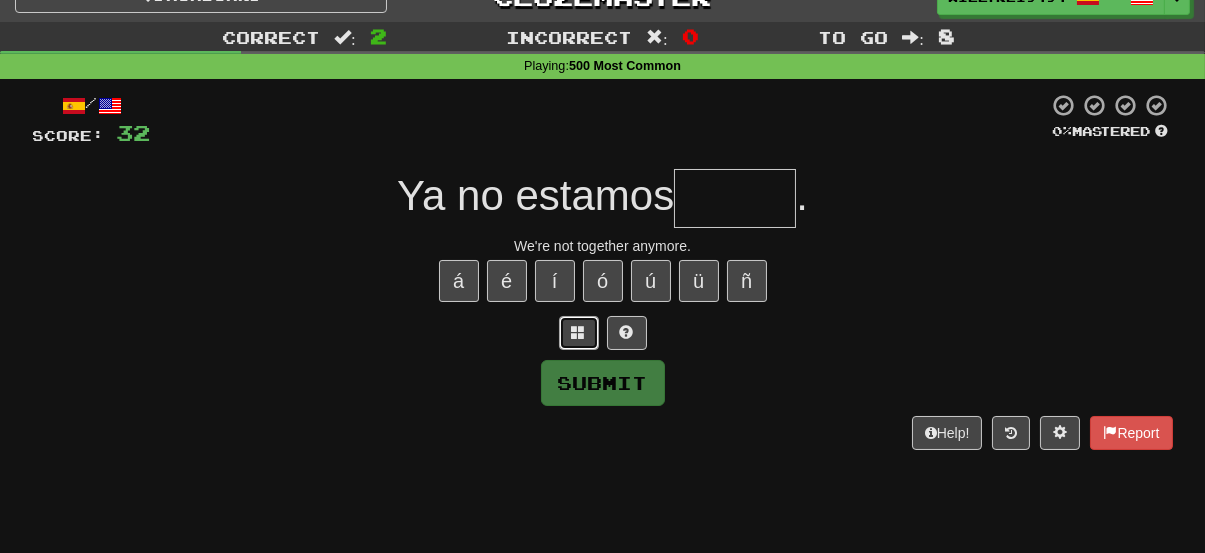click at bounding box center [579, 332] 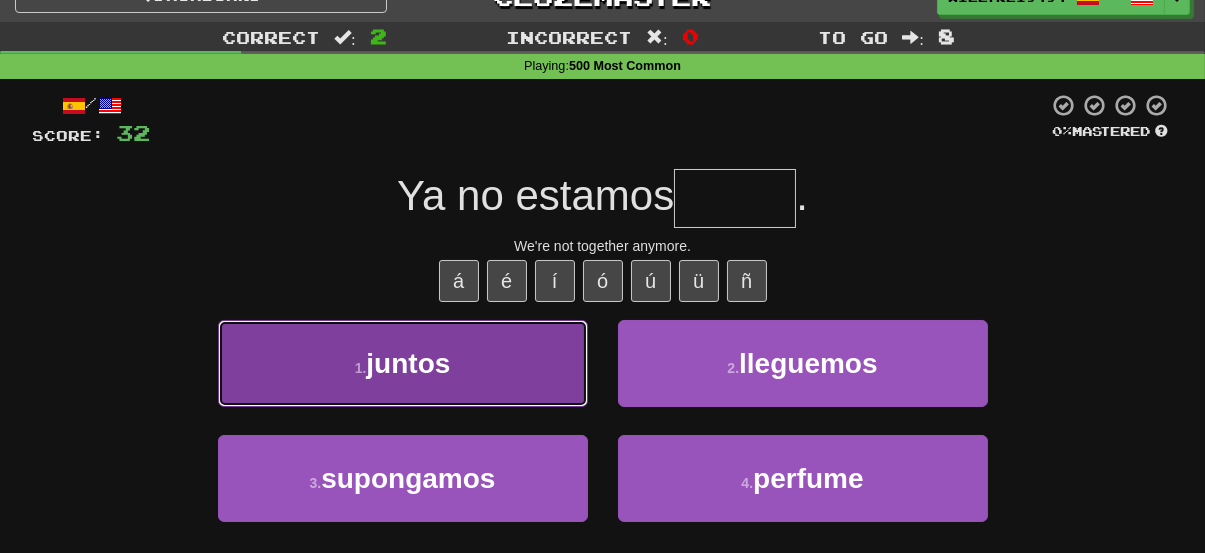 click on "1 .  juntos" at bounding box center [403, 363] 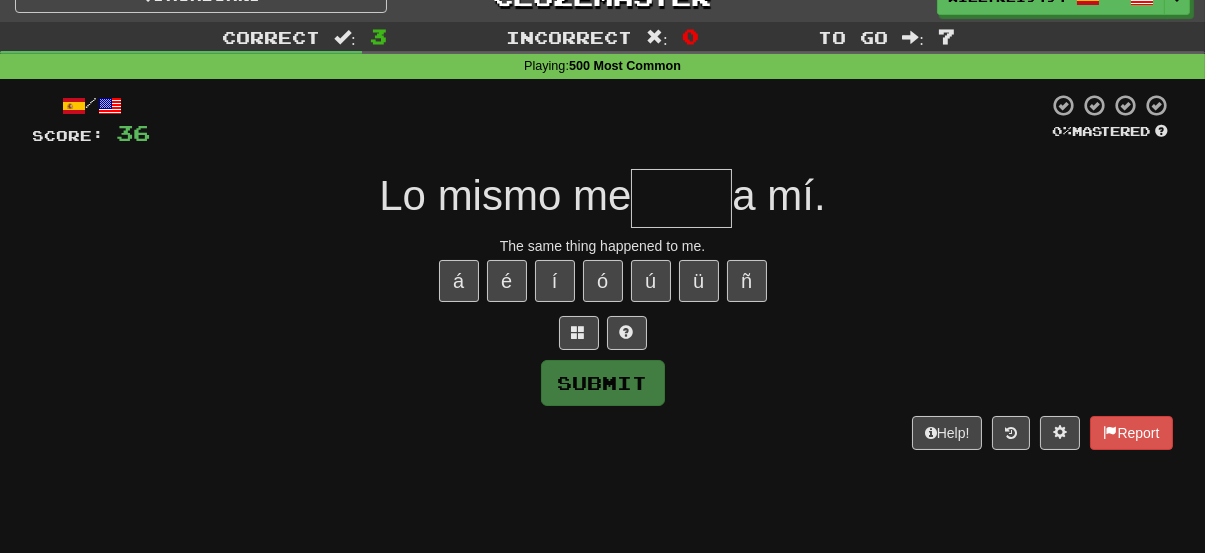type on "*" 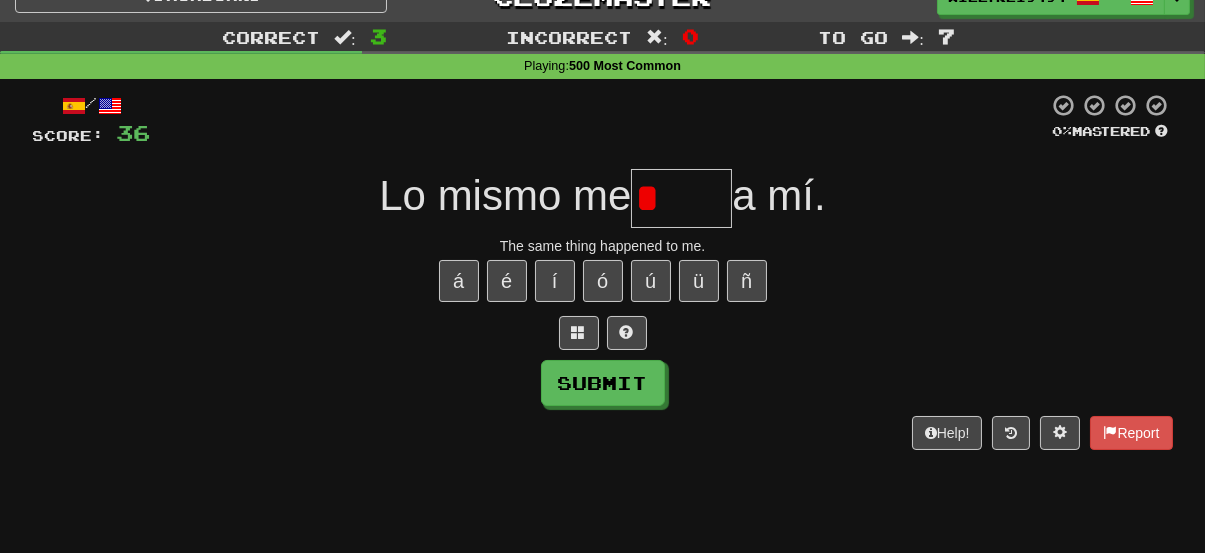 click on "*" at bounding box center (681, 198) 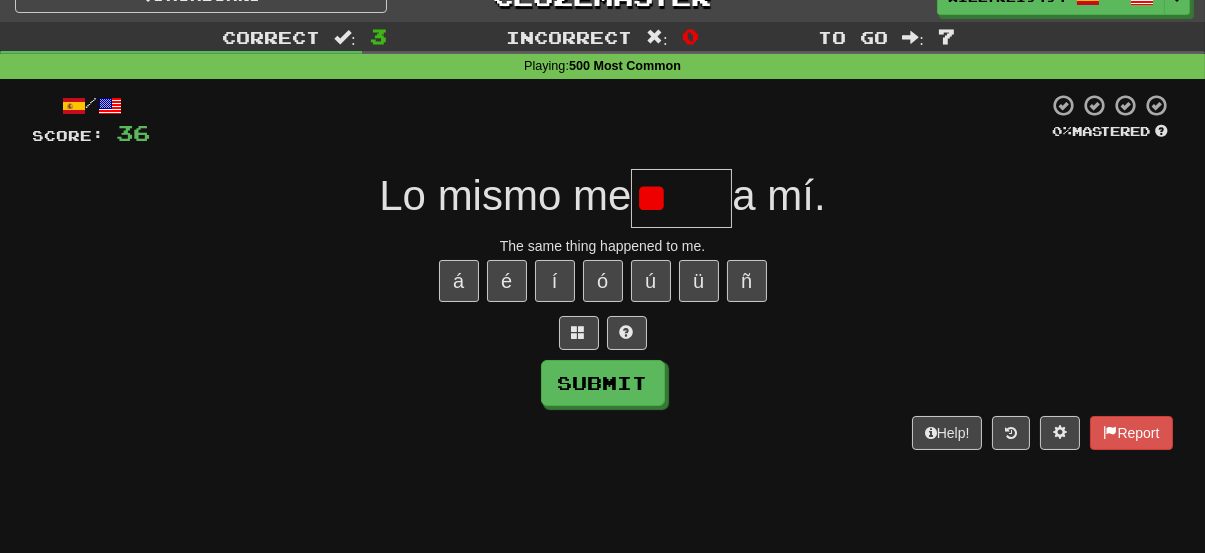 type on "*" 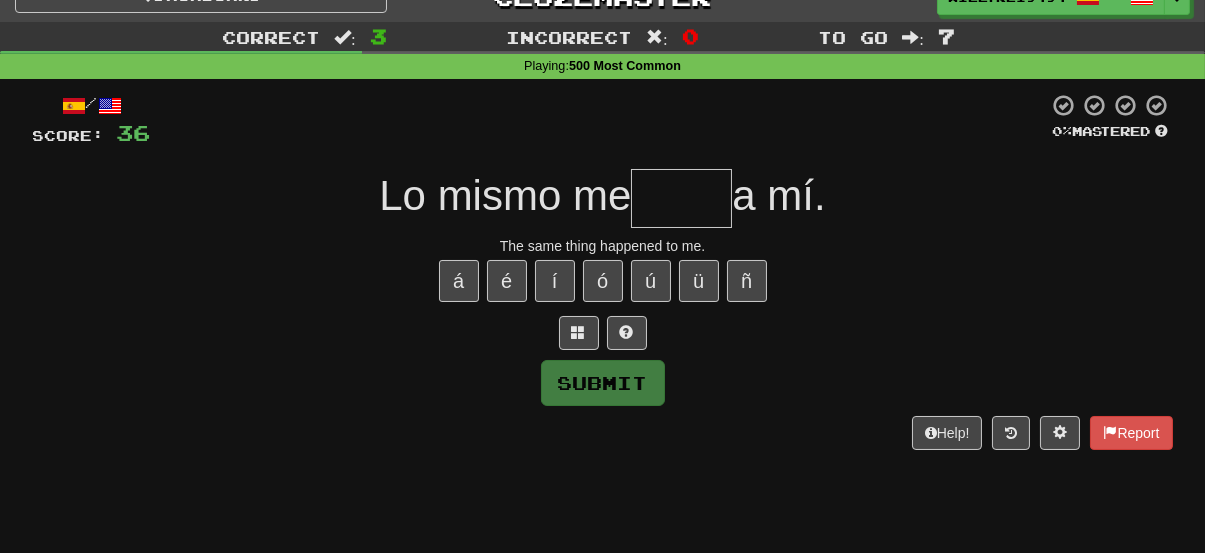 type on "*" 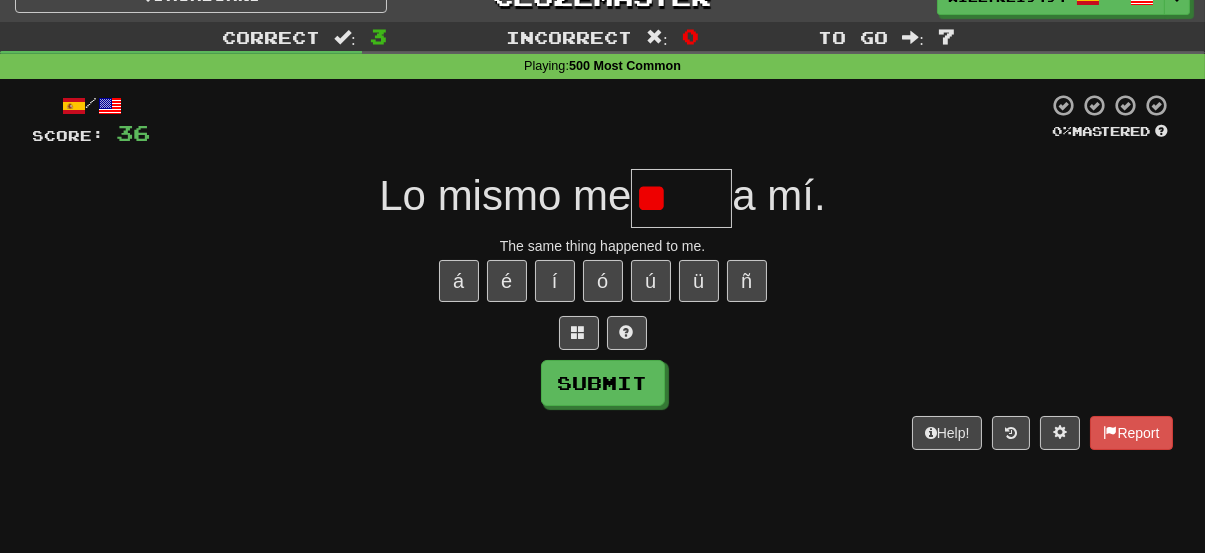 type on "*" 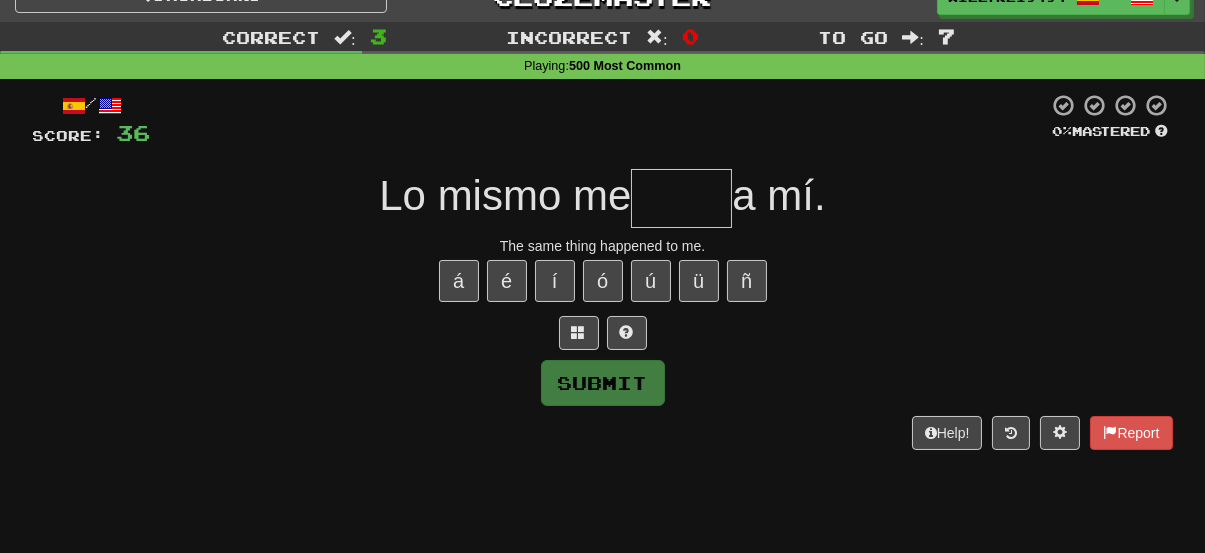 type on "*" 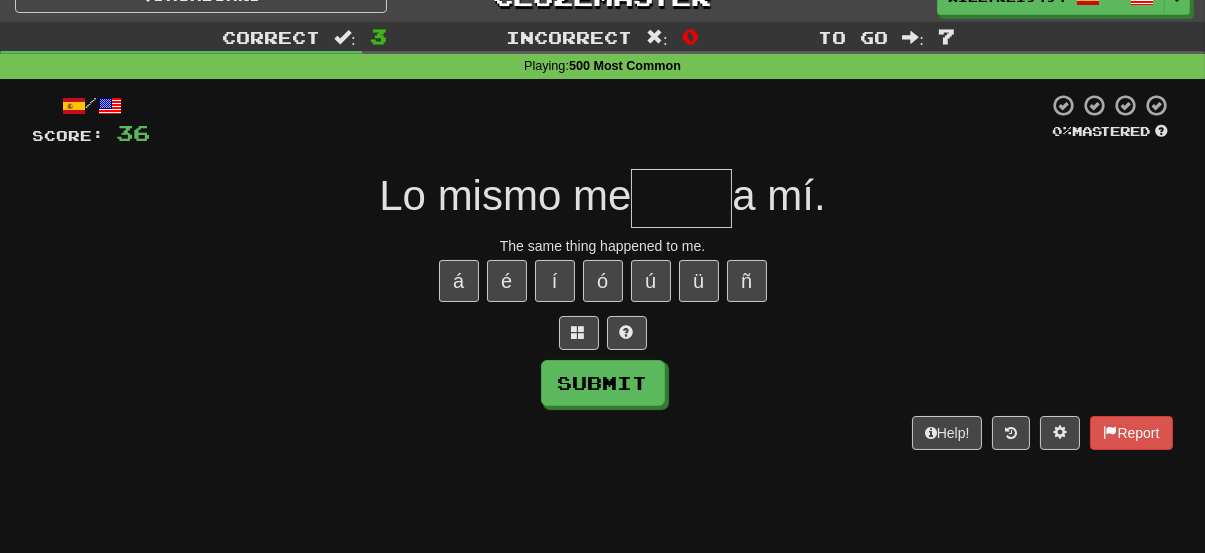 type on "*" 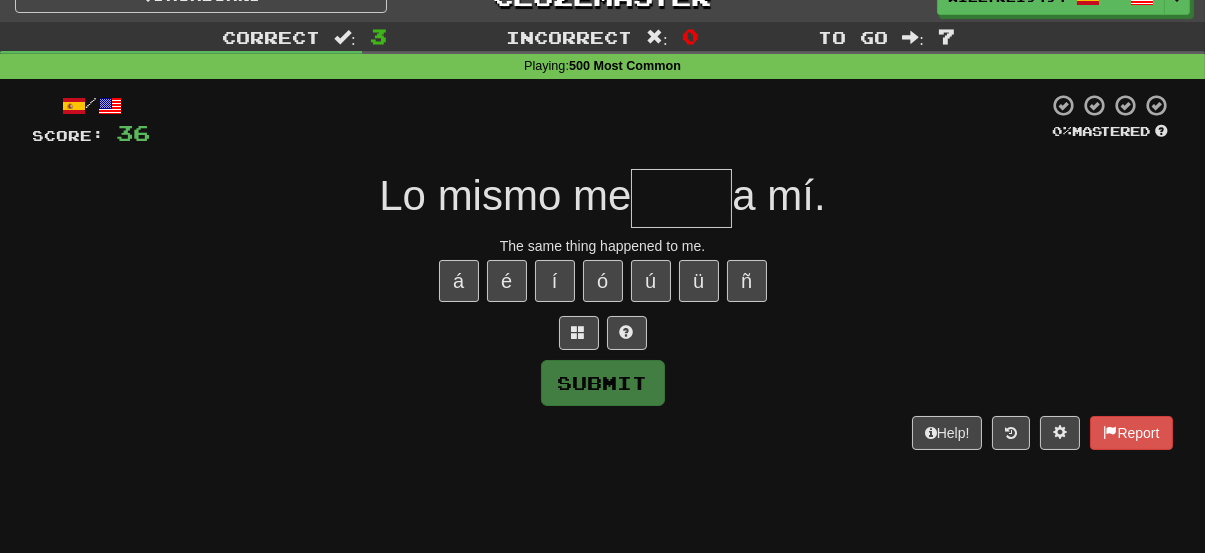 type on "*" 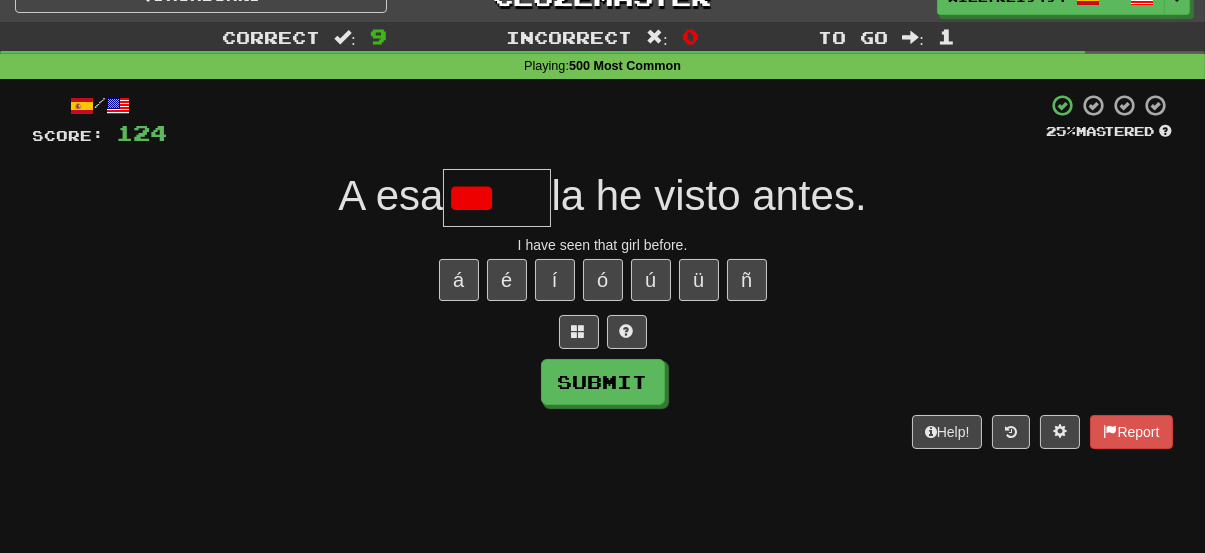 scroll, scrollTop: 0, scrollLeft: 0, axis: both 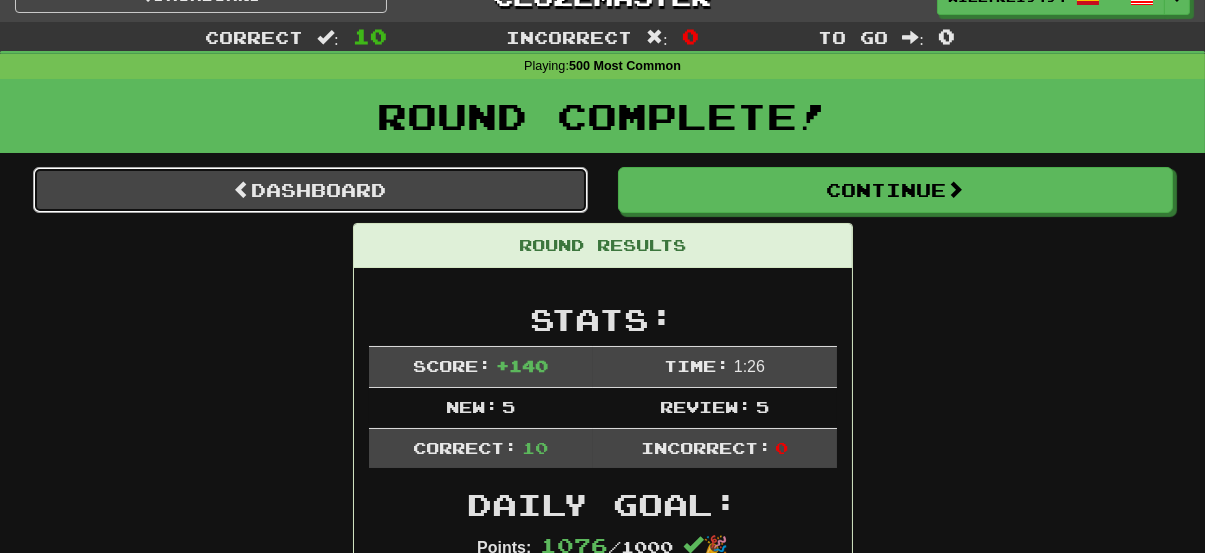 click on "Dashboard" at bounding box center (310, 190) 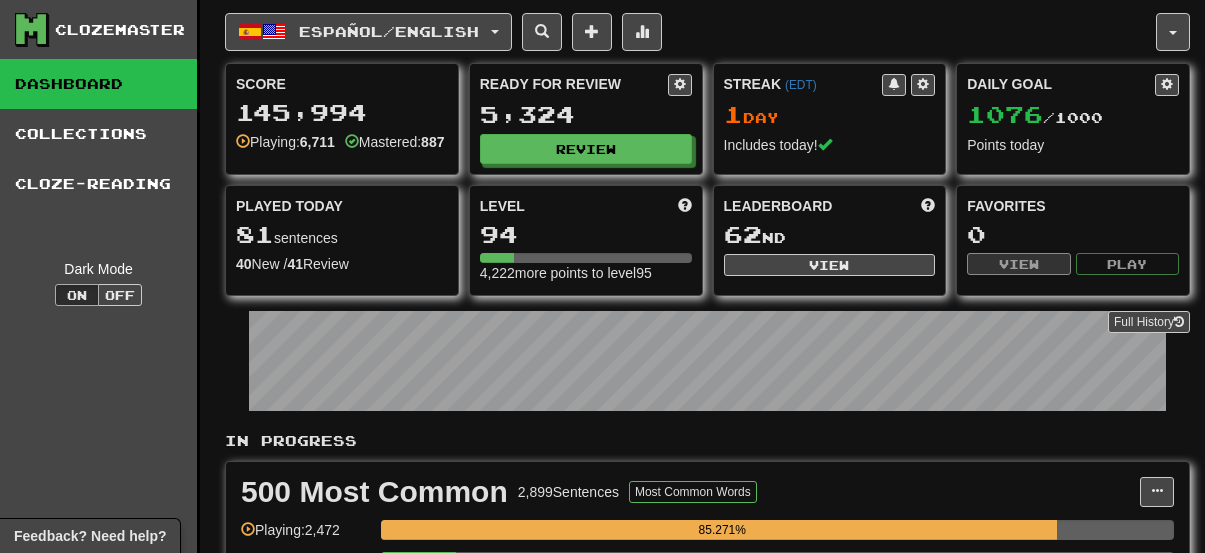 scroll, scrollTop: 0, scrollLeft: 0, axis: both 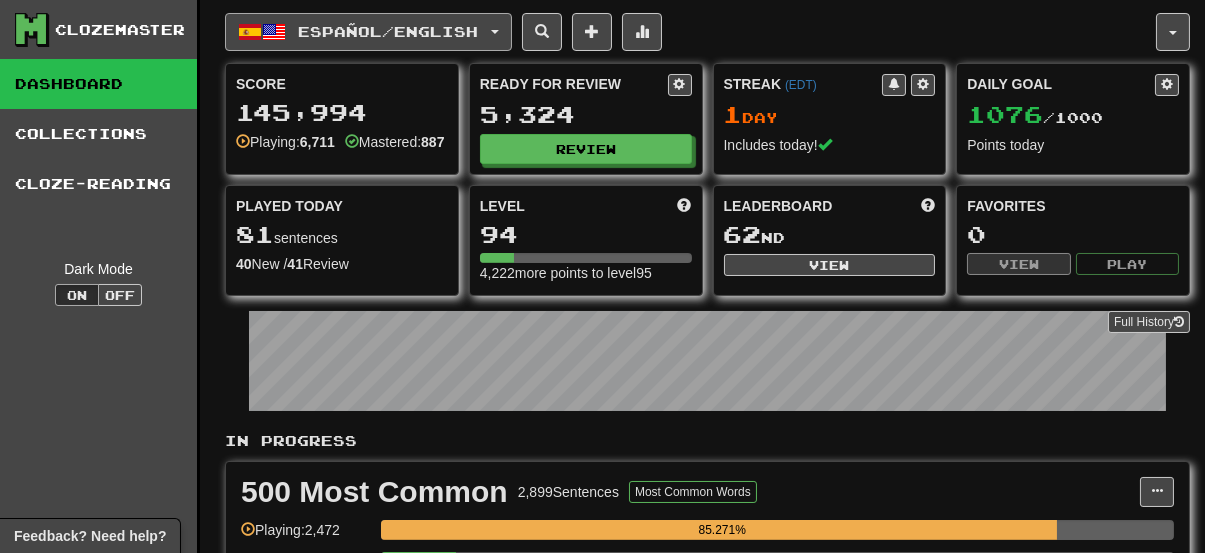 click on "Español  /  English" at bounding box center [389, 31] 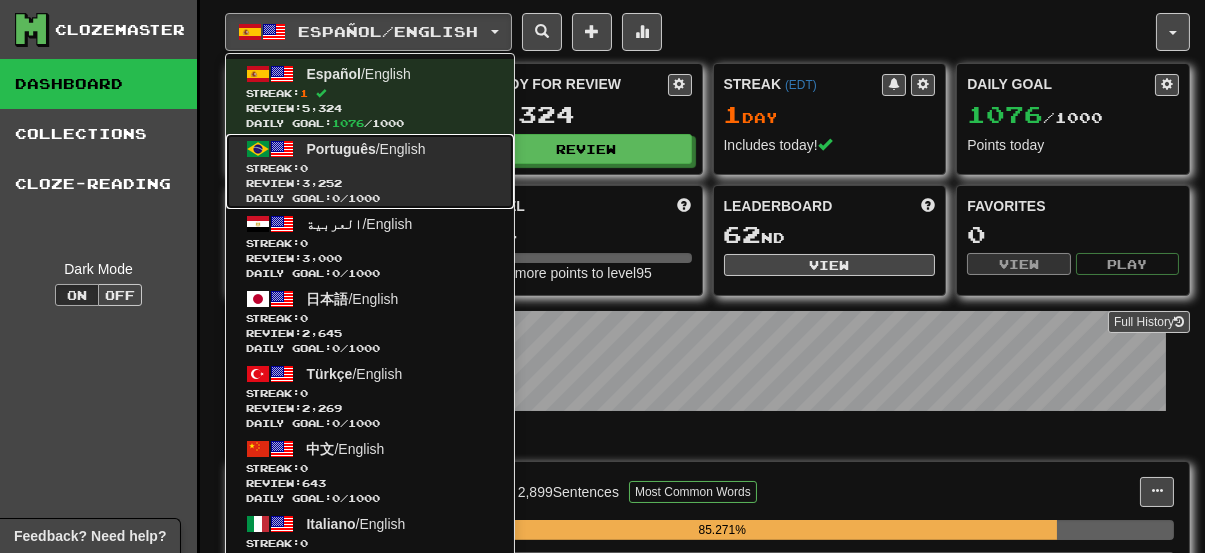 click on "Português  /  English" at bounding box center [366, 149] 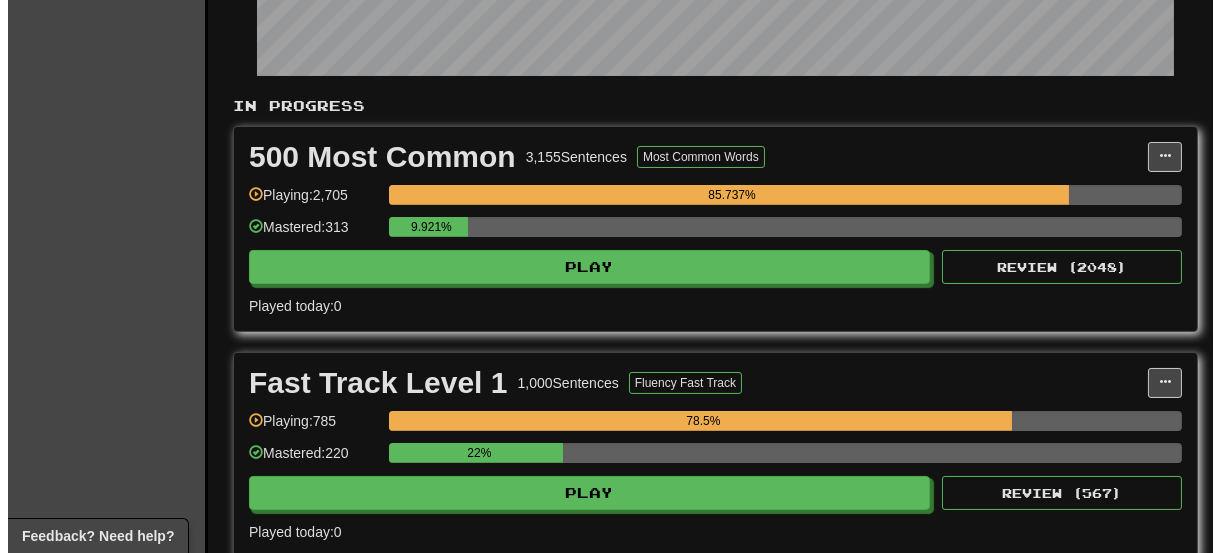 scroll, scrollTop: 353, scrollLeft: 0, axis: vertical 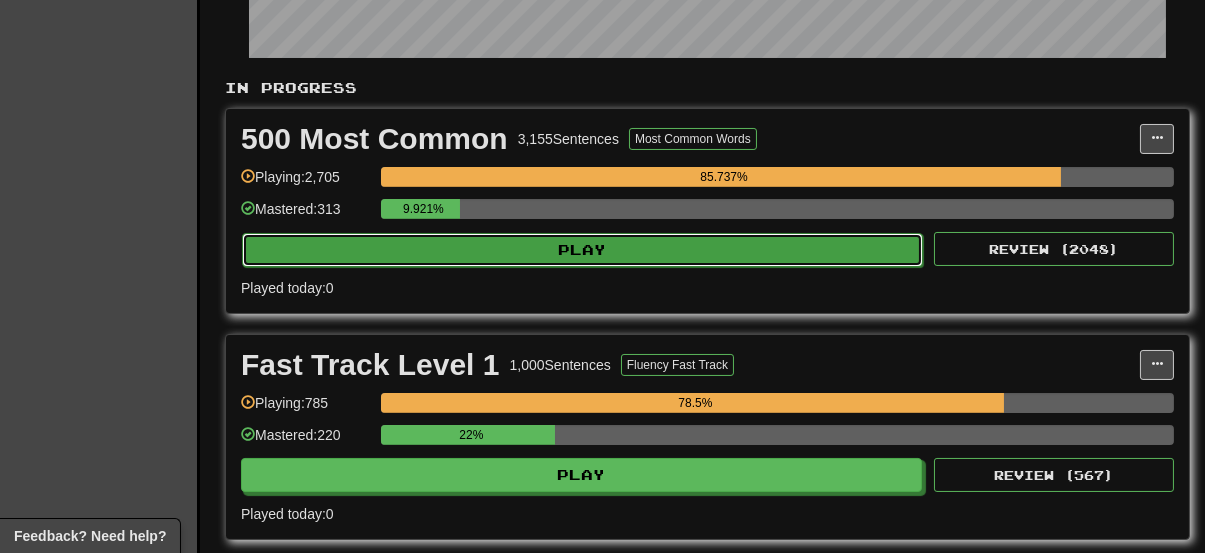 click on "Play" at bounding box center [582, 250] 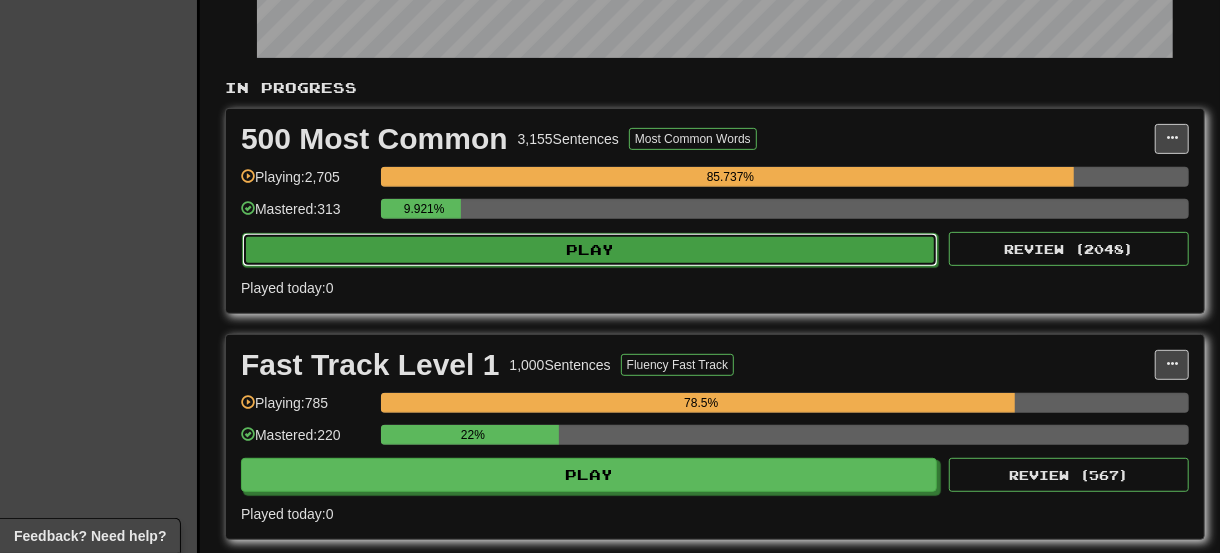 select on "**" 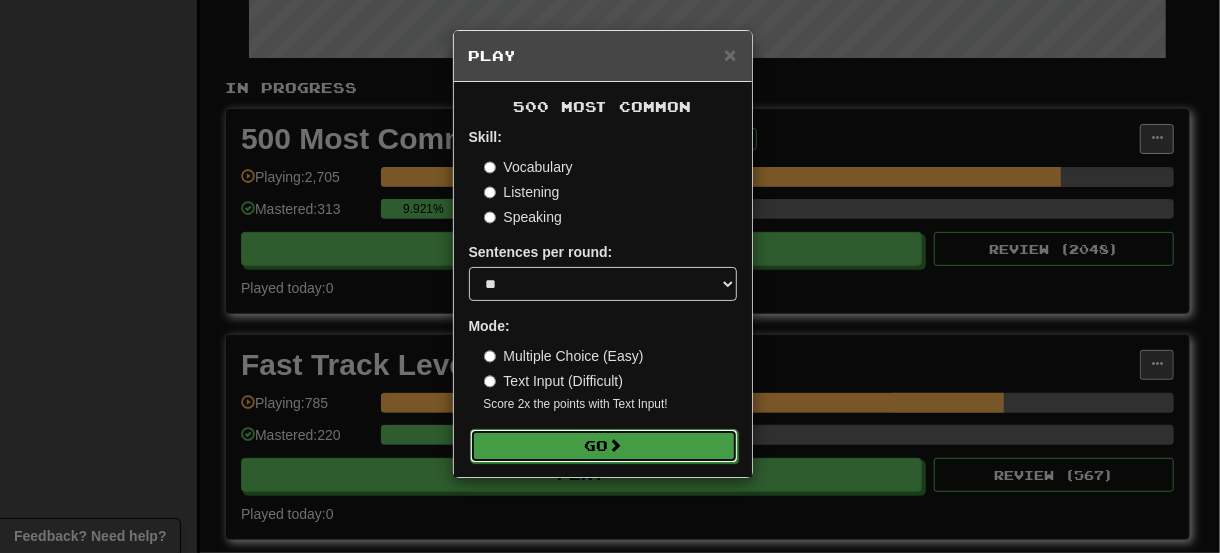 click on "Go" at bounding box center [604, 446] 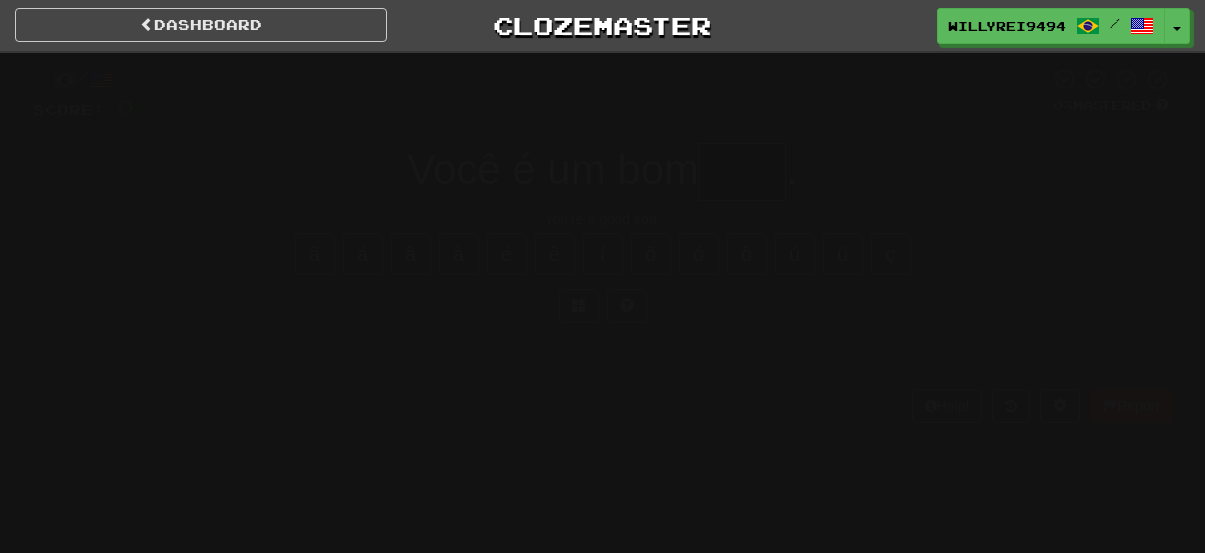 scroll, scrollTop: 0, scrollLeft: 0, axis: both 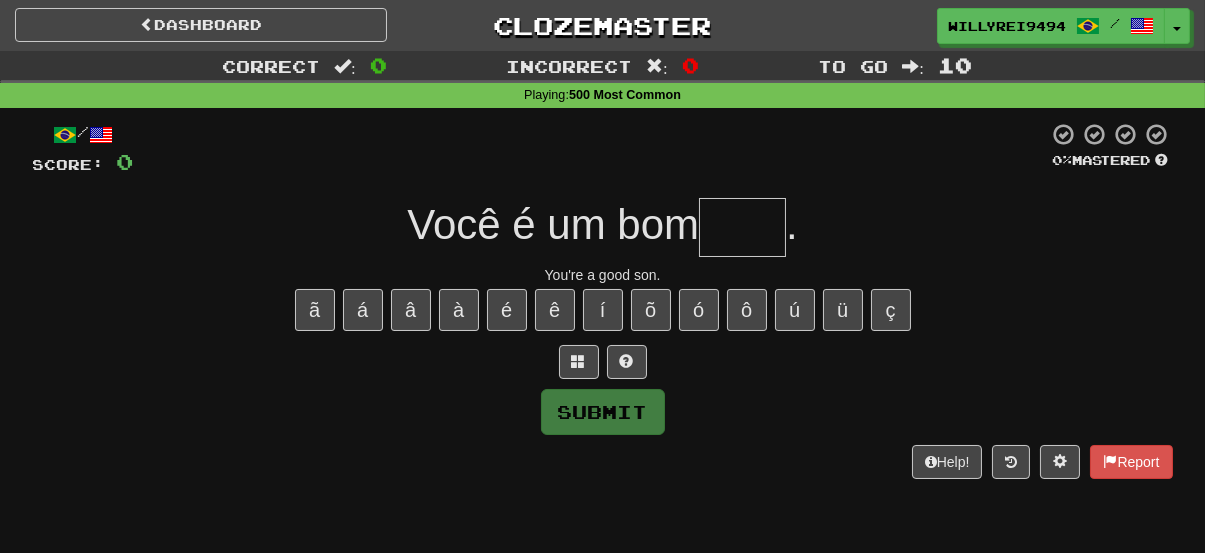 click at bounding box center (742, 227) 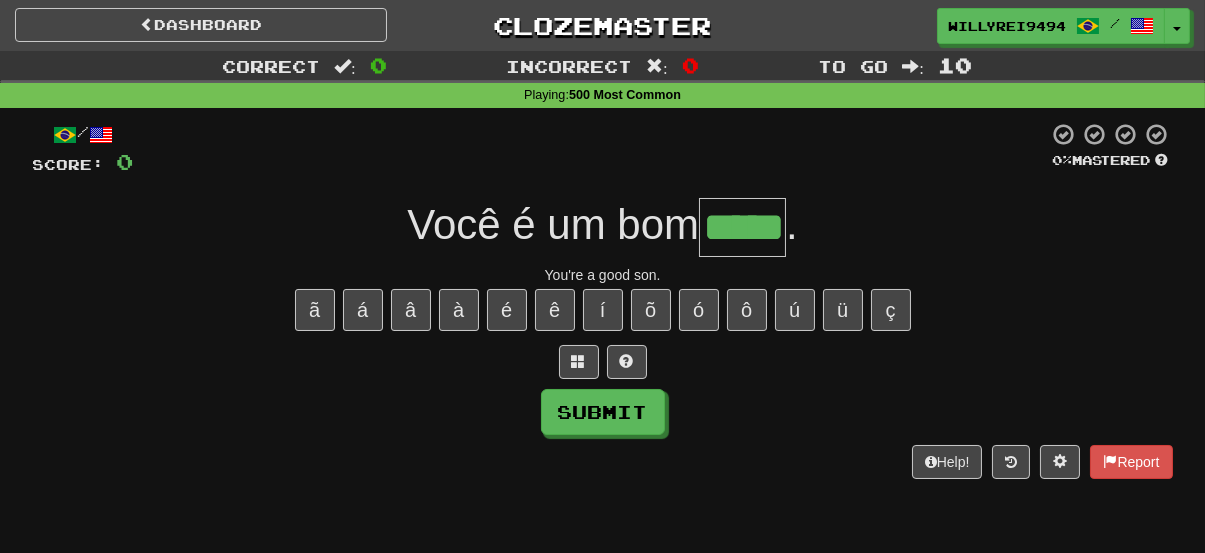 type on "*****" 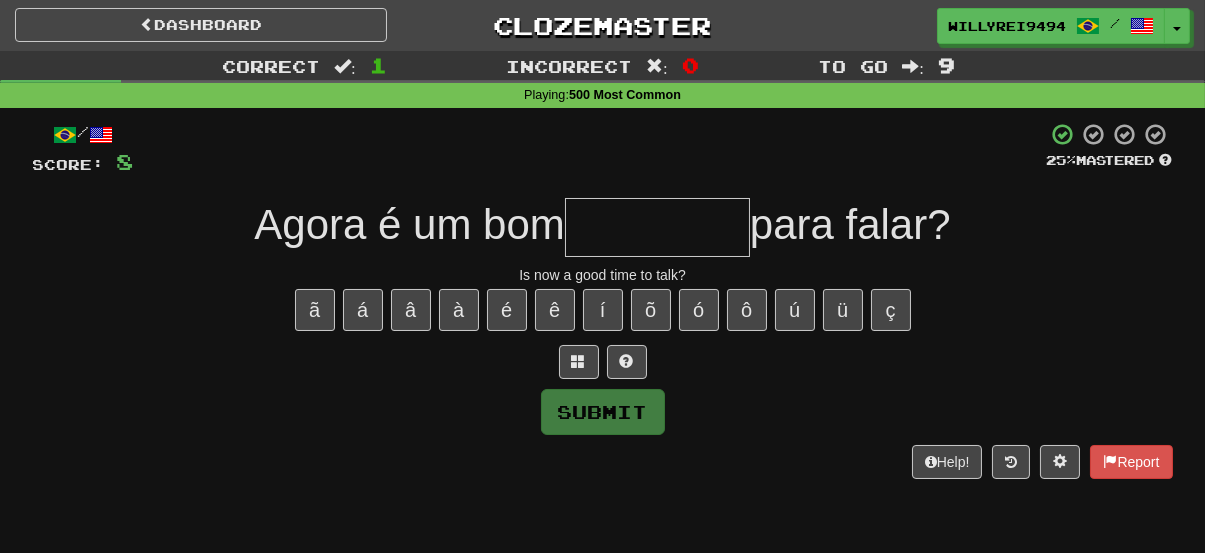 type on "*" 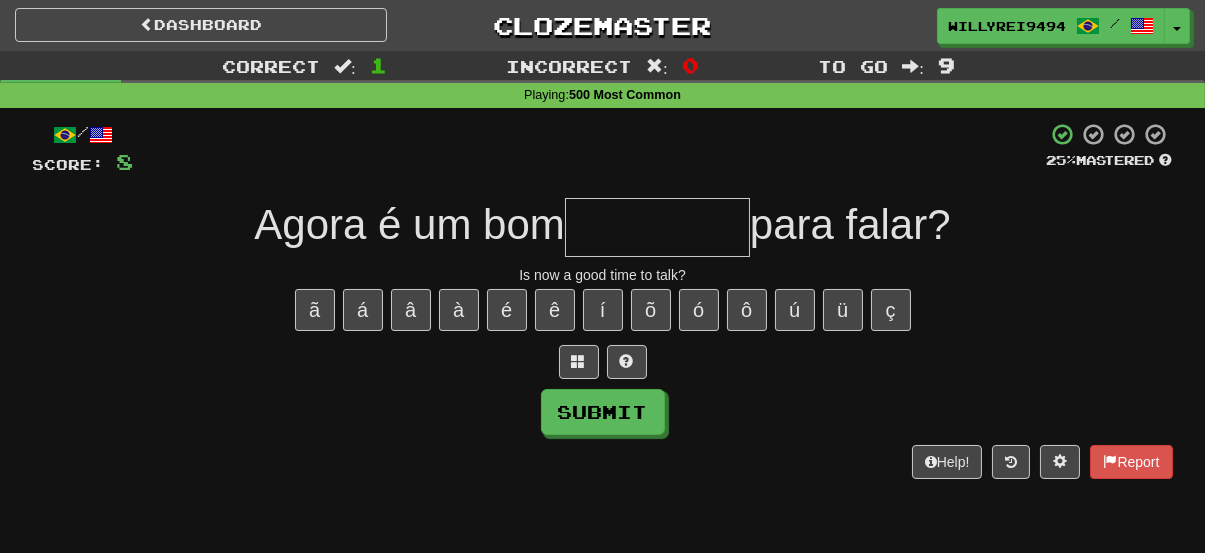 type on "*" 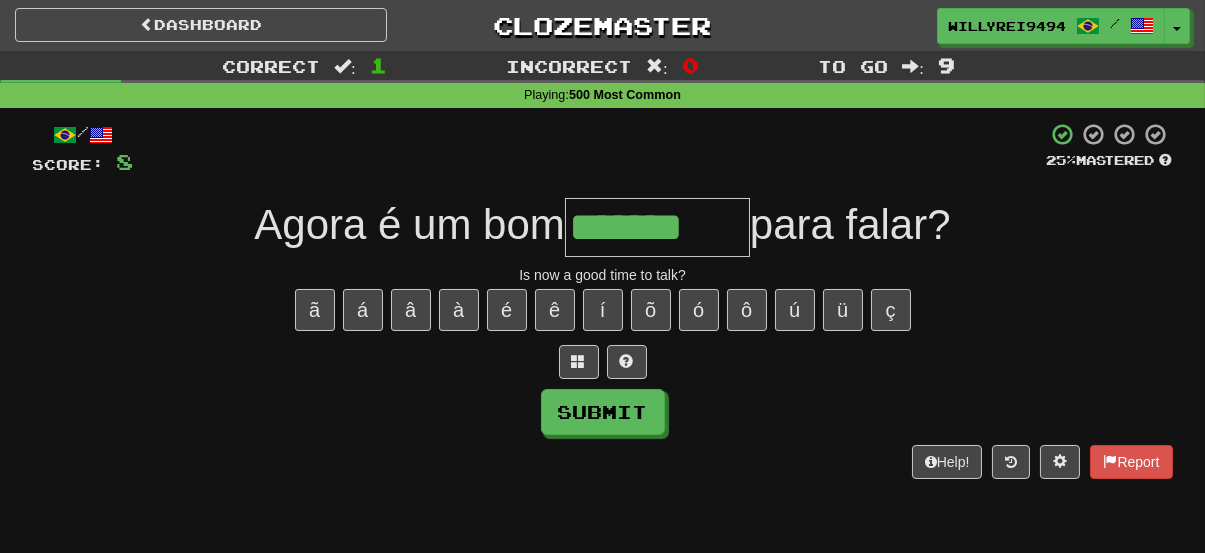 type on "*******" 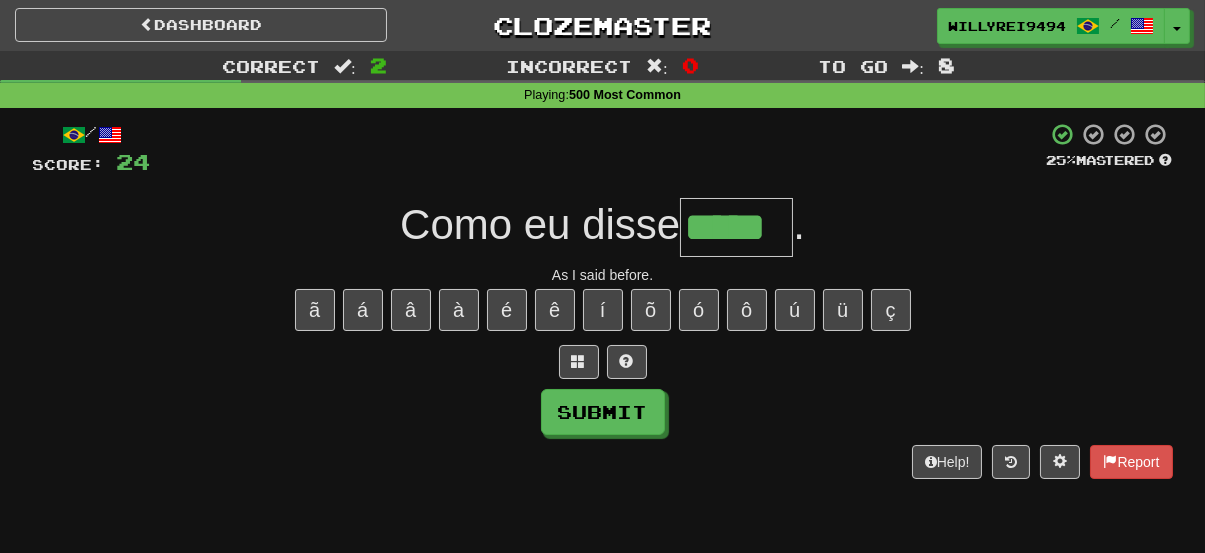 type on "*****" 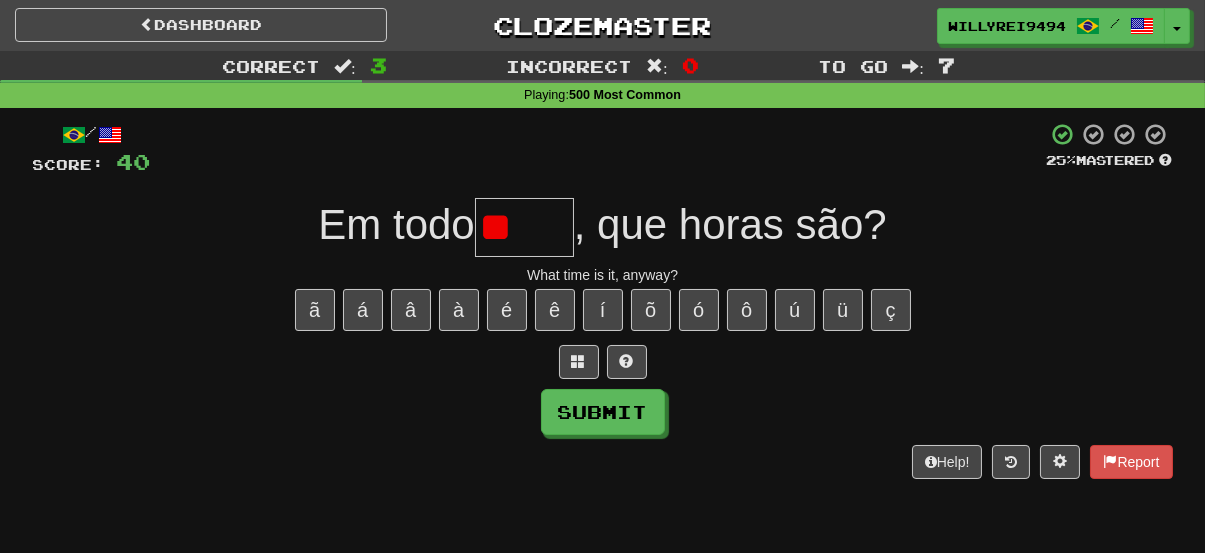 type on "*" 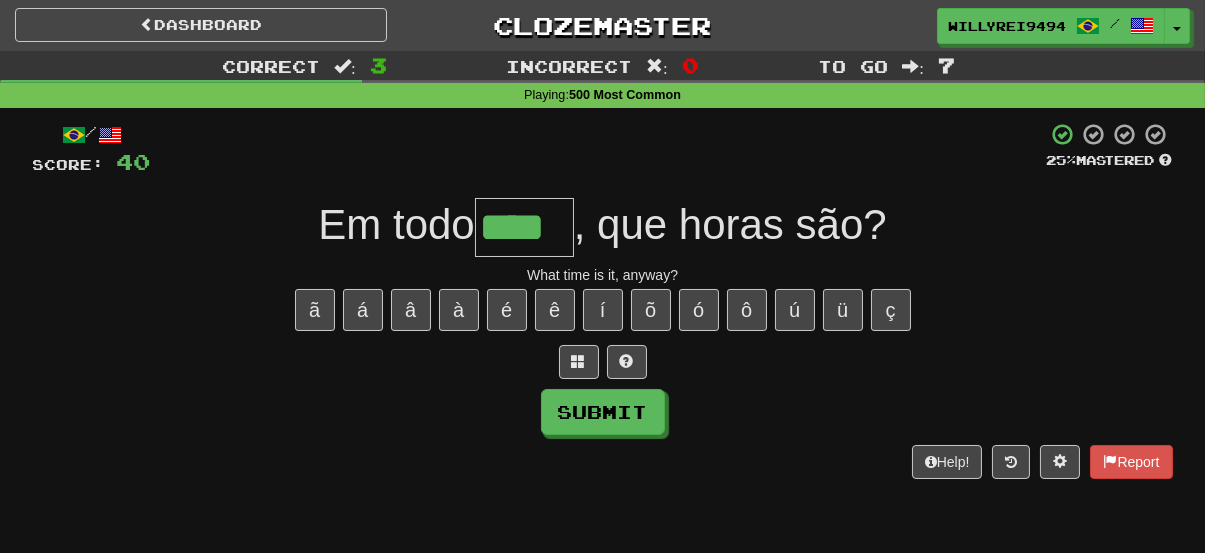type on "****" 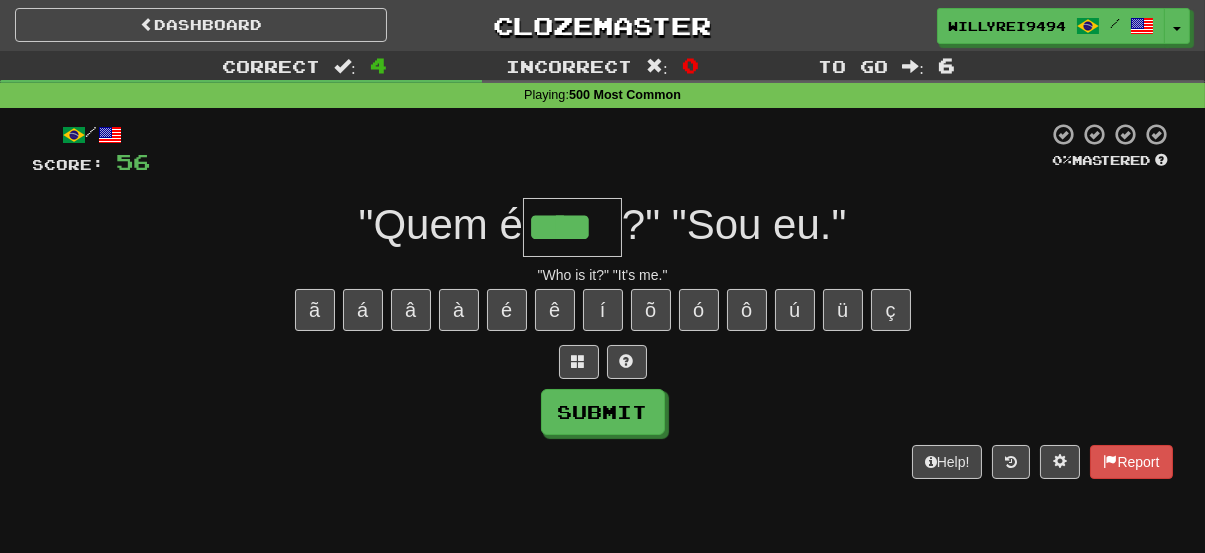 type on "****" 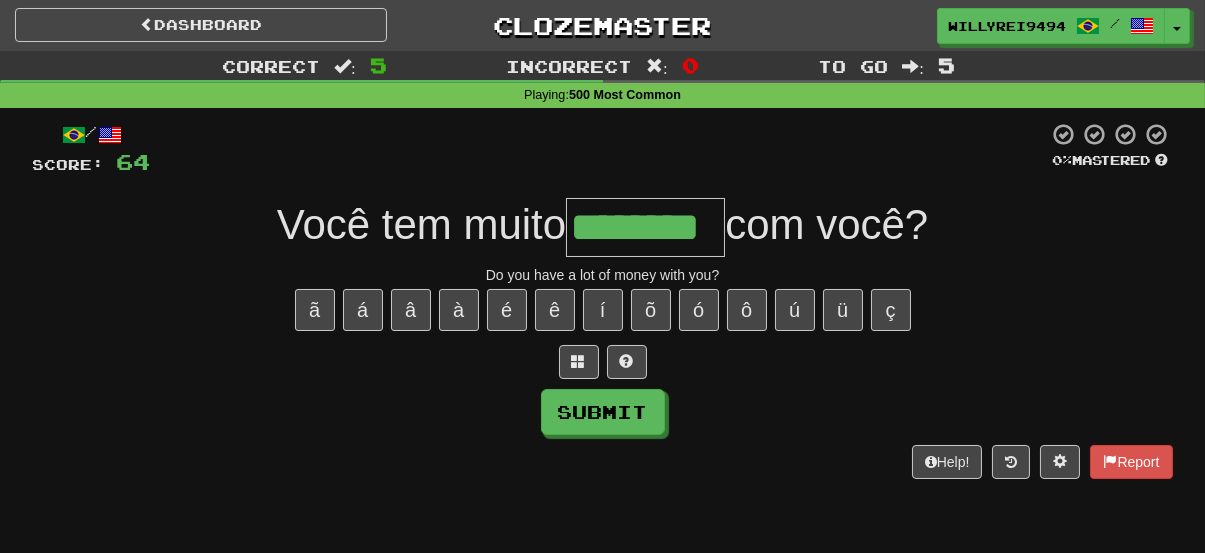 type on "********" 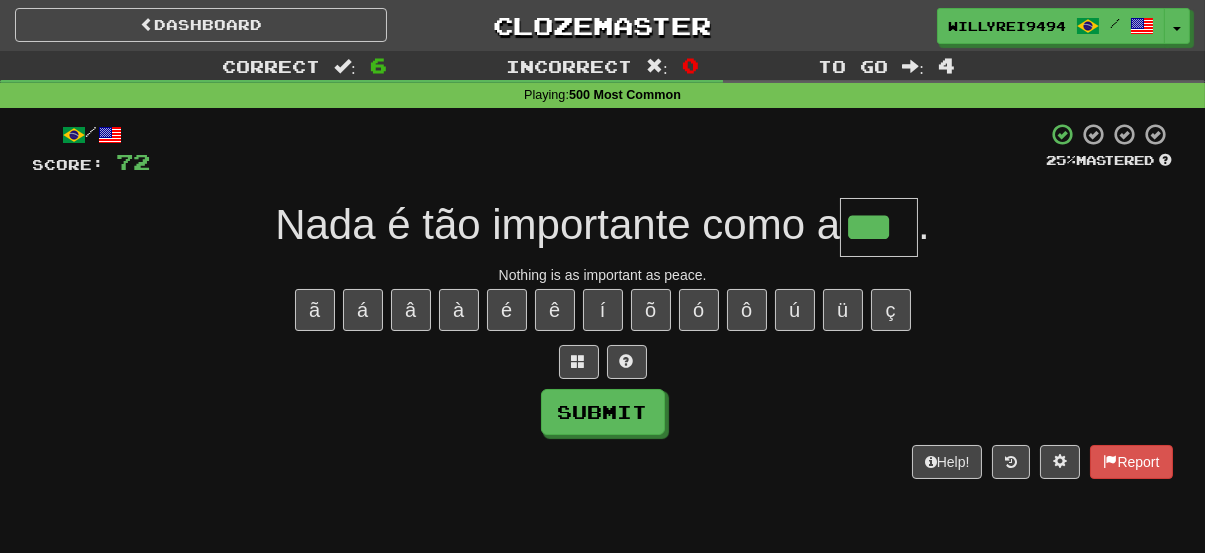 type on "***" 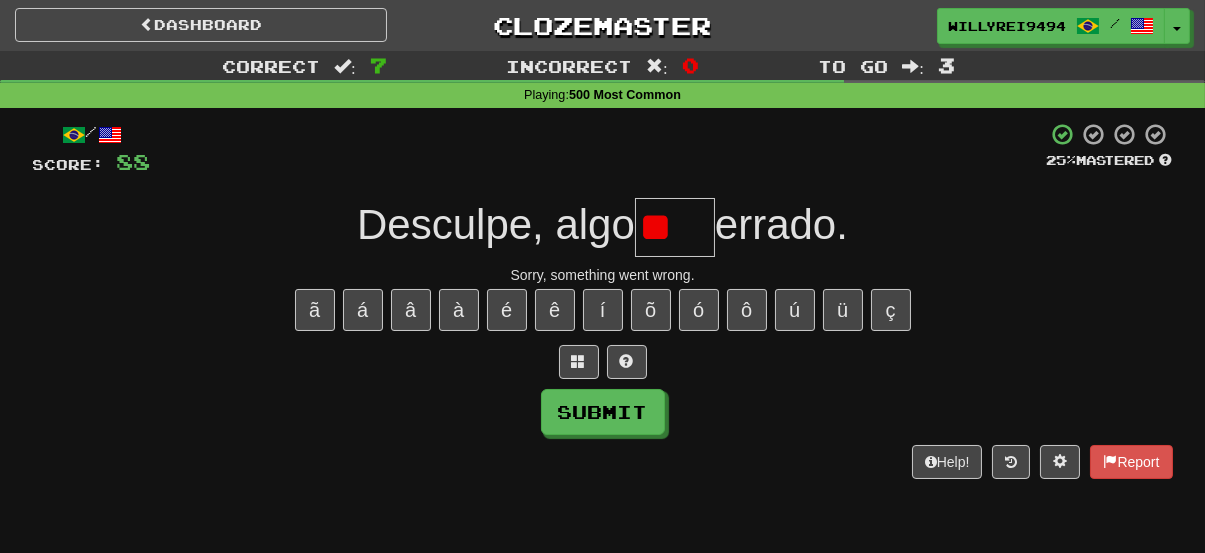 type on "*" 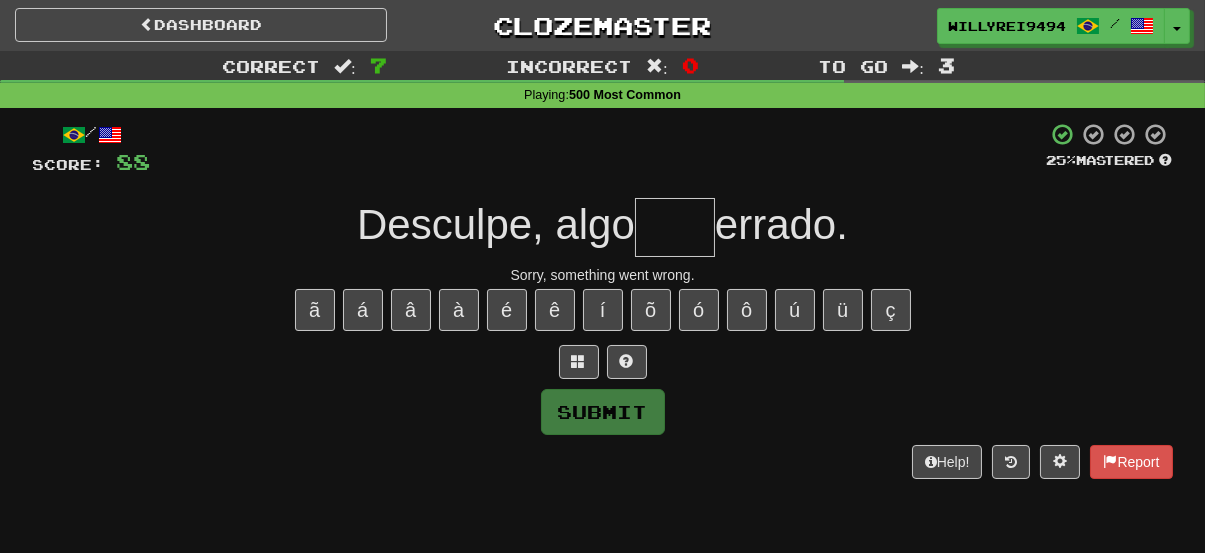 type on "*" 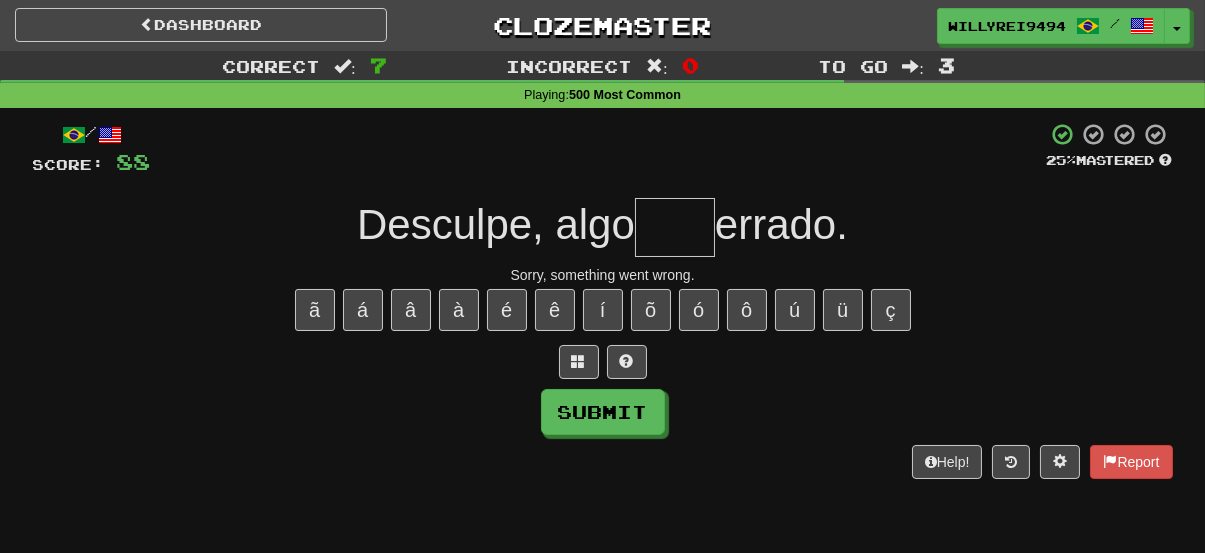 type on "*" 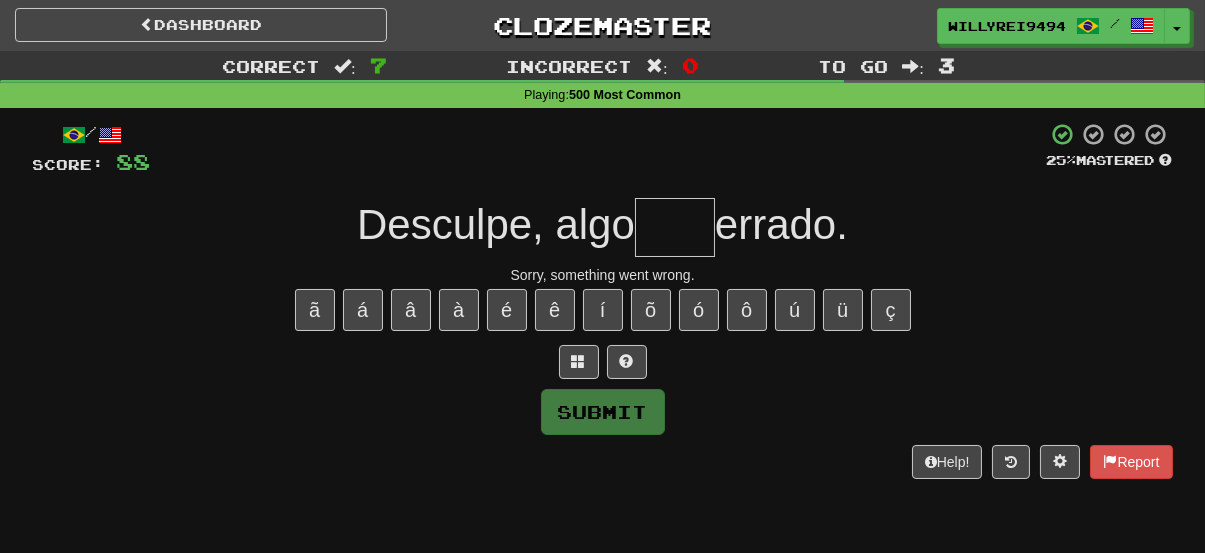 type on "*" 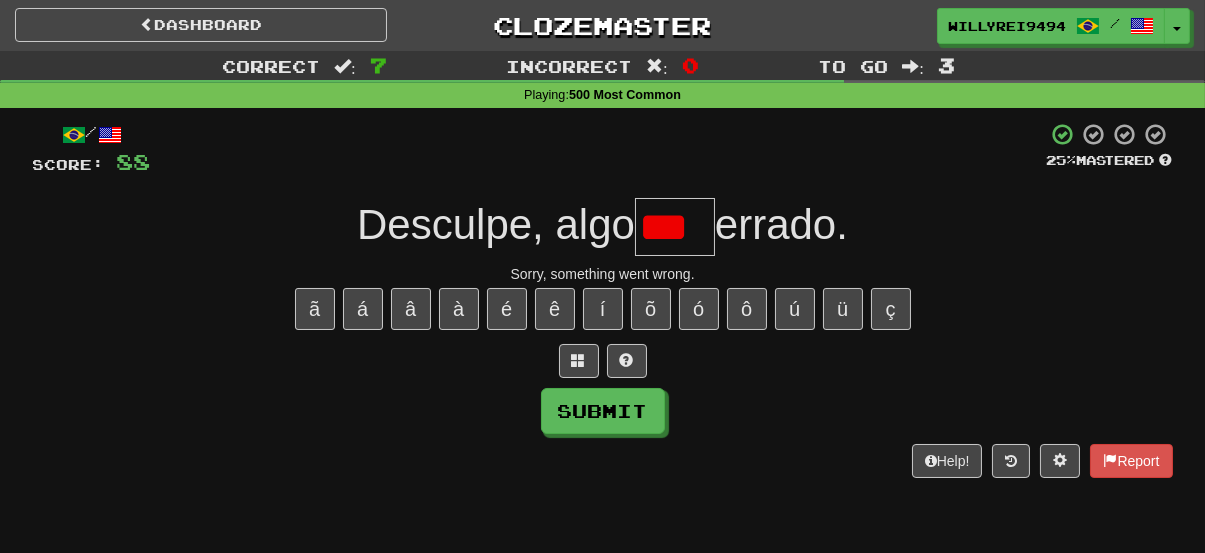 scroll, scrollTop: 0, scrollLeft: 0, axis: both 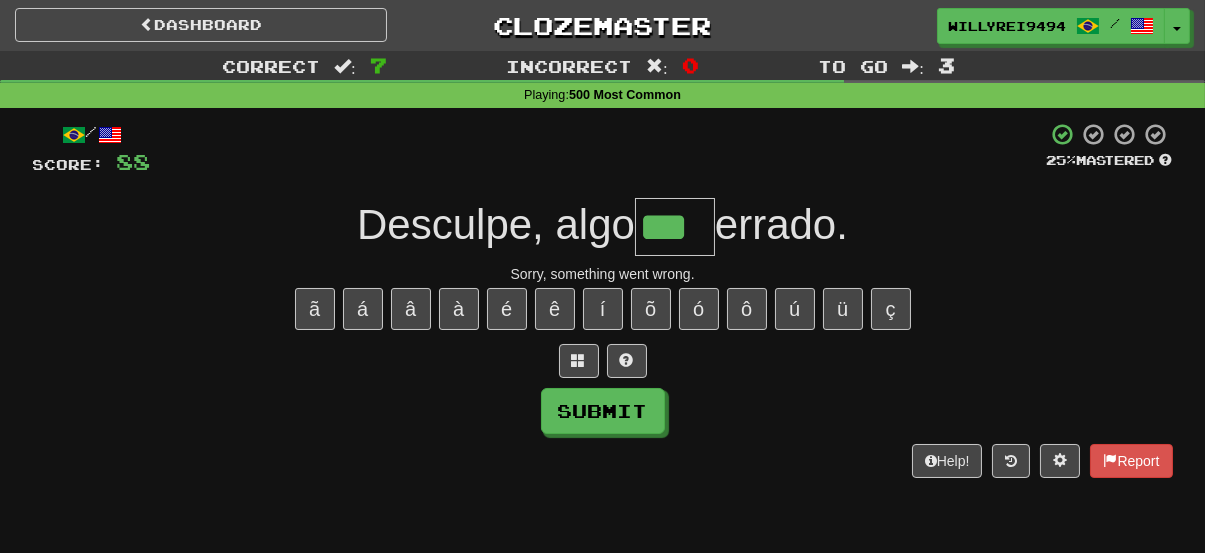 type on "***" 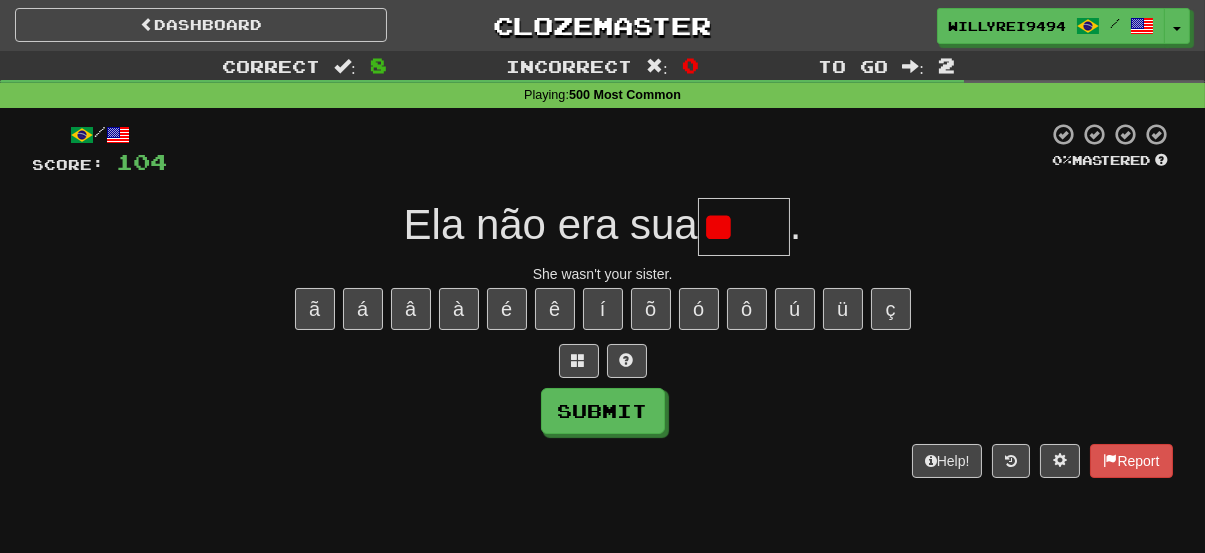 type on "*" 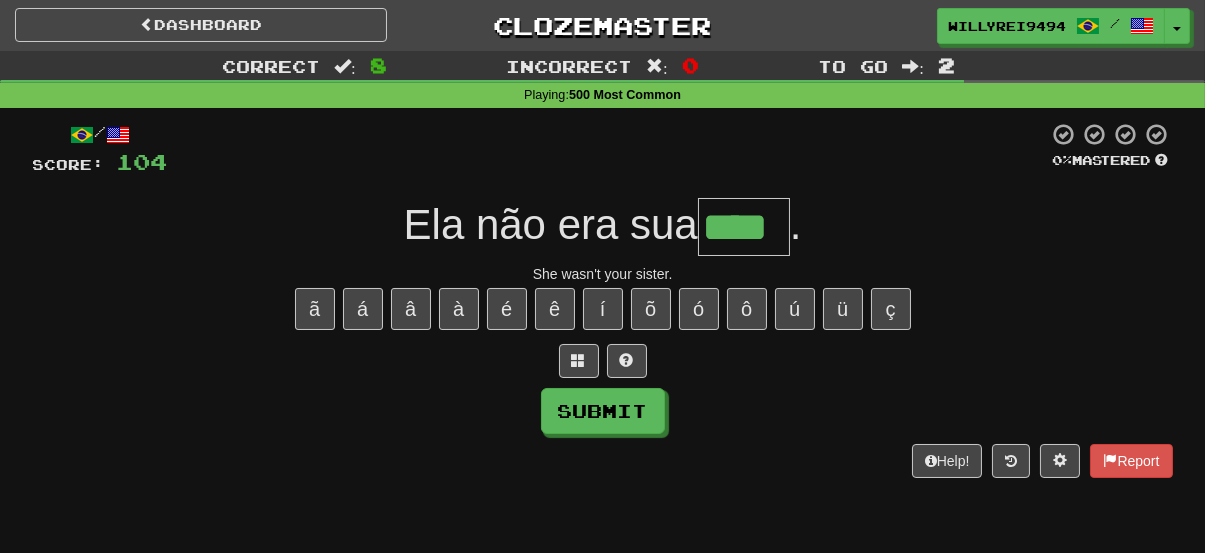 type on "****" 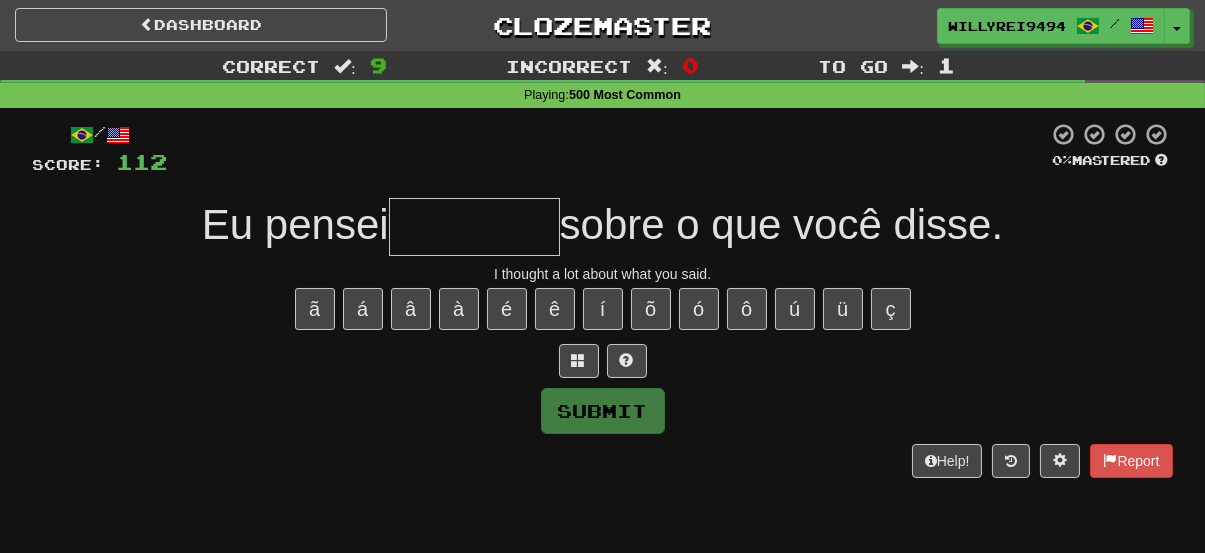 type on "*" 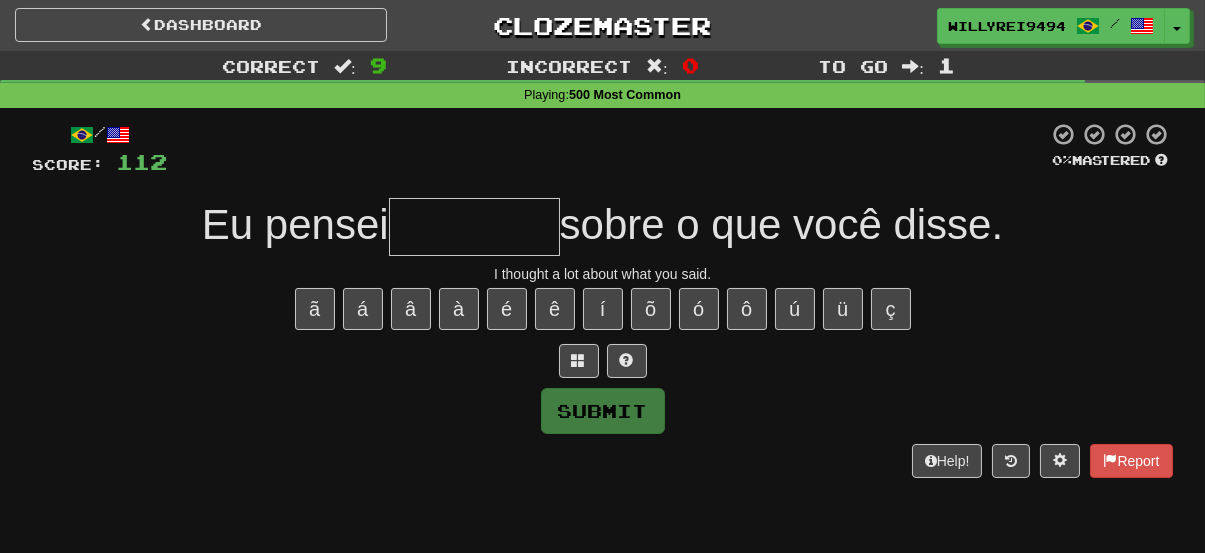 type on "*" 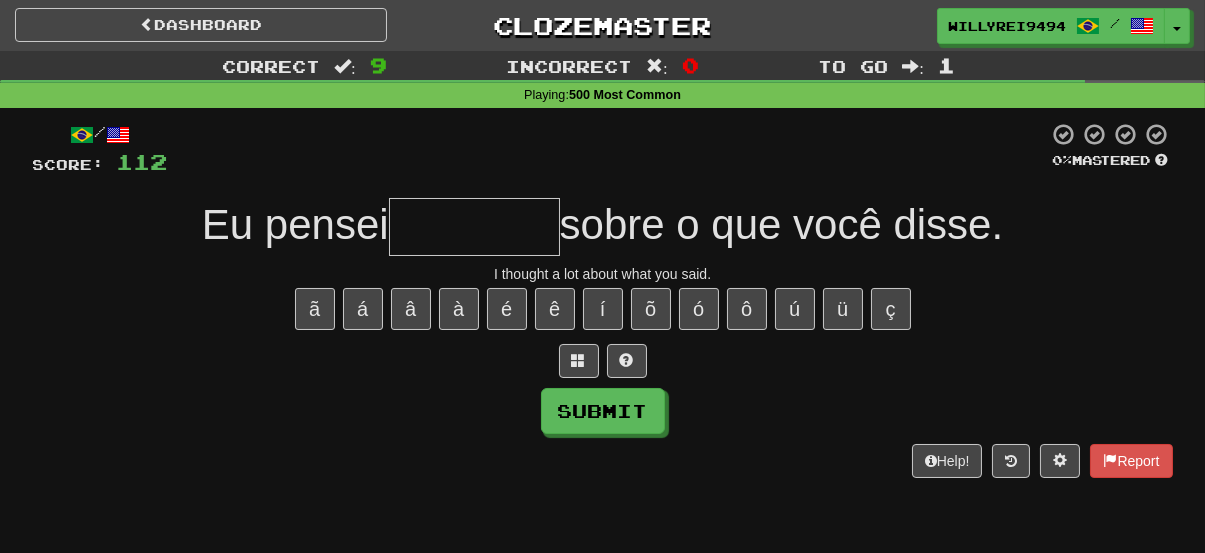 type on "*" 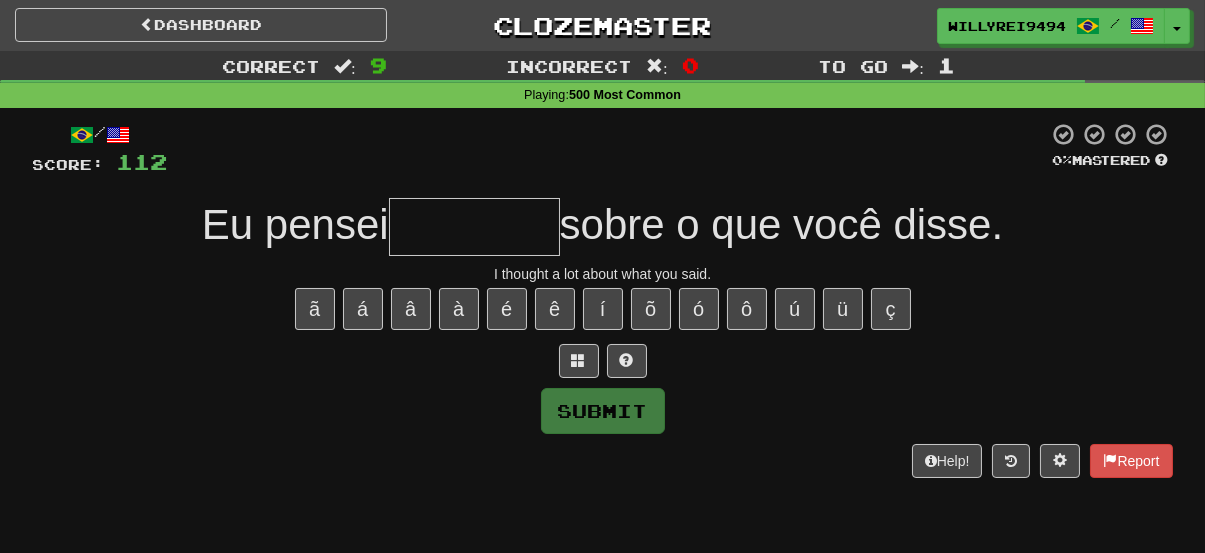 type on "*" 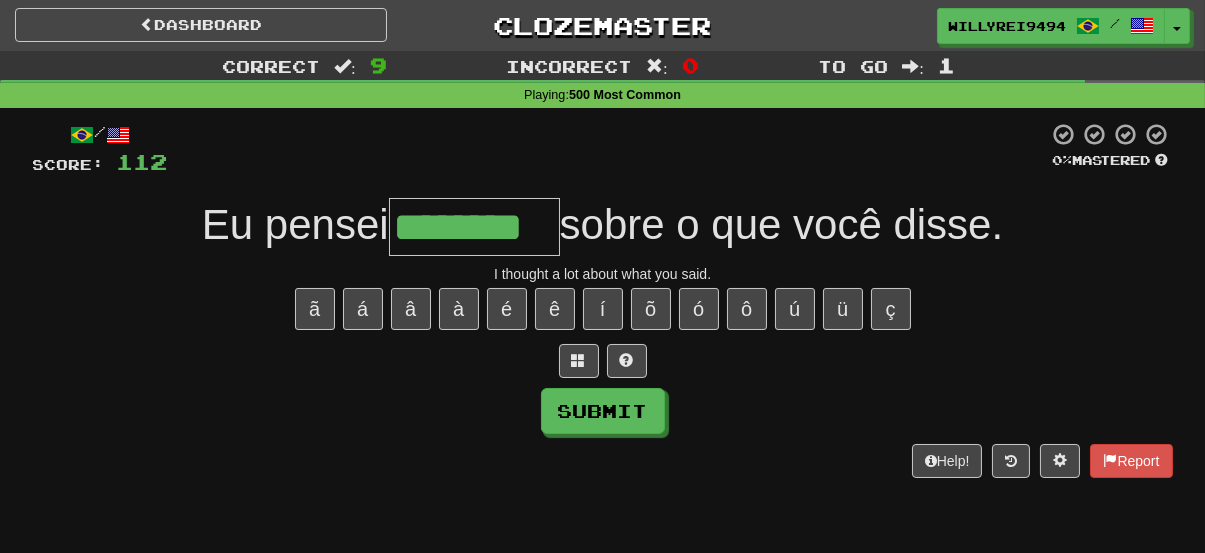 type on "********" 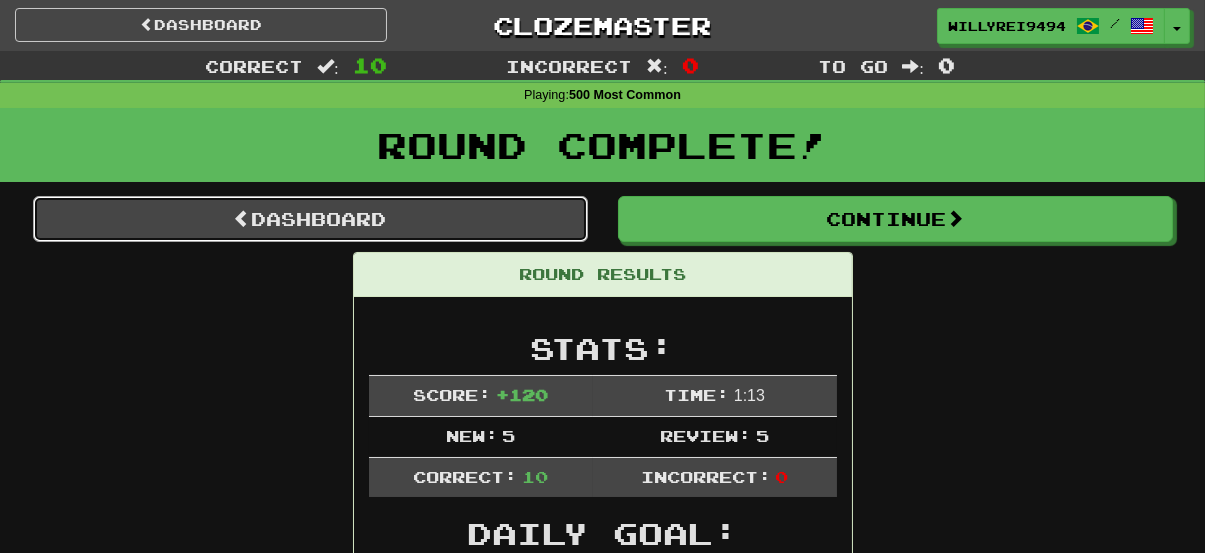 click on "Dashboard" at bounding box center [310, 219] 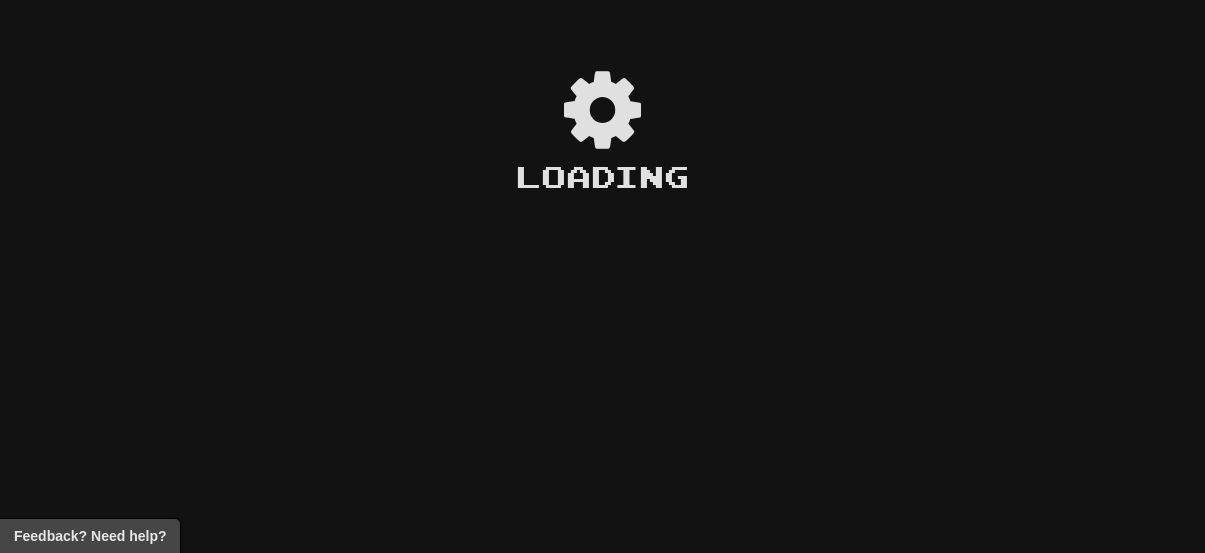 scroll, scrollTop: 0, scrollLeft: 0, axis: both 